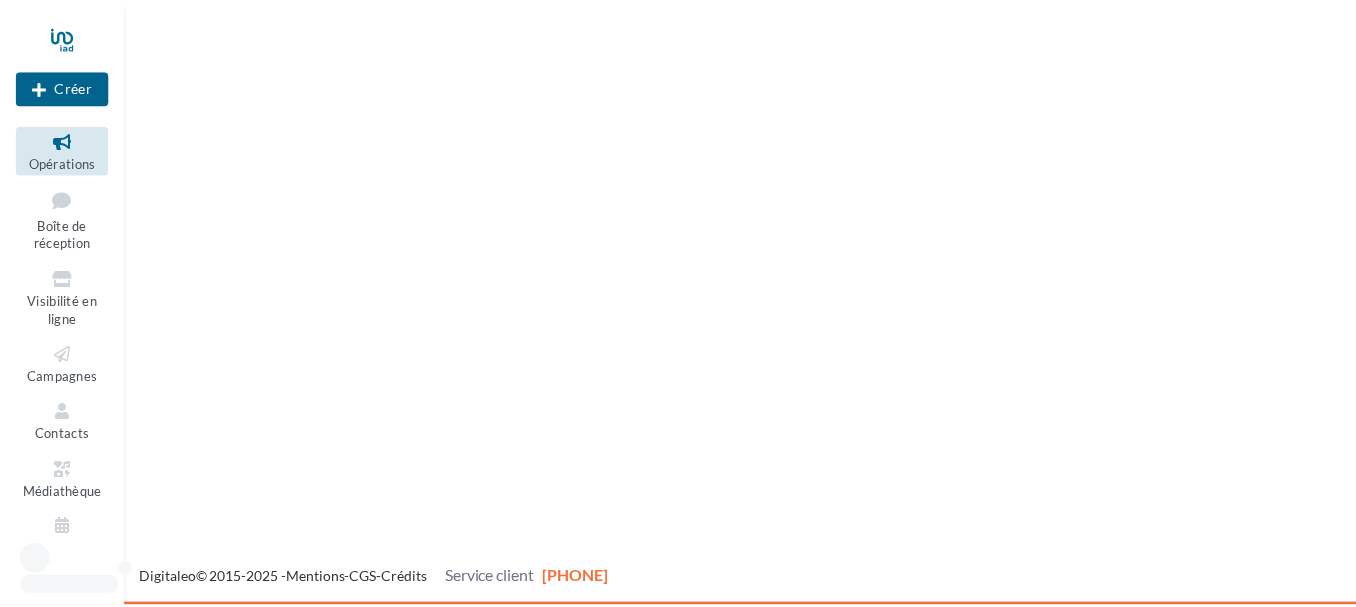 scroll, scrollTop: 0, scrollLeft: 0, axis: both 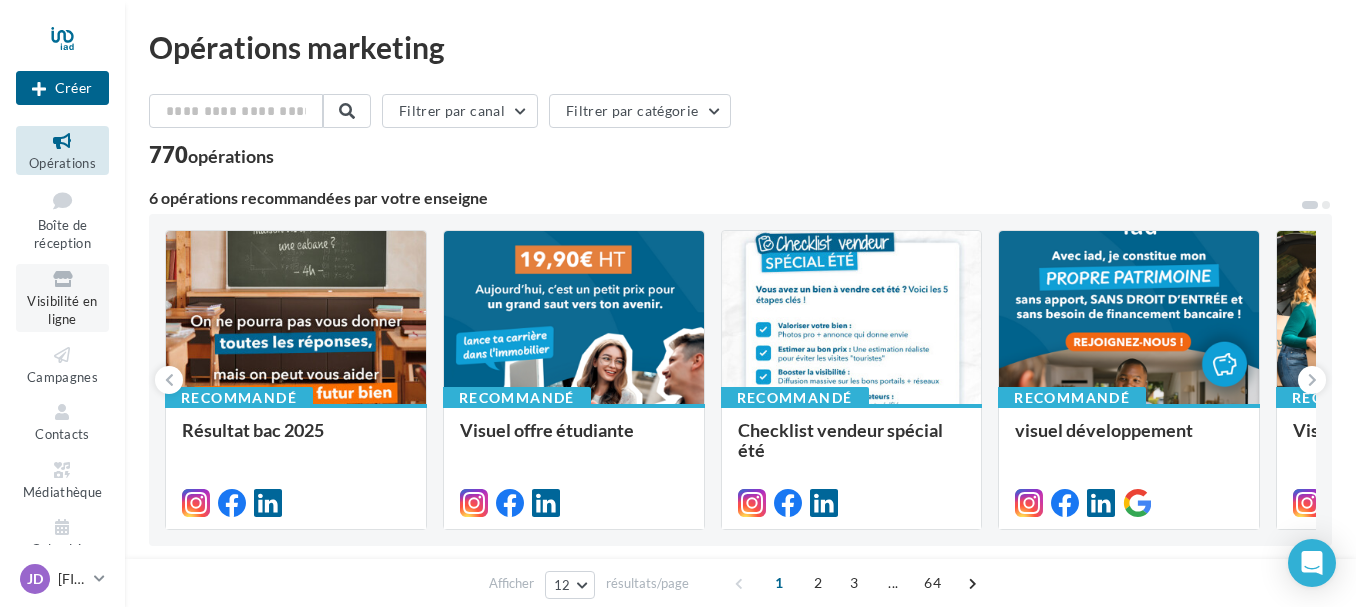click on "Visibilité en ligne" at bounding box center (62, 310) 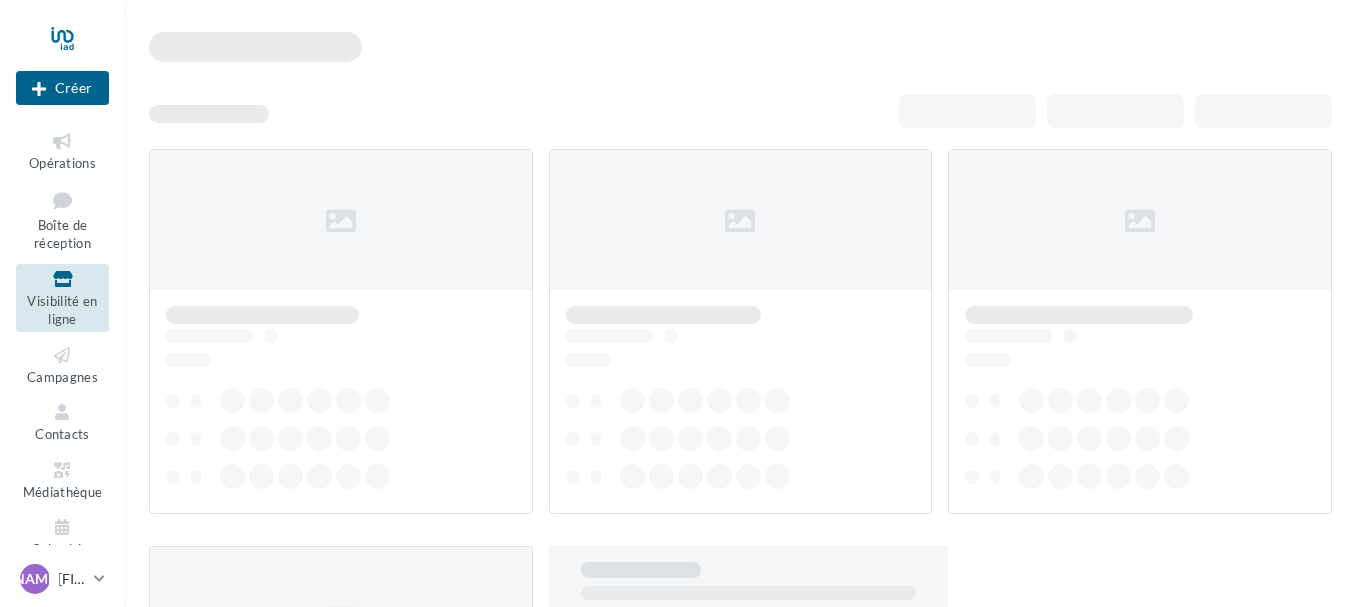 scroll, scrollTop: 0, scrollLeft: 0, axis: both 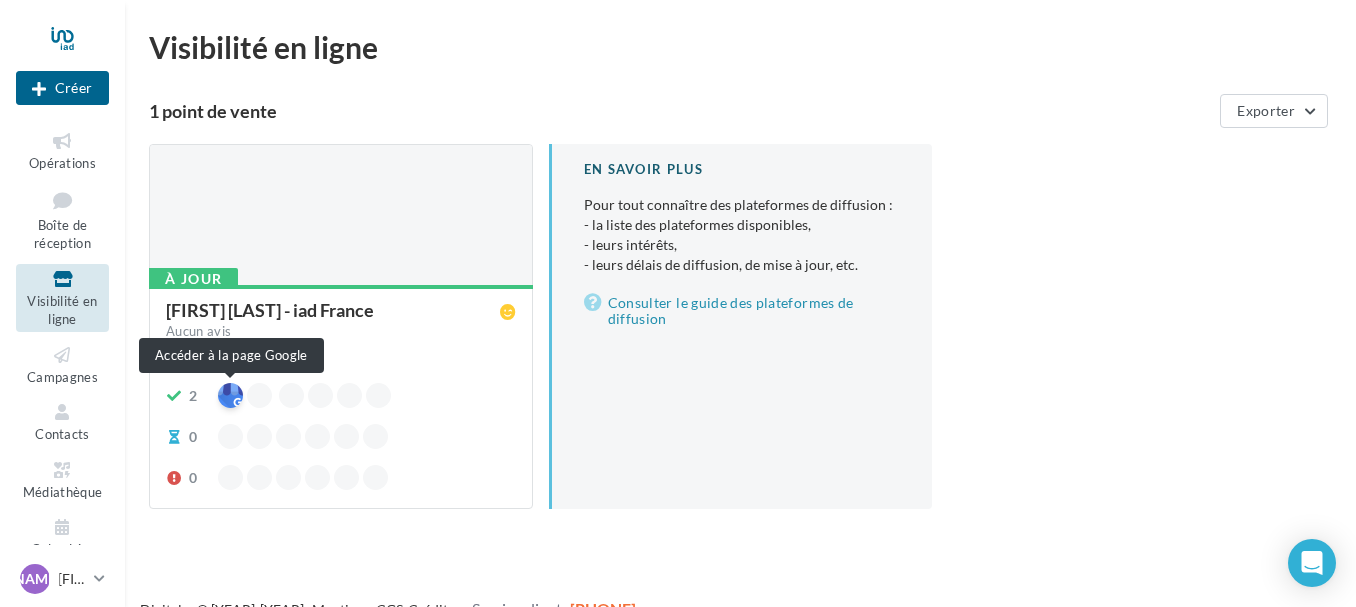 click at bounding box center (230, 395) 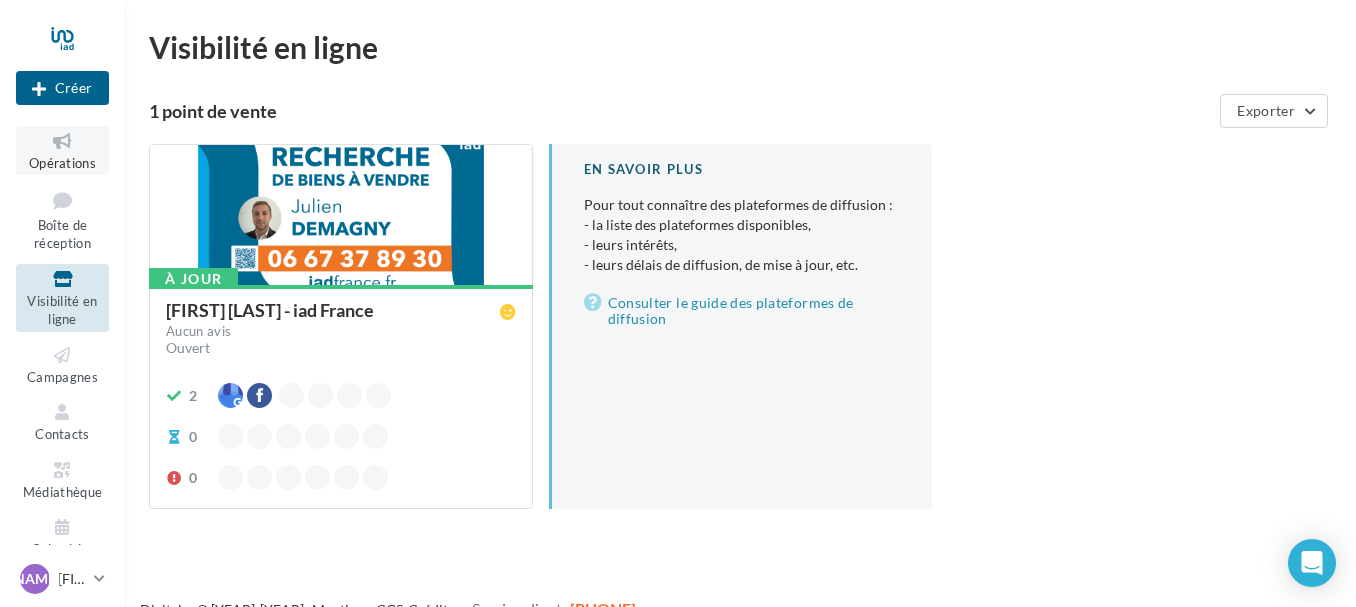click on "Opérations" at bounding box center [62, 163] 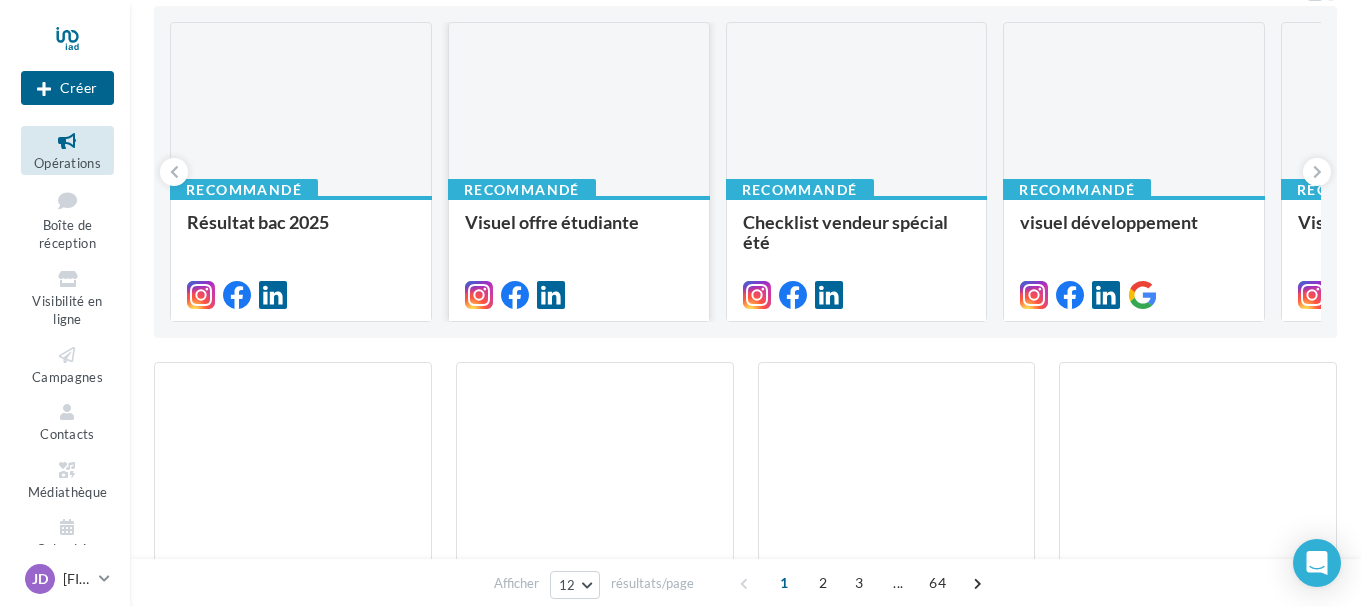 scroll, scrollTop: 206, scrollLeft: 0, axis: vertical 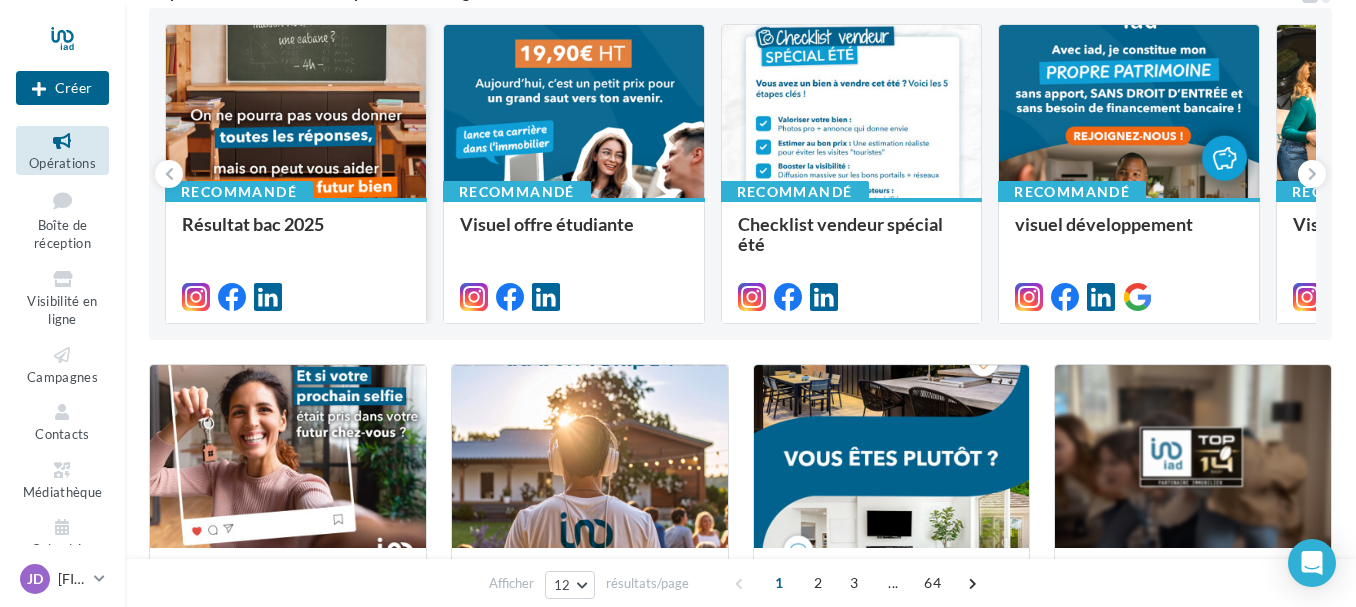 click at bounding box center (296, 112) 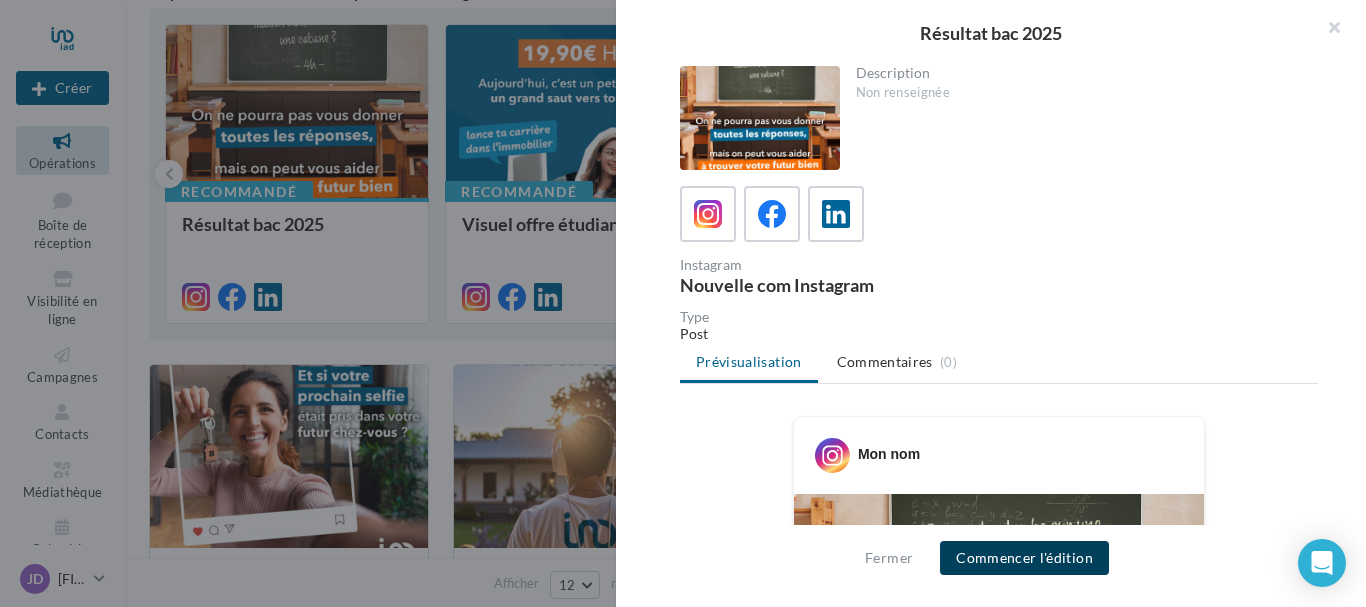 click on "Commencer l'édition" at bounding box center [1024, 558] 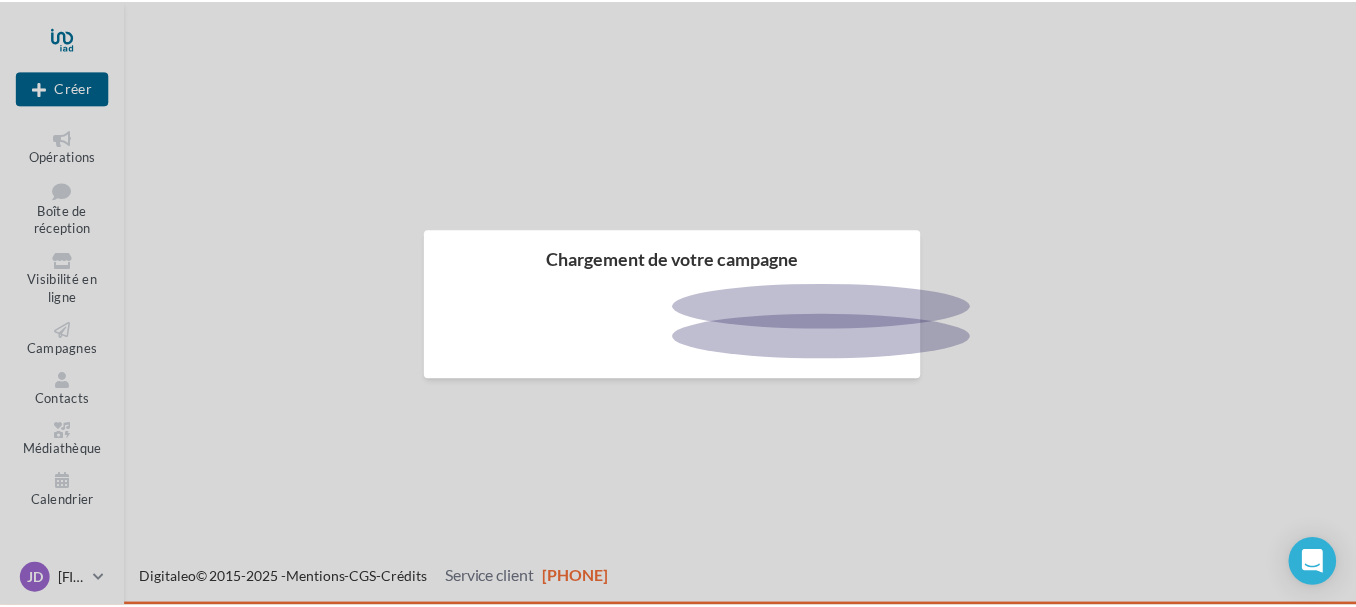 scroll, scrollTop: 0, scrollLeft: 0, axis: both 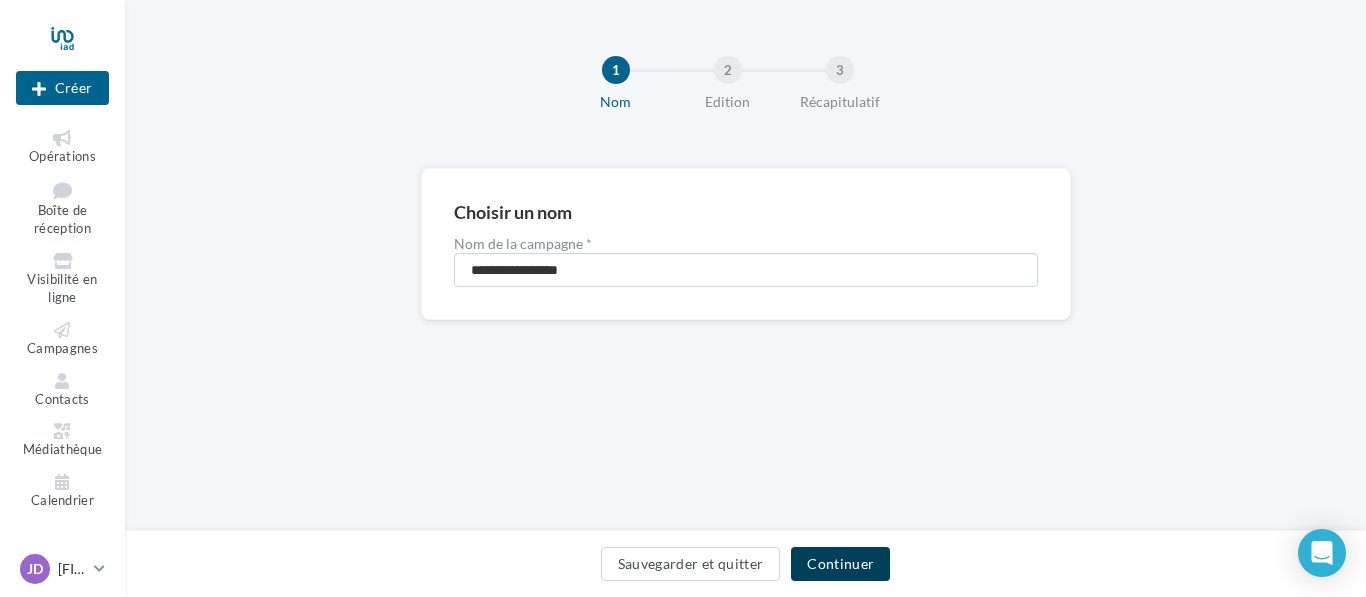 click on "Continuer" at bounding box center (840, 564) 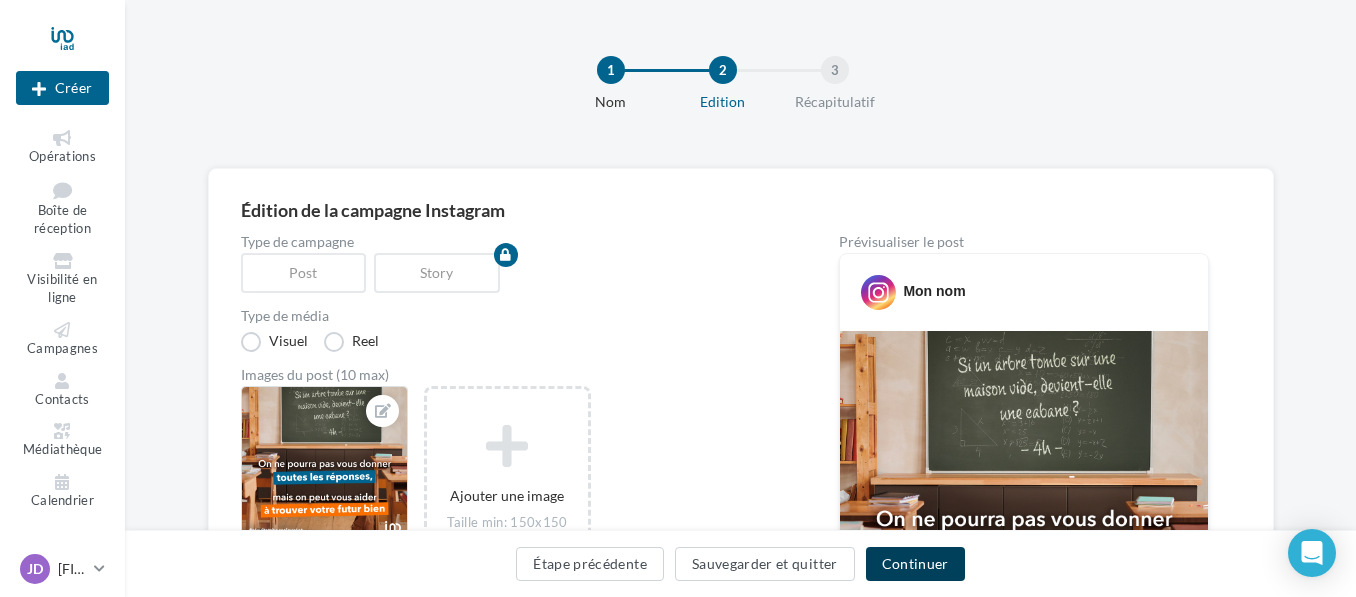 click on "Continuer" at bounding box center (915, 564) 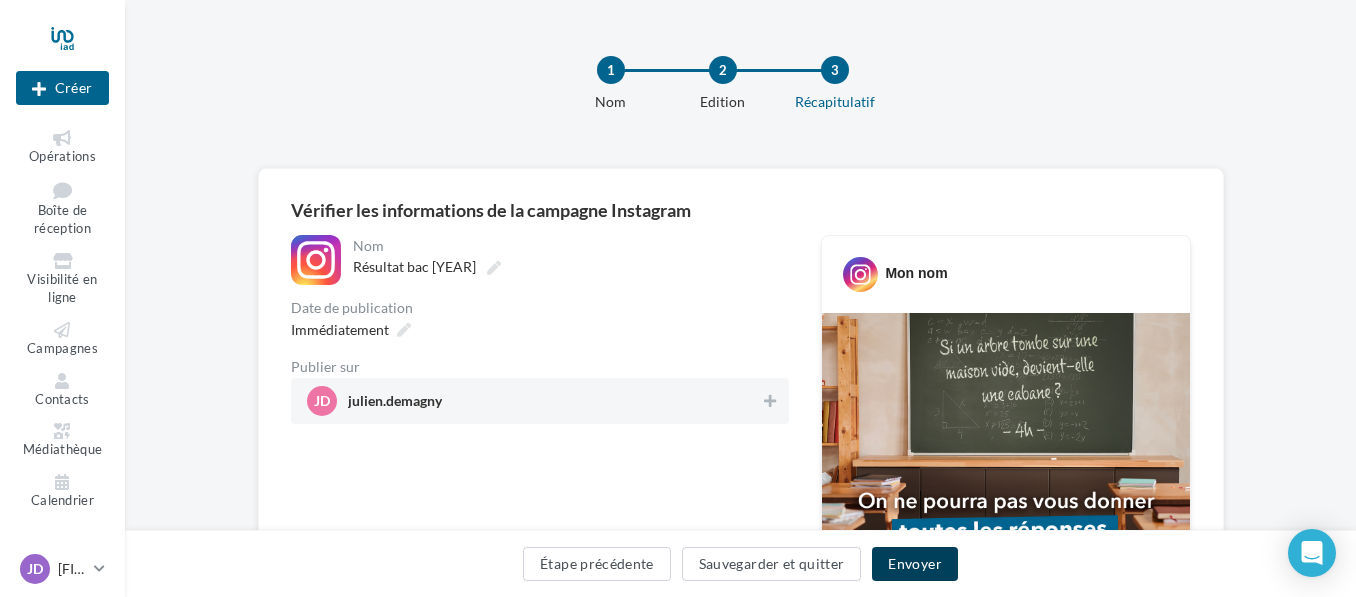 click on "Envoyer" at bounding box center [914, 564] 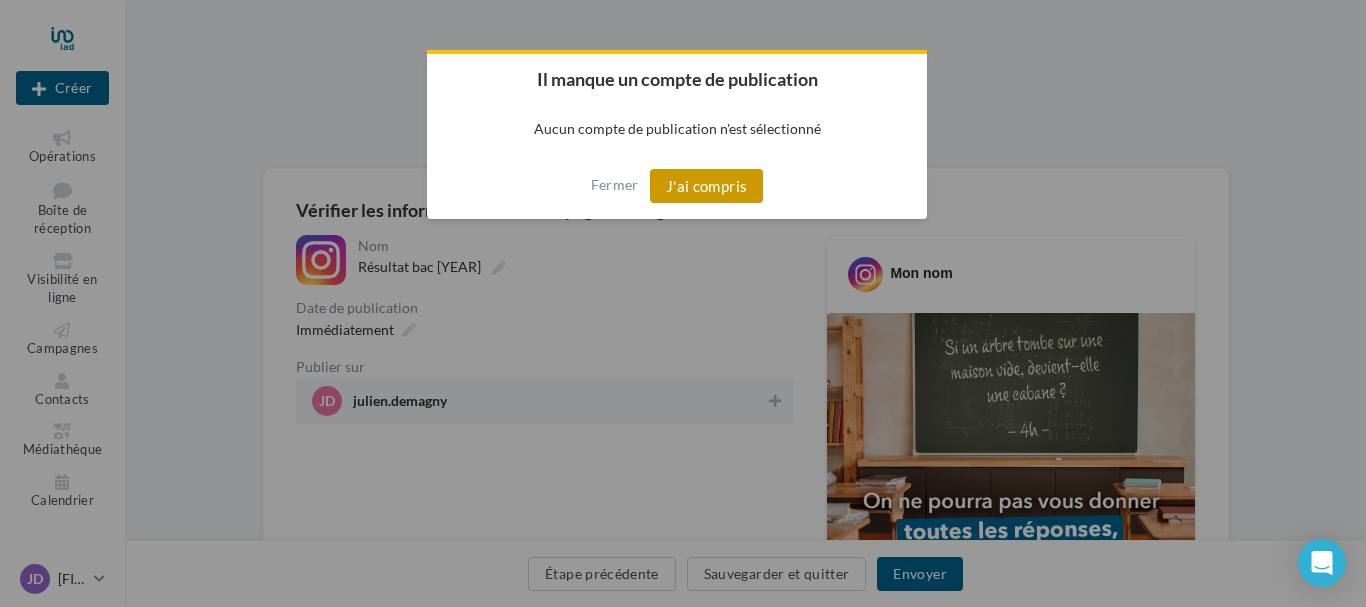 click on "J'ai compris" at bounding box center (707, 186) 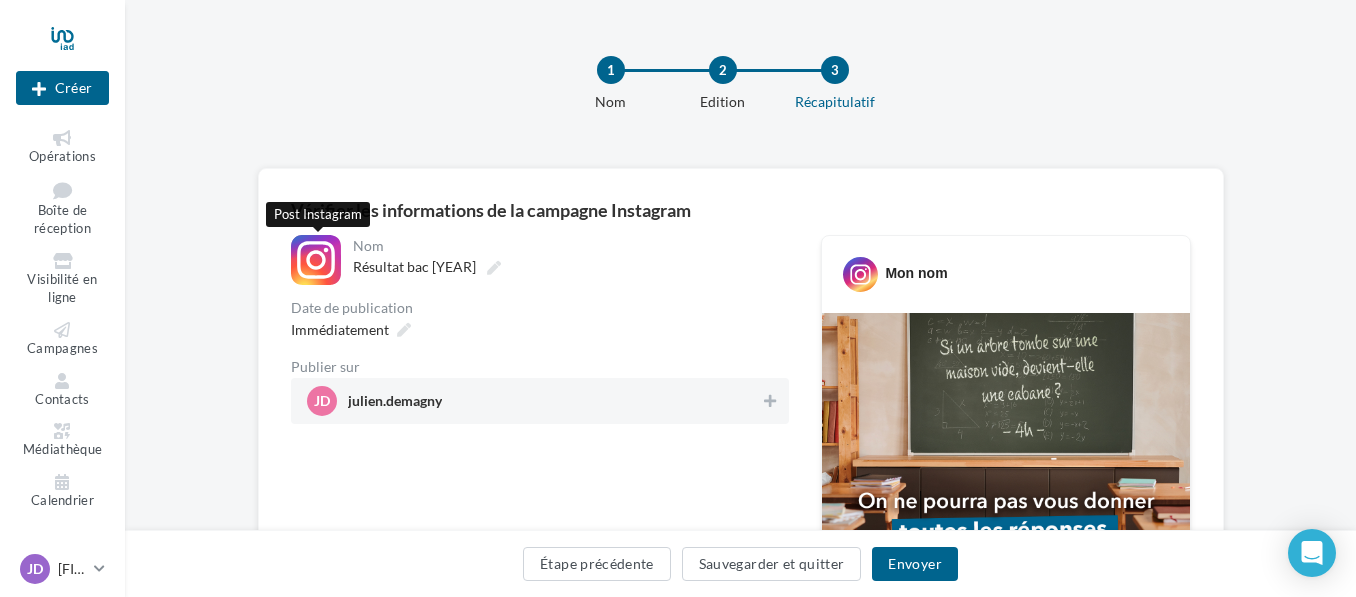 click at bounding box center [316, 260] 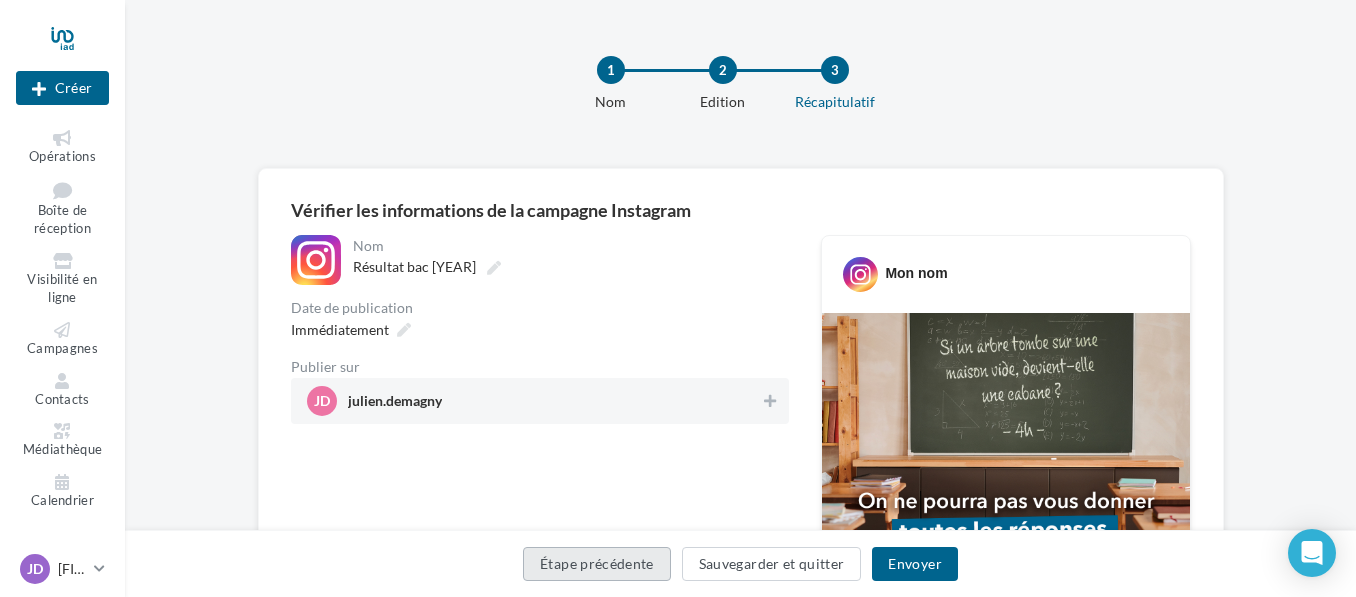 click on "Étape précédente" at bounding box center (597, 564) 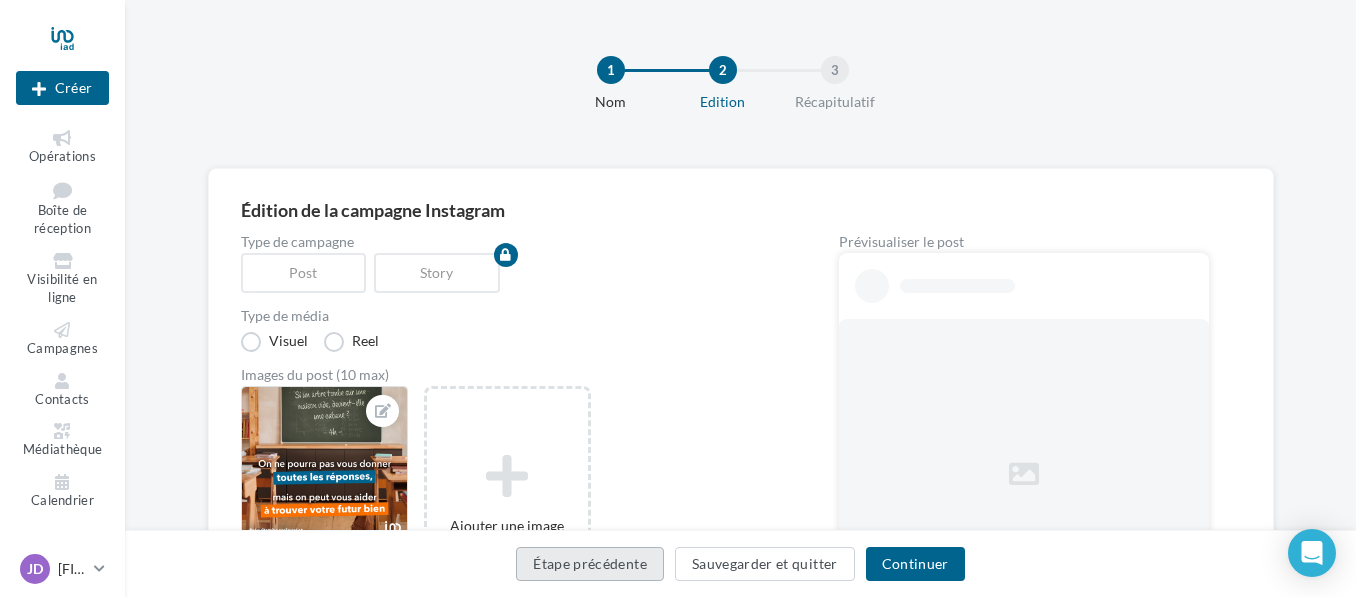 click on "Étape précédente" at bounding box center [590, 564] 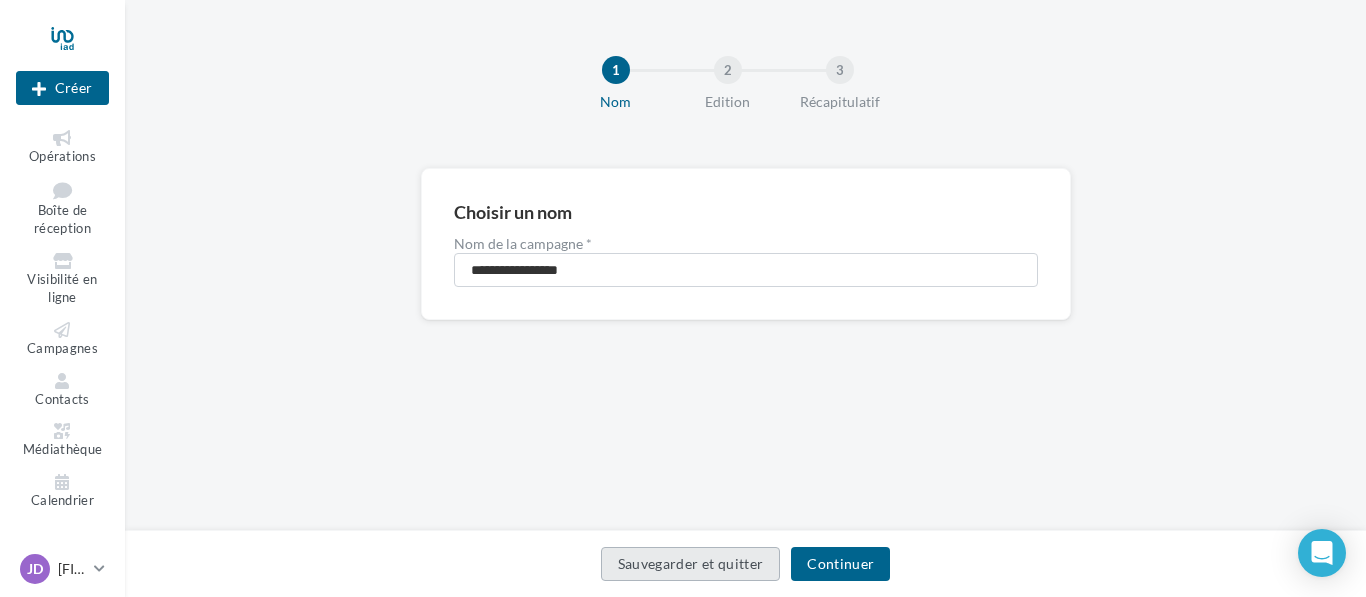 click on "Sauvegarder et quitter" at bounding box center (691, 564) 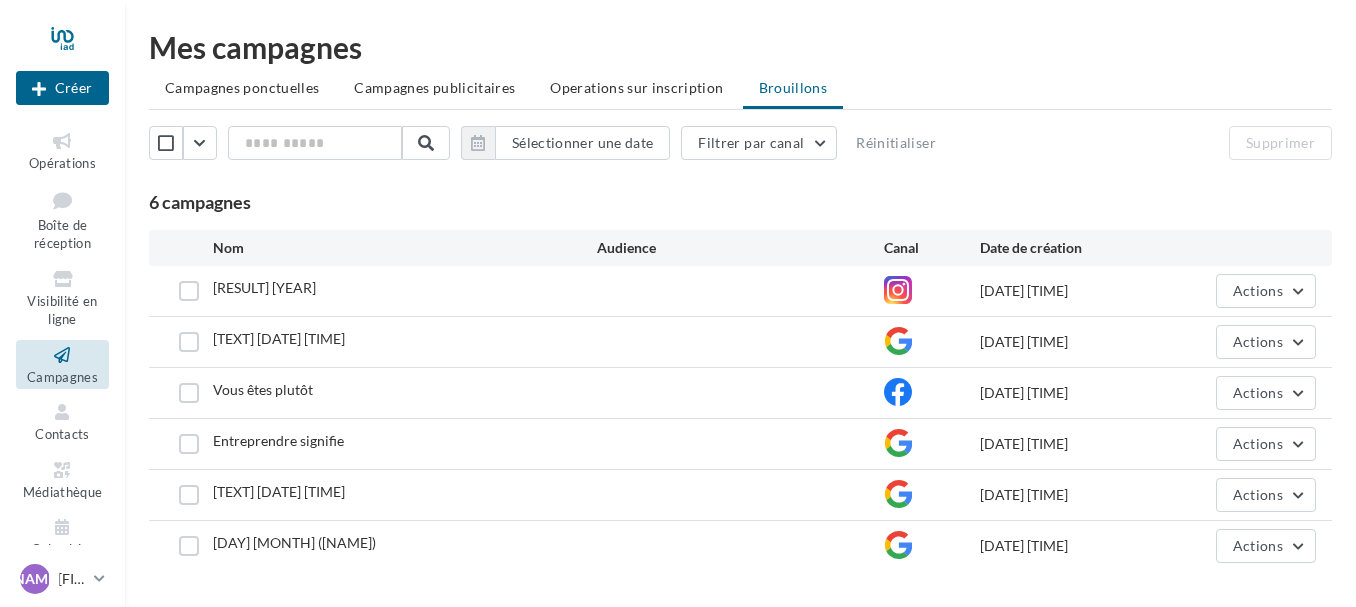 scroll, scrollTop: 0, scrollLeft: 0, axis: both 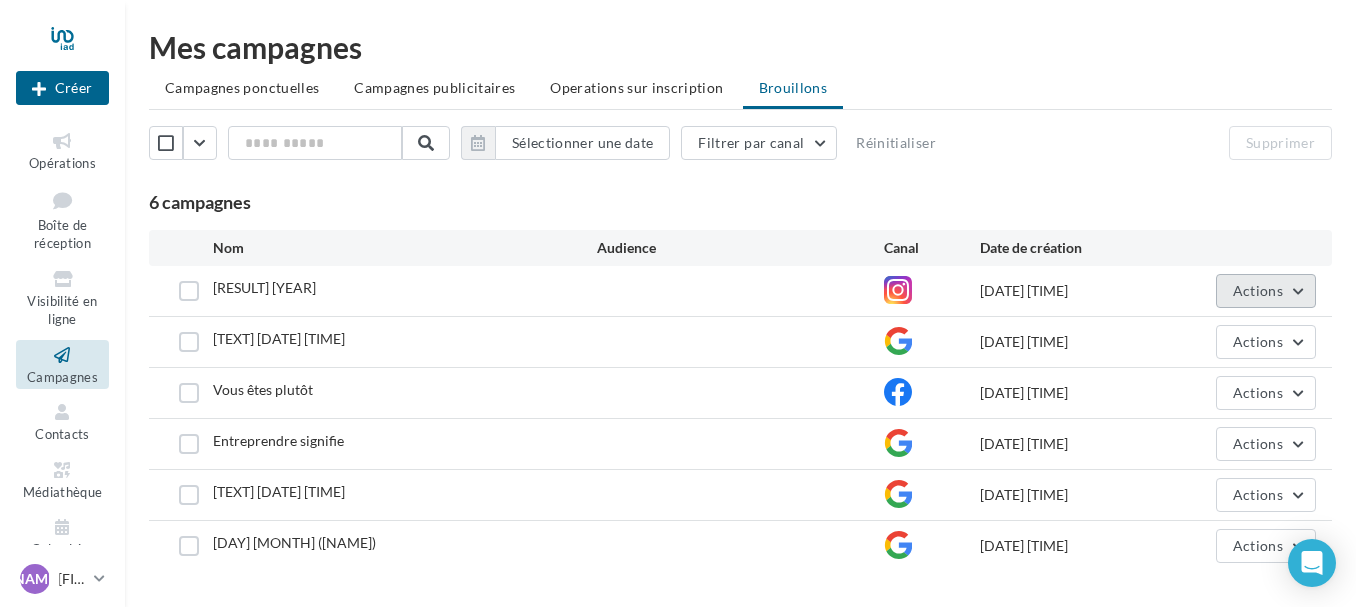 click on "Actions" at bounding box center (1258, 290) 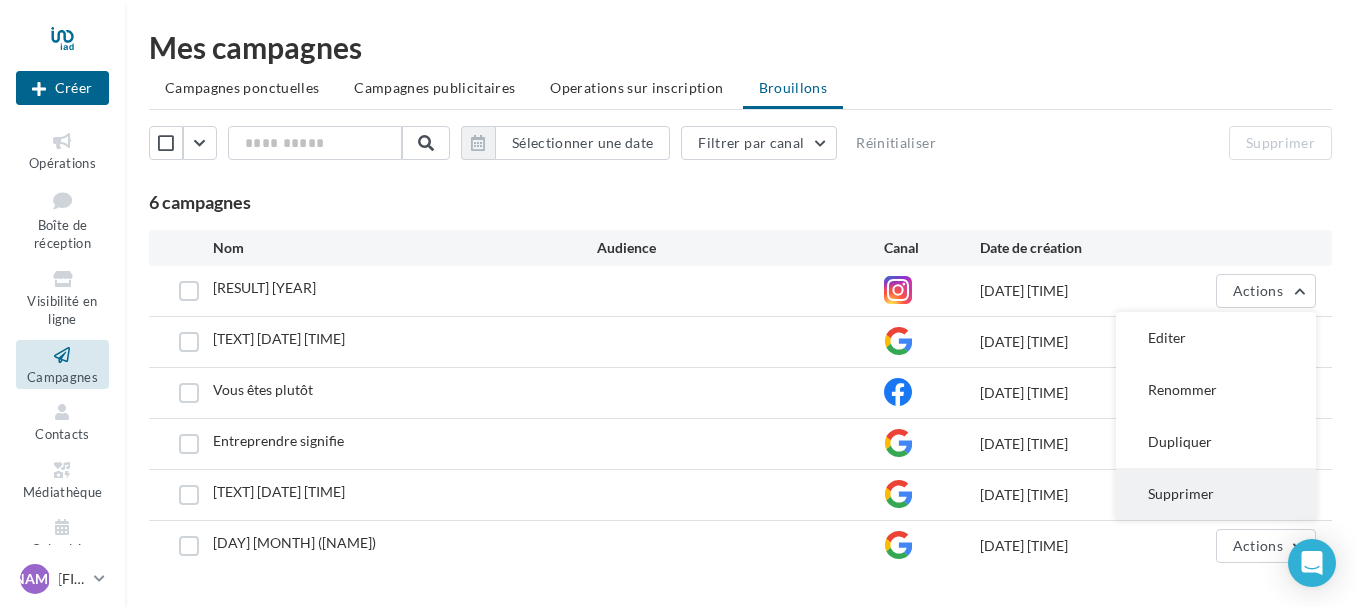 click on "Supprimer" at bounding box center (1216, 338) 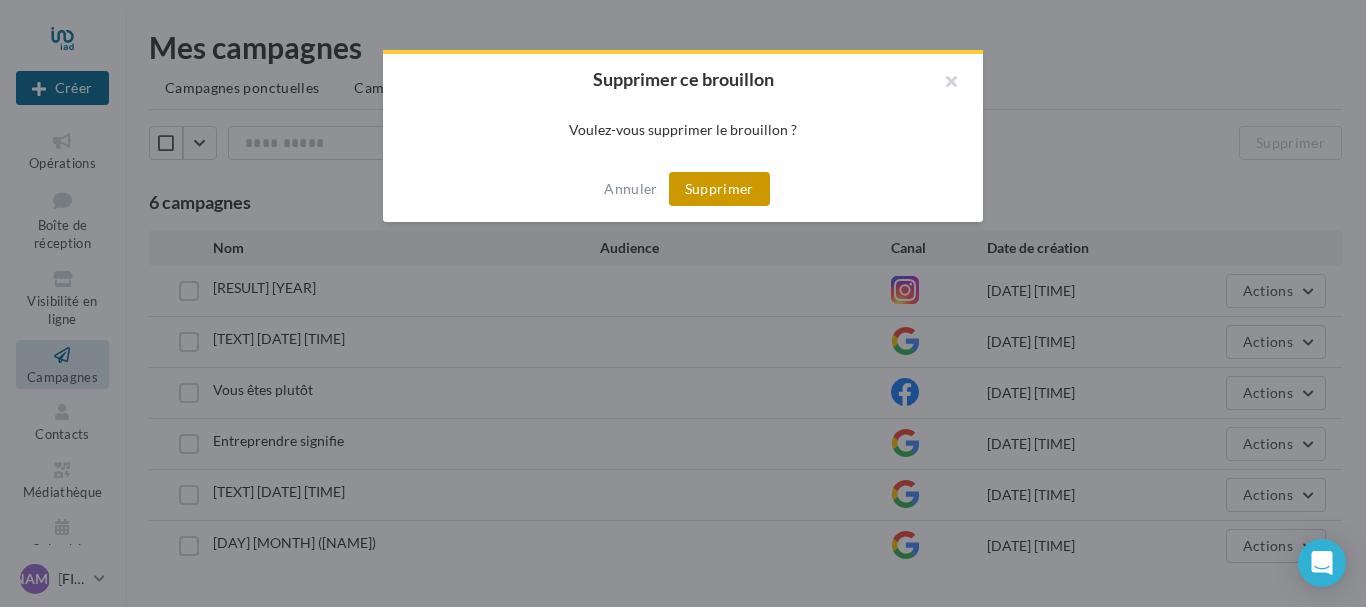 click on "Supprimer" at bounding box center (719, 189) 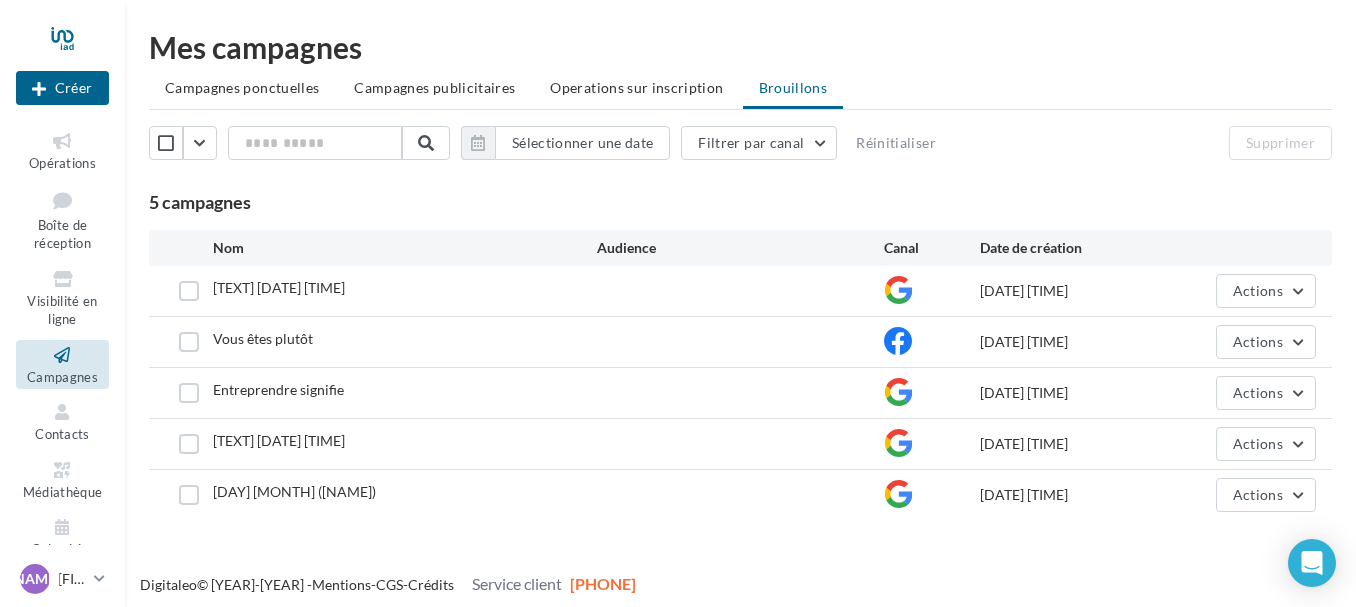 click on "Campagnes" at bounding box center (62, 377) 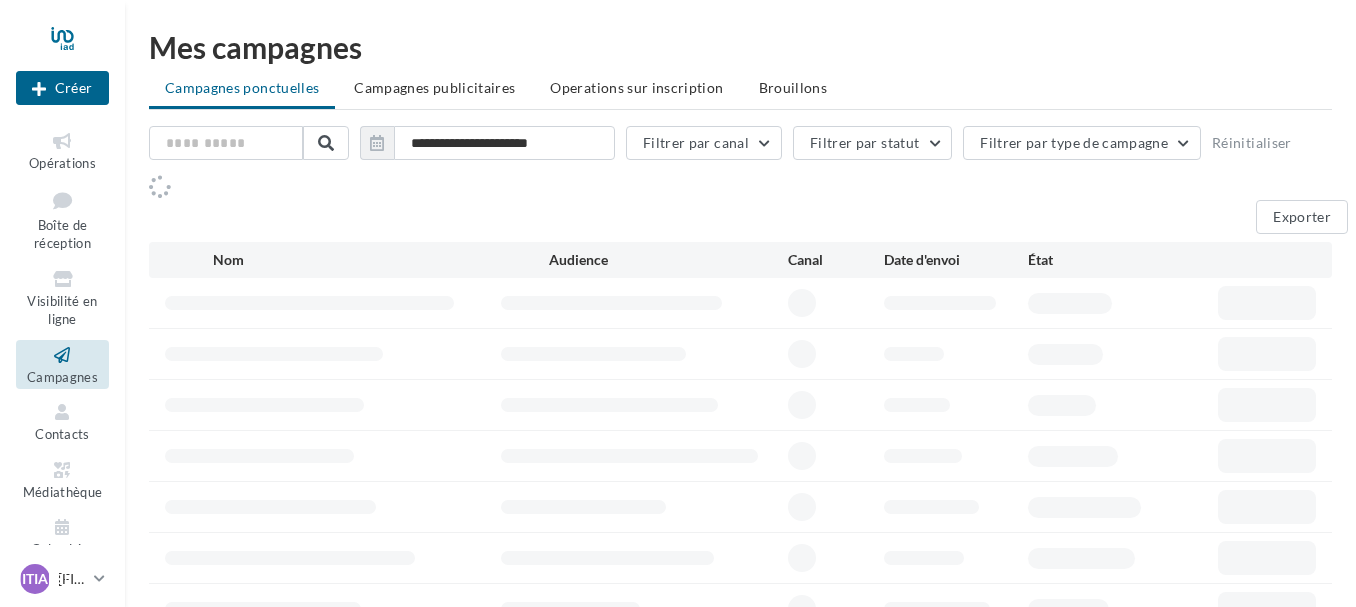 scroll, scrollTop: 0, scrollLeft: 0, axis: both 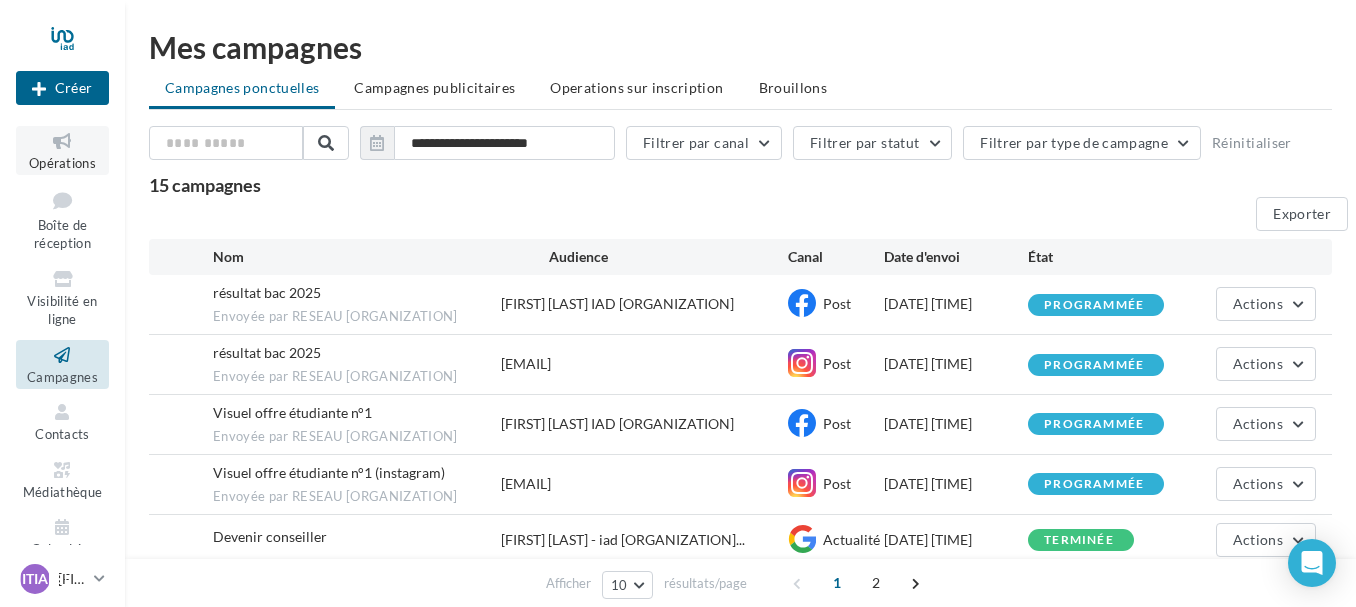 click at bounding box center (62, 141) 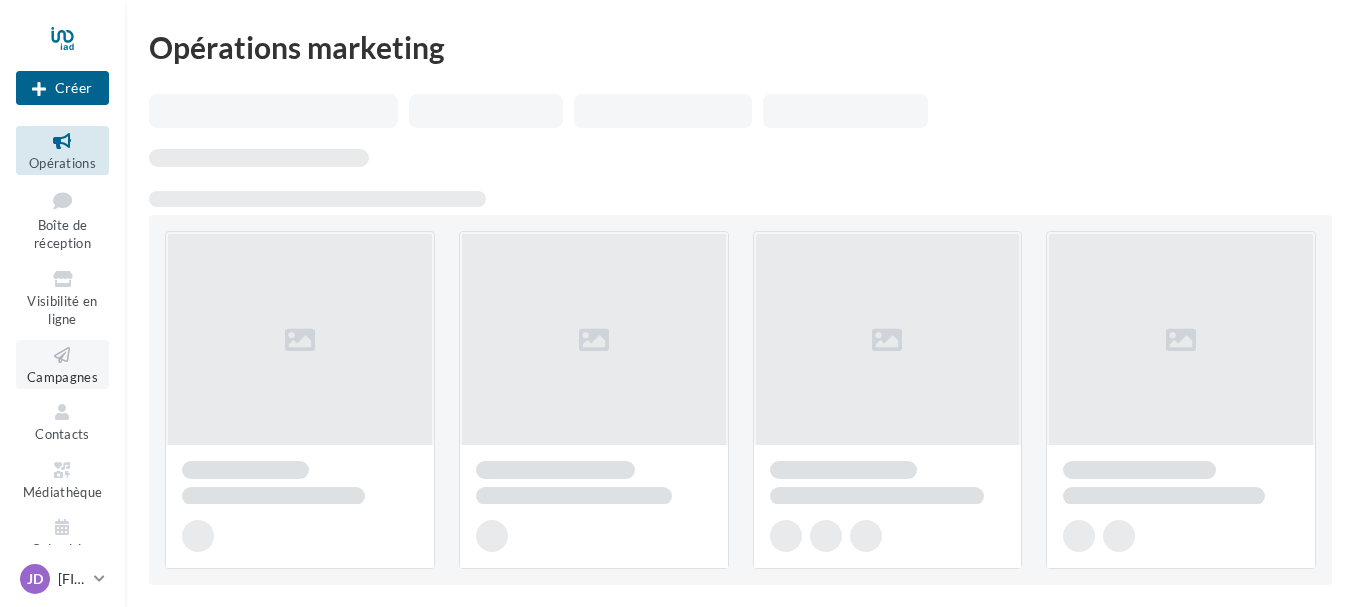 scroll, scrollTop: 0, scrollLeft: 0, axis: both 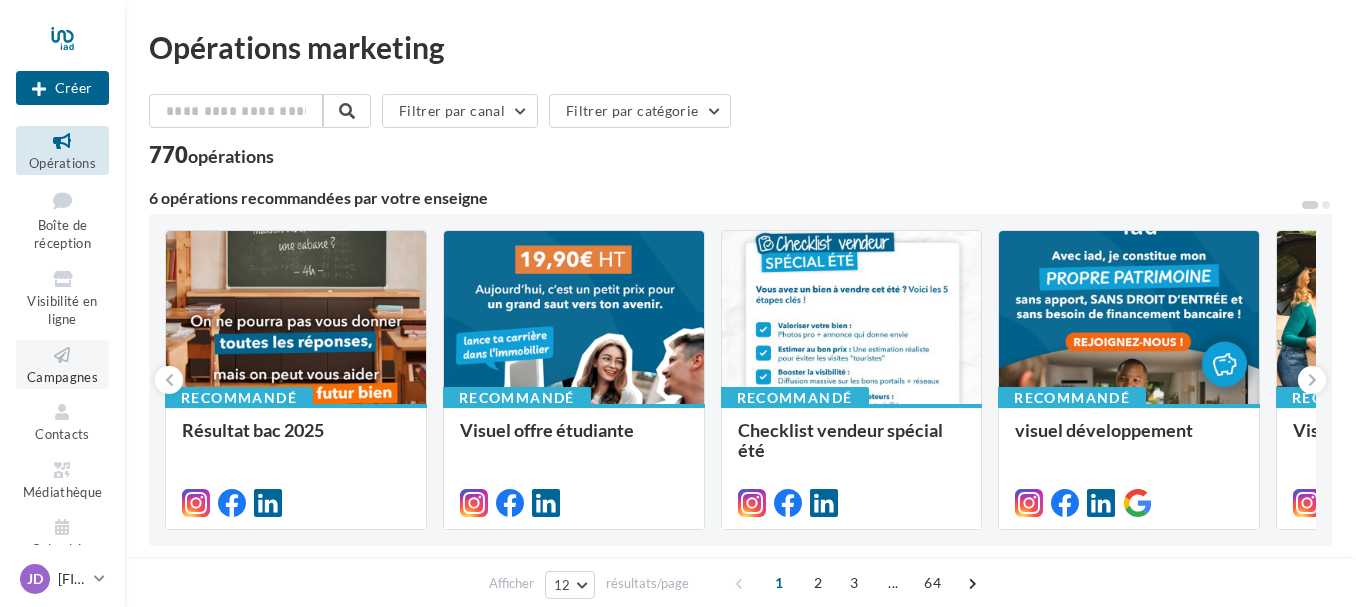 click at bounding box center [62, 355] 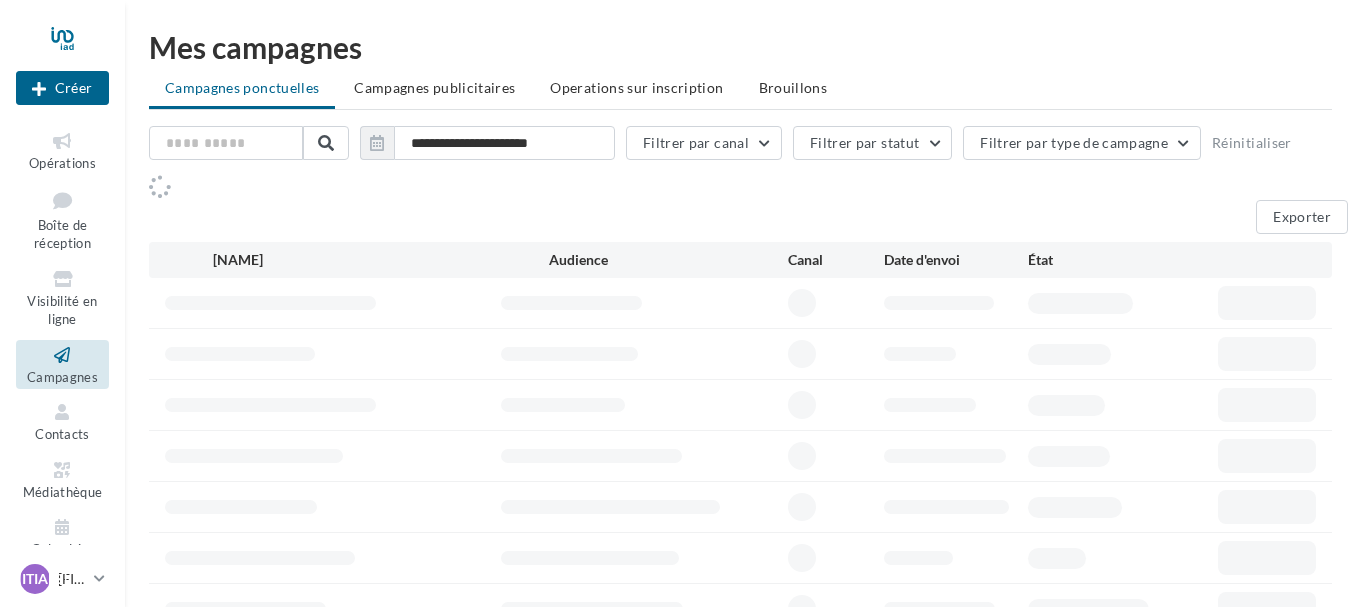 scroll, scrollTop: 0, scrollLeft: 0, axis: both 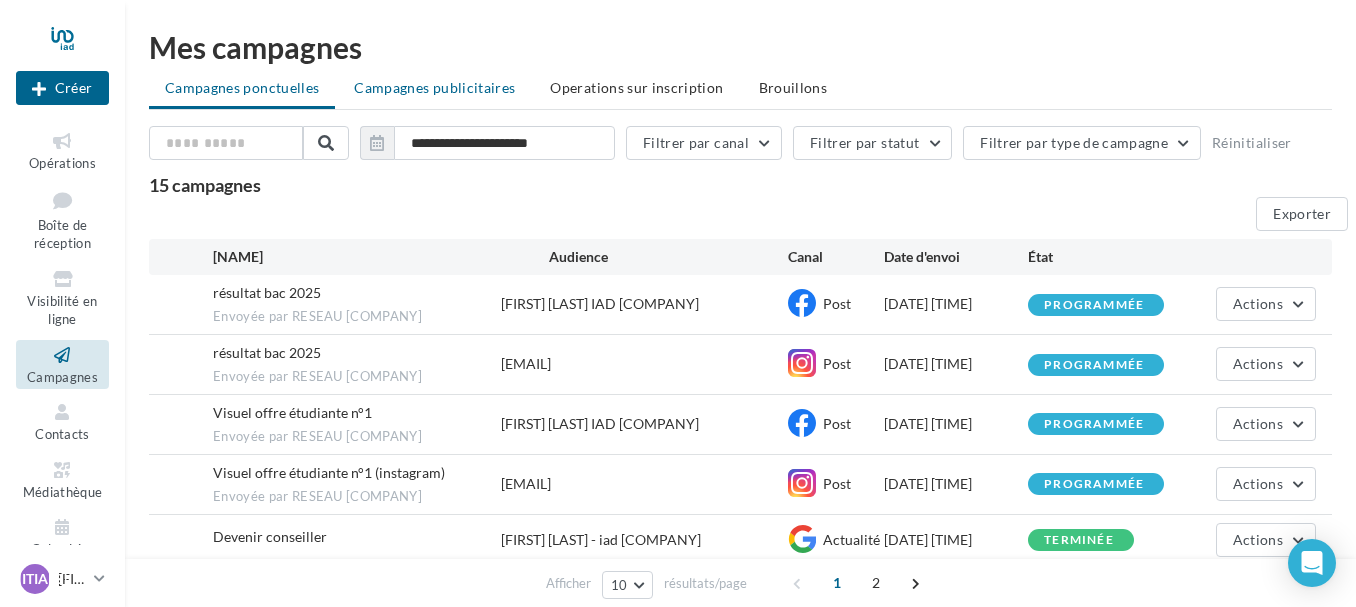 click on "Campagnes publicitaires" at bounding box center (242, 87) 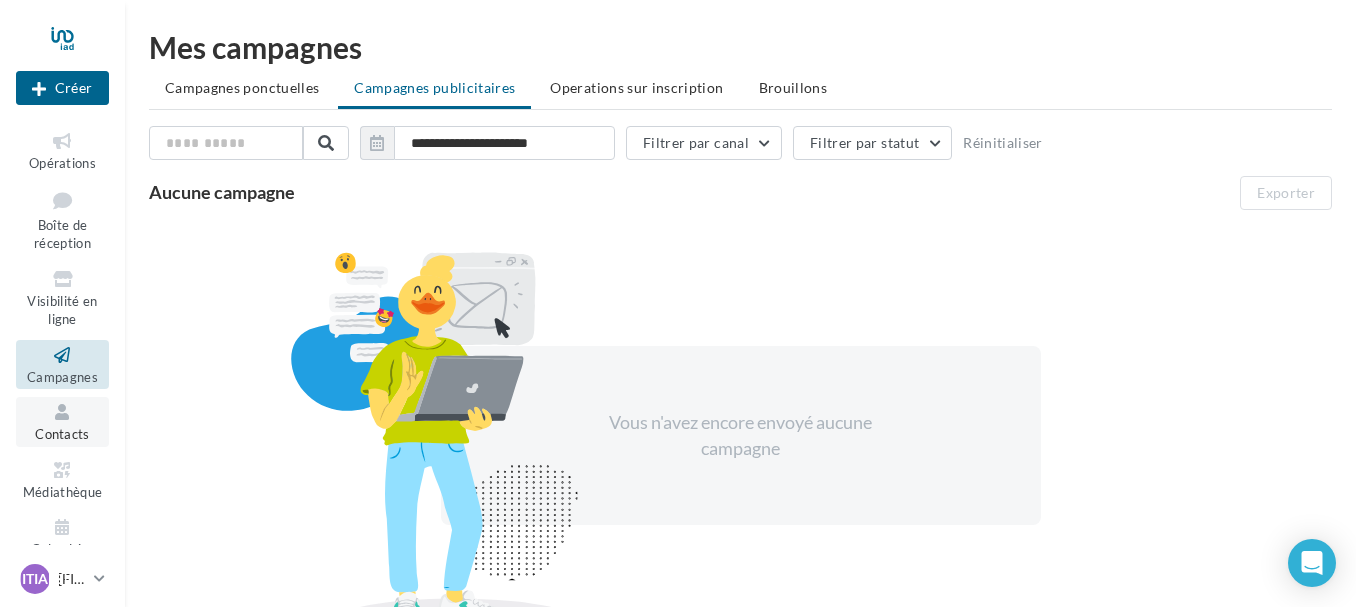 click at bounding box center (62, 412) 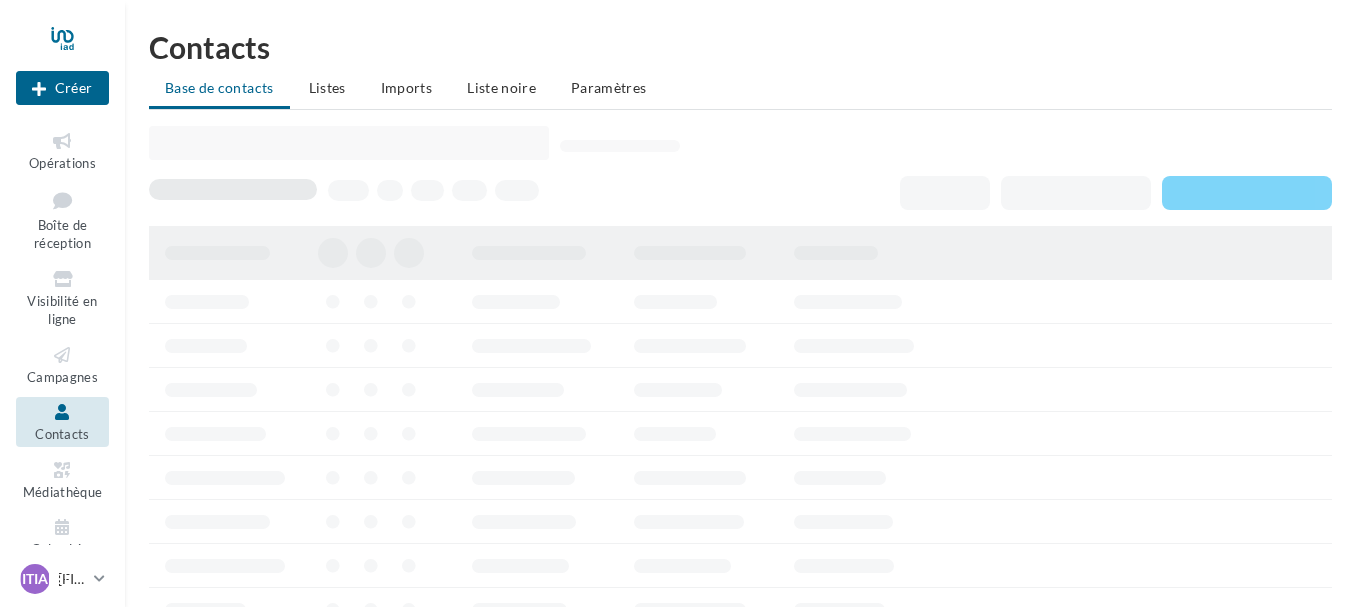 scroll, scrollTop: 0, scrollLeft: 0, axis: both 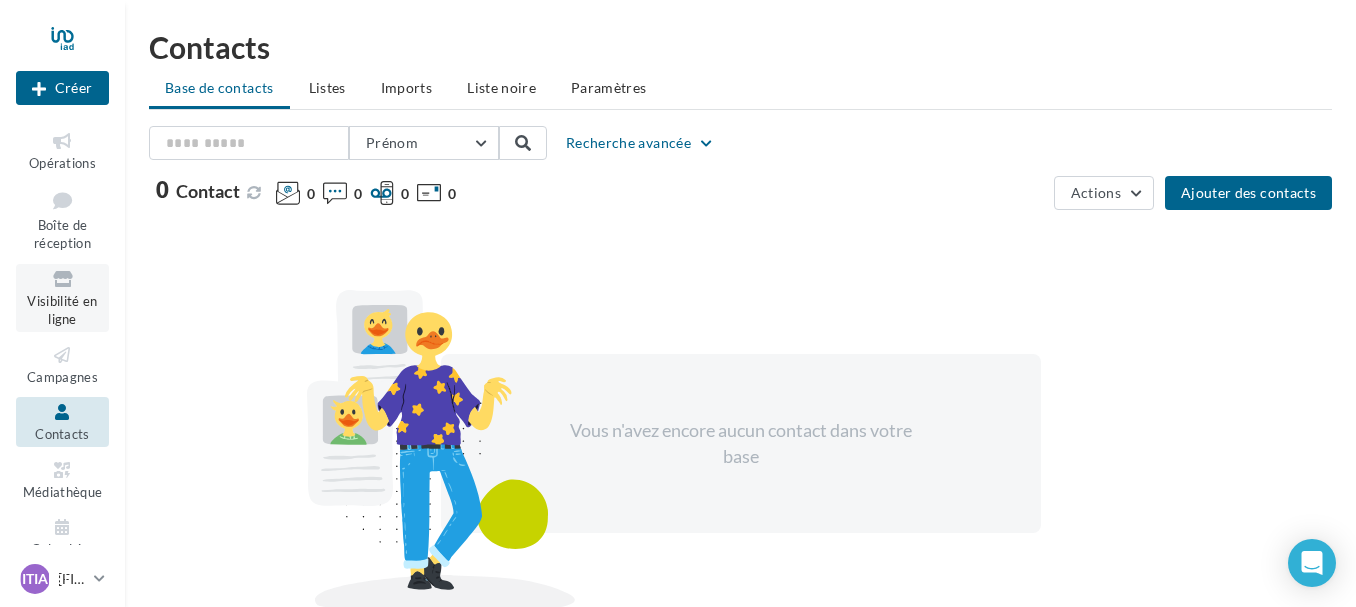 click on "Visibilité en ligne" at bounding box center [62, 310] 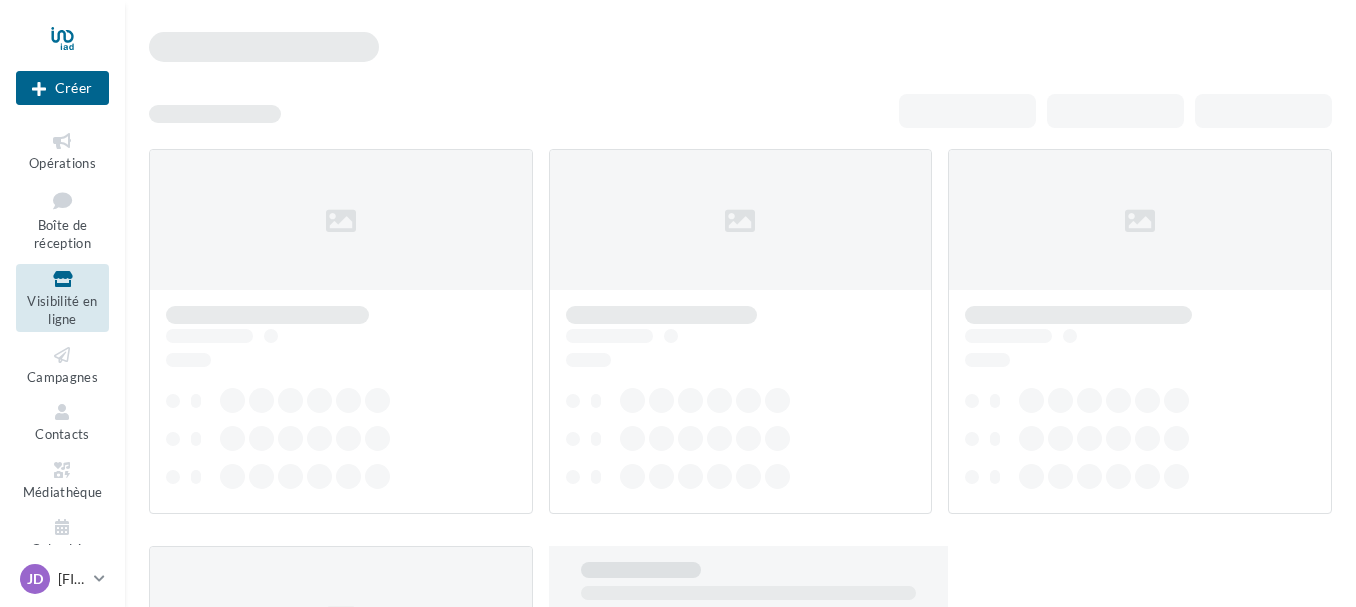 scroll, scrollTop: 0, scrollLeft: 0, axis: both 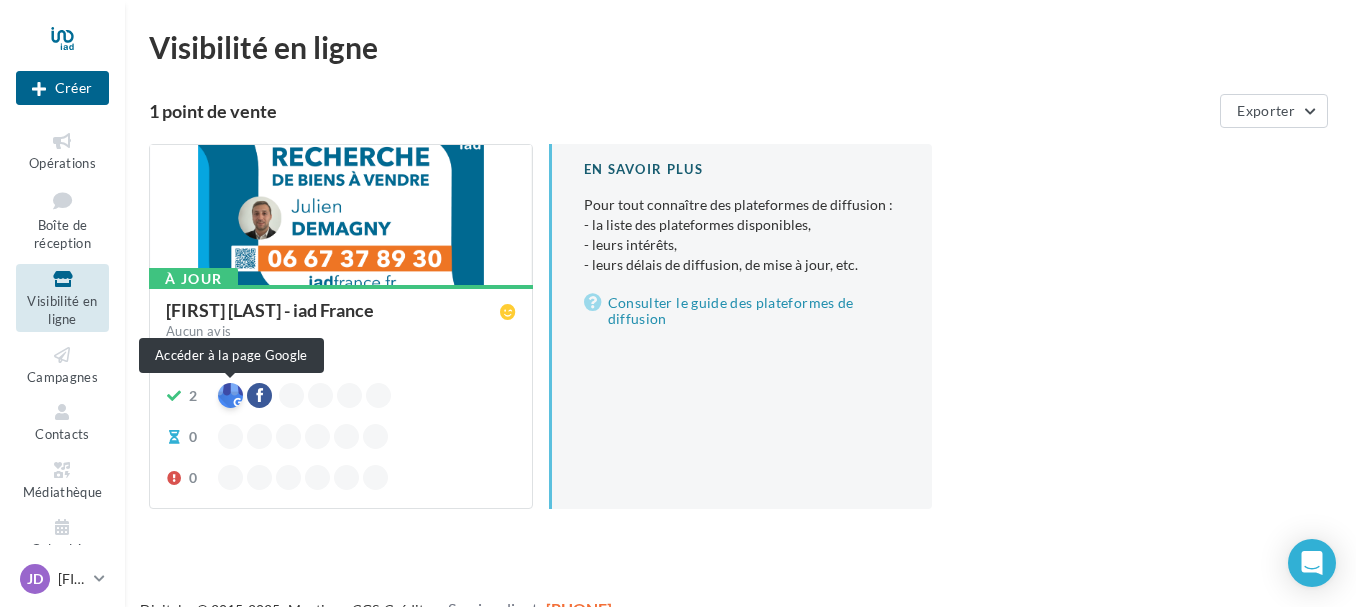 click at bounding box center (230, 395) 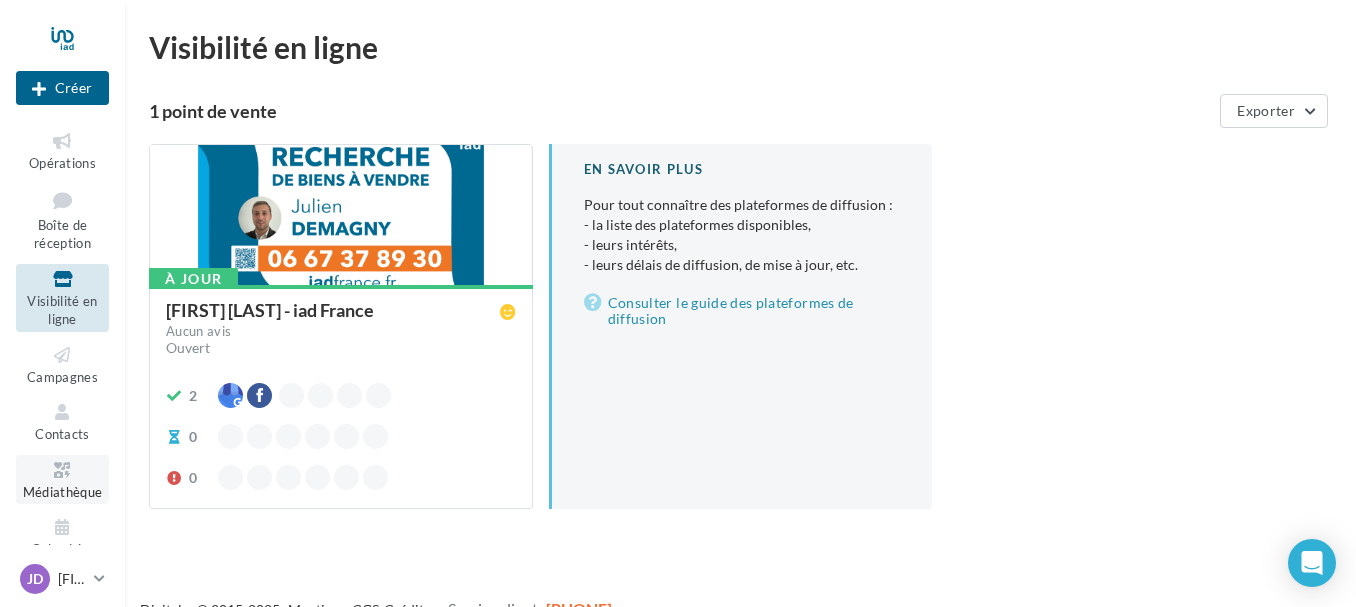 scroll, scrollTop: 25, scrollLeft: 0, axis: vertical 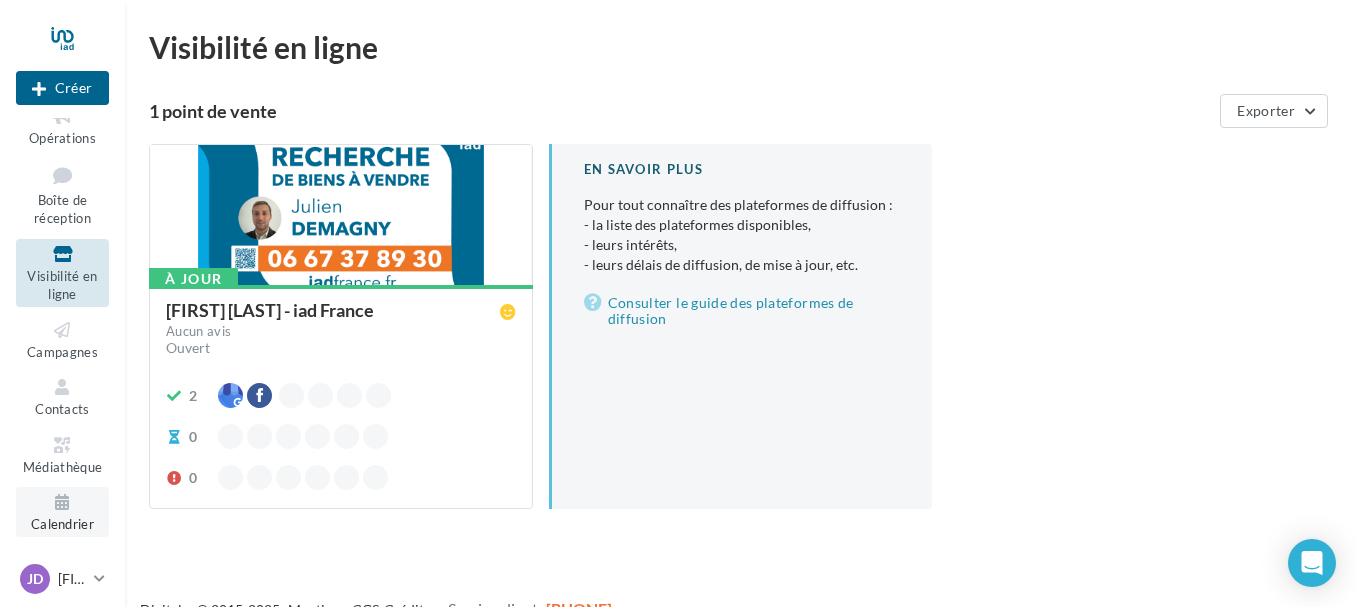 click at bounding box center (62, 502) 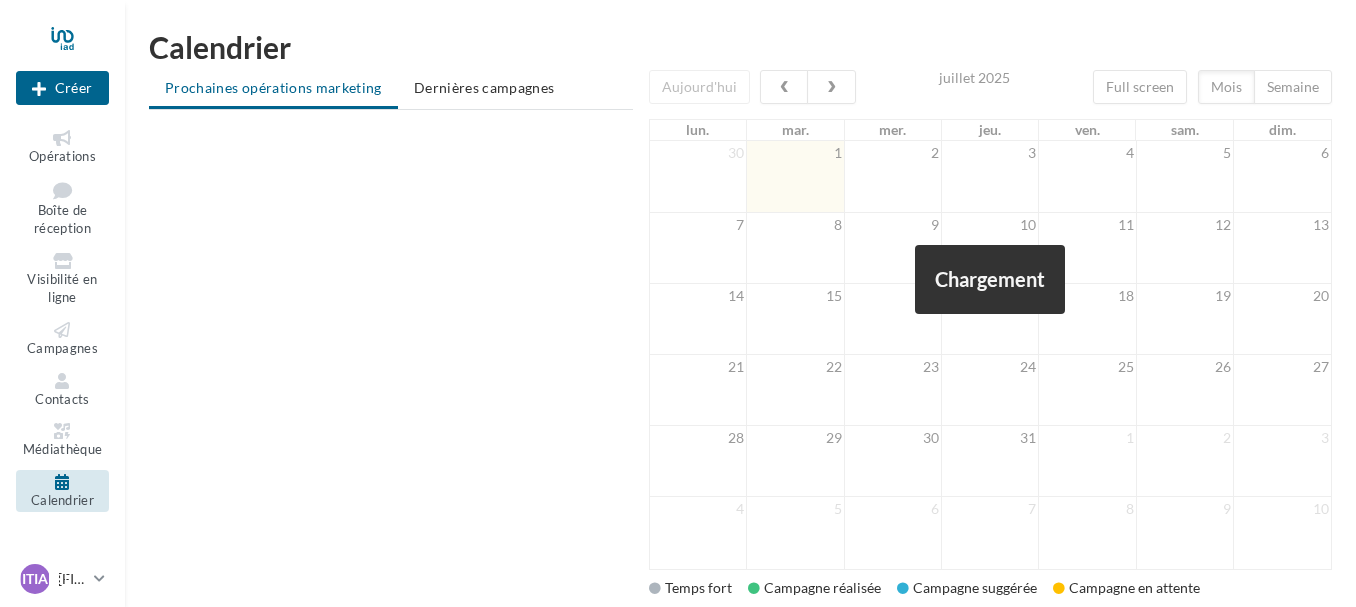 scroll, scrollTop: 0, scrollLeft: 0, axis: both 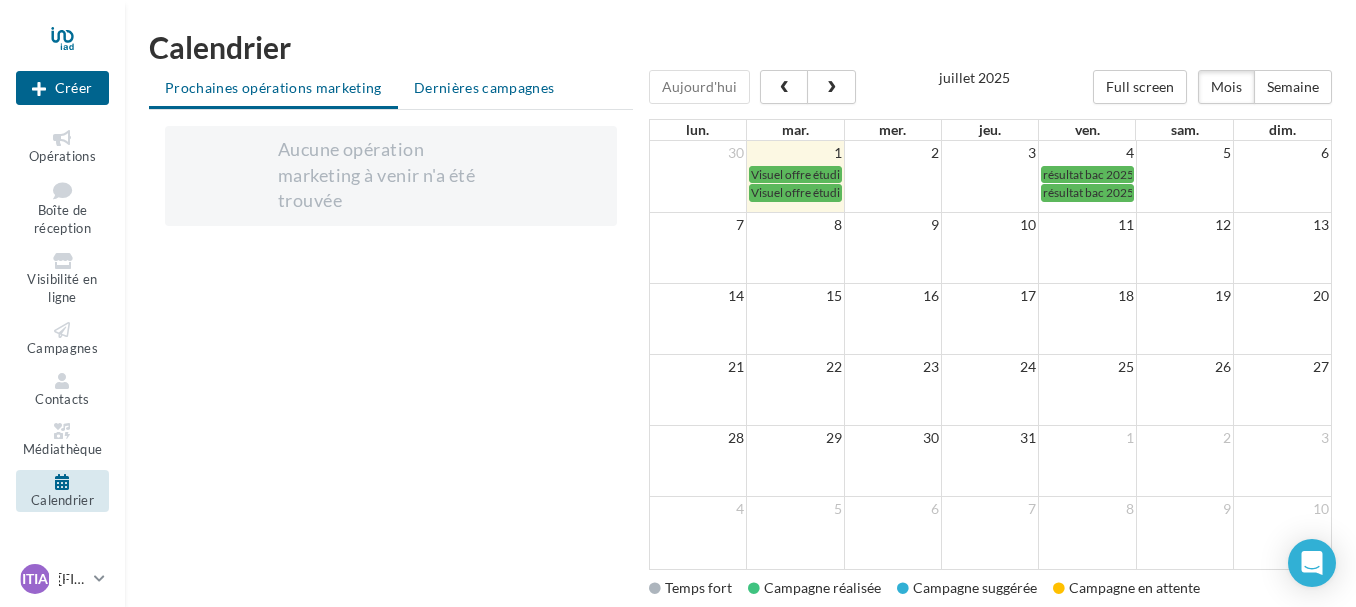 click on "Dernières campagnes" at bounding box center [273, 87] 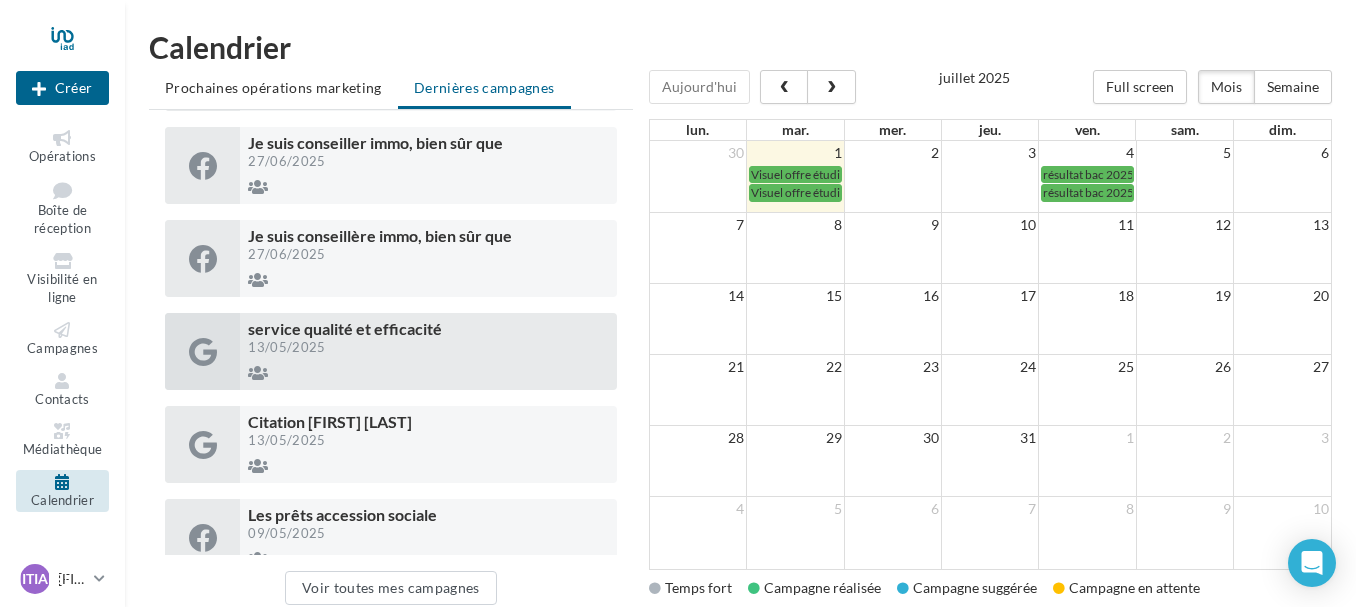 scroll, scrollTop: 222, scrollLeft: 0, axis: vertical 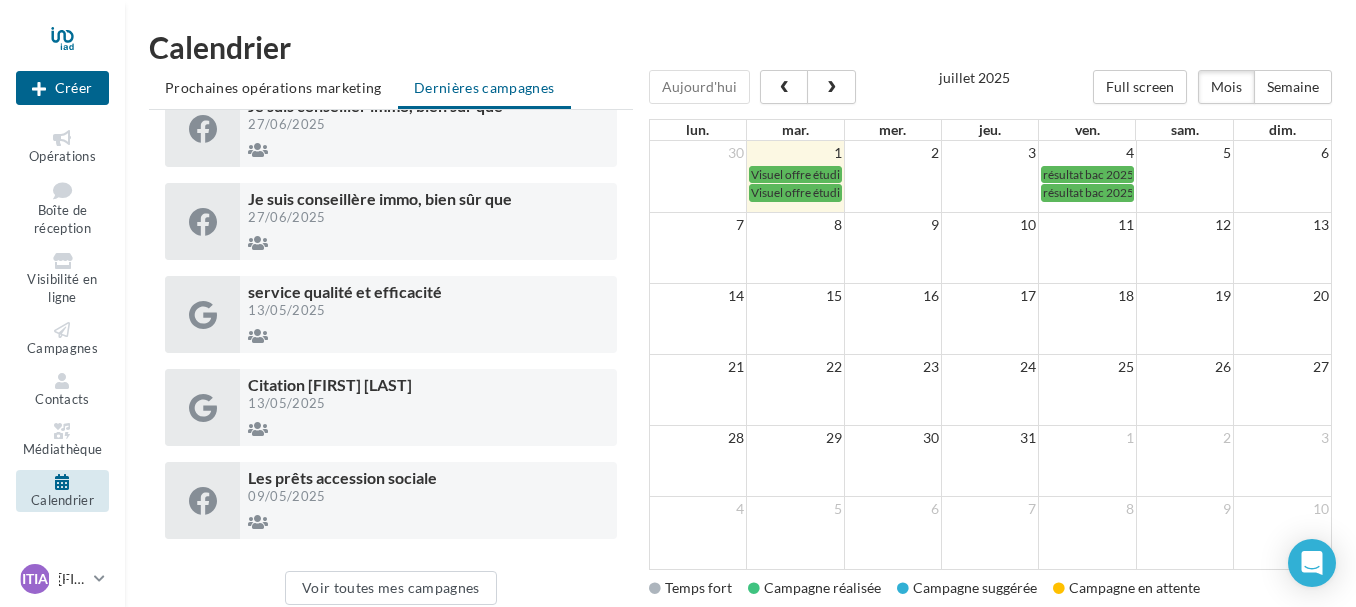 click on "Opérations
Boîte de réception
Visibilité en ligne
Campagnes
Contacts
Médiathèque
Calendrier" at bounding box center (62, 319) 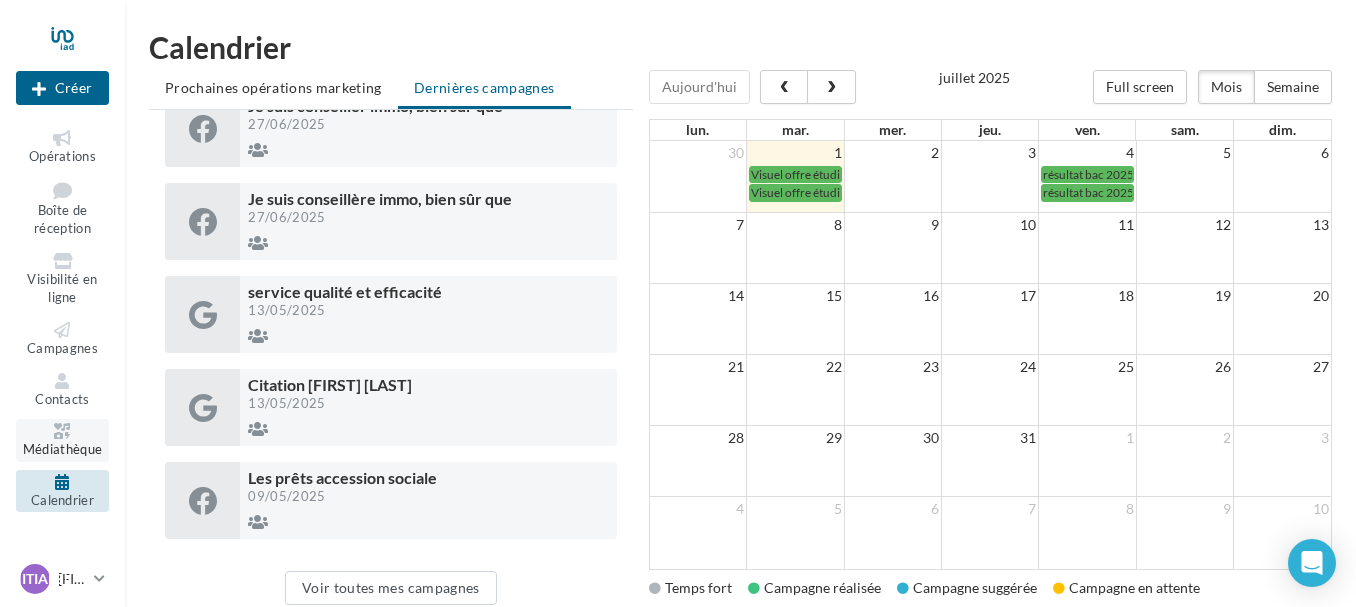 click on "Médiathèque" at bounding box center [62, 440] 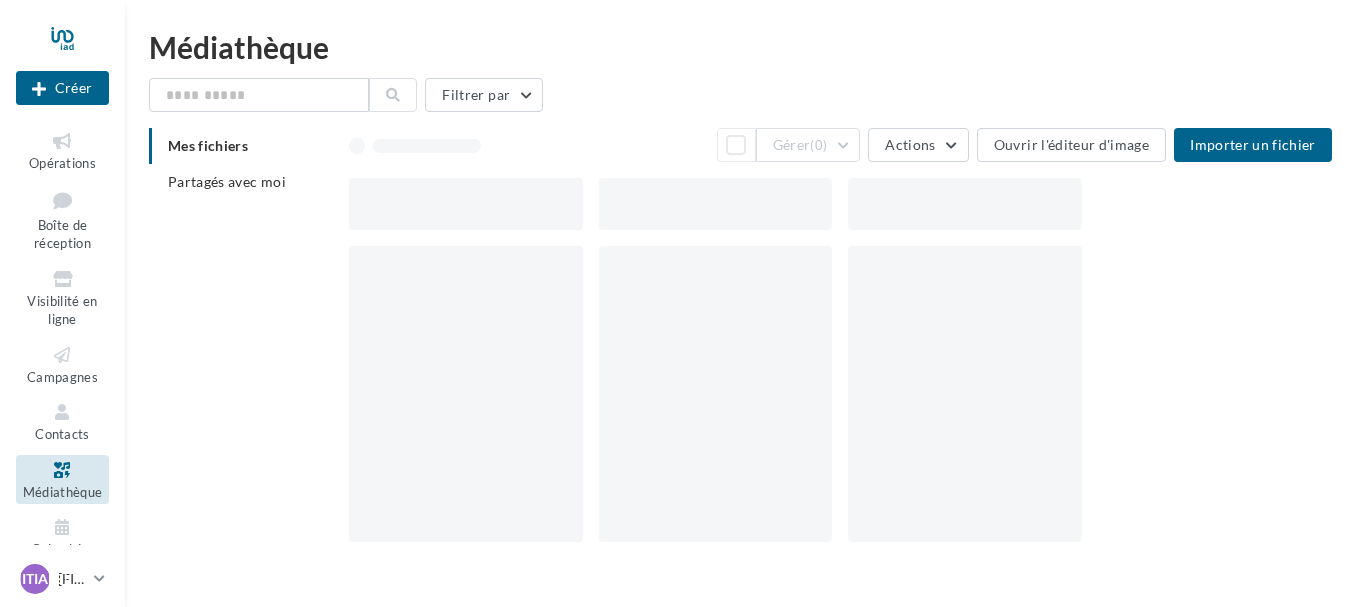 scroll, scrollTop: 0, scrollLeft: 0, axis: both 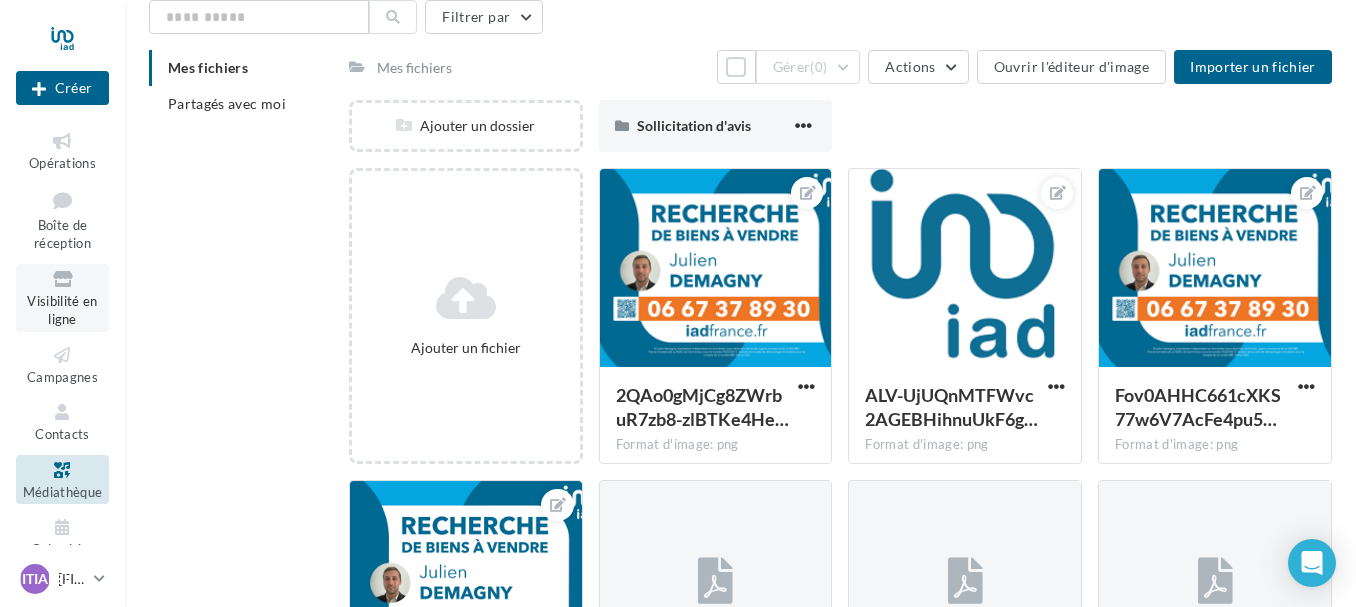 click on "Visibilité en ligne" at bounding box center (62, 310) 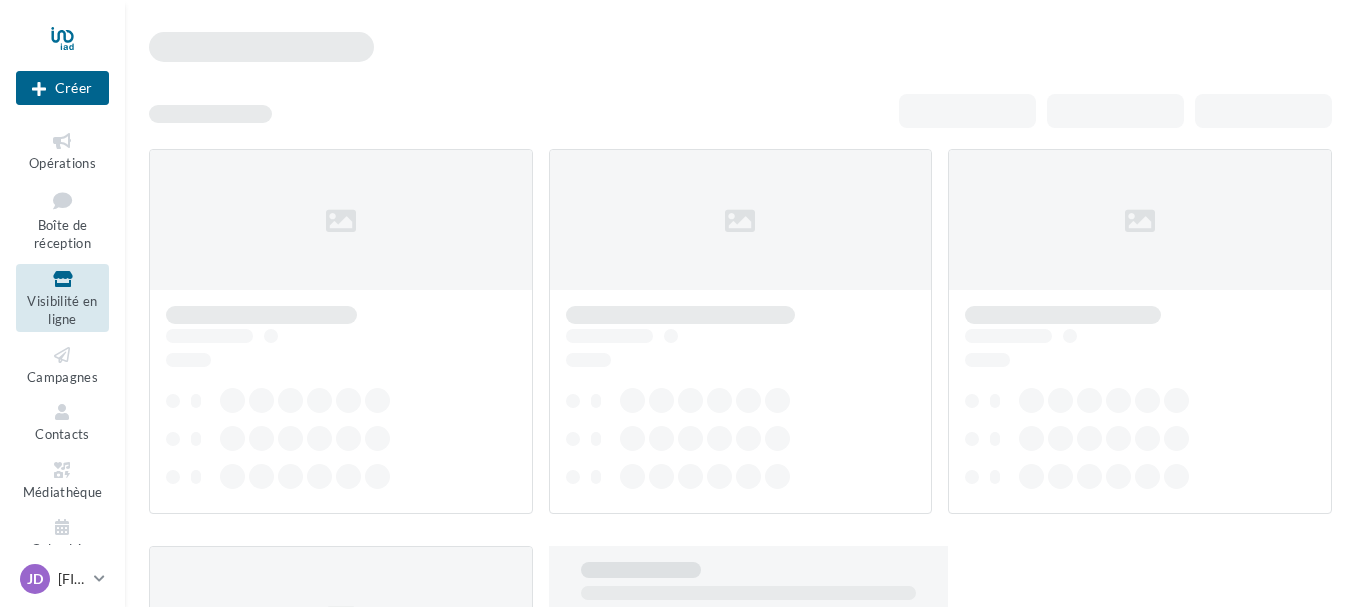 scroll, scrollTop: 0, scrollLeft: 0, axis: both 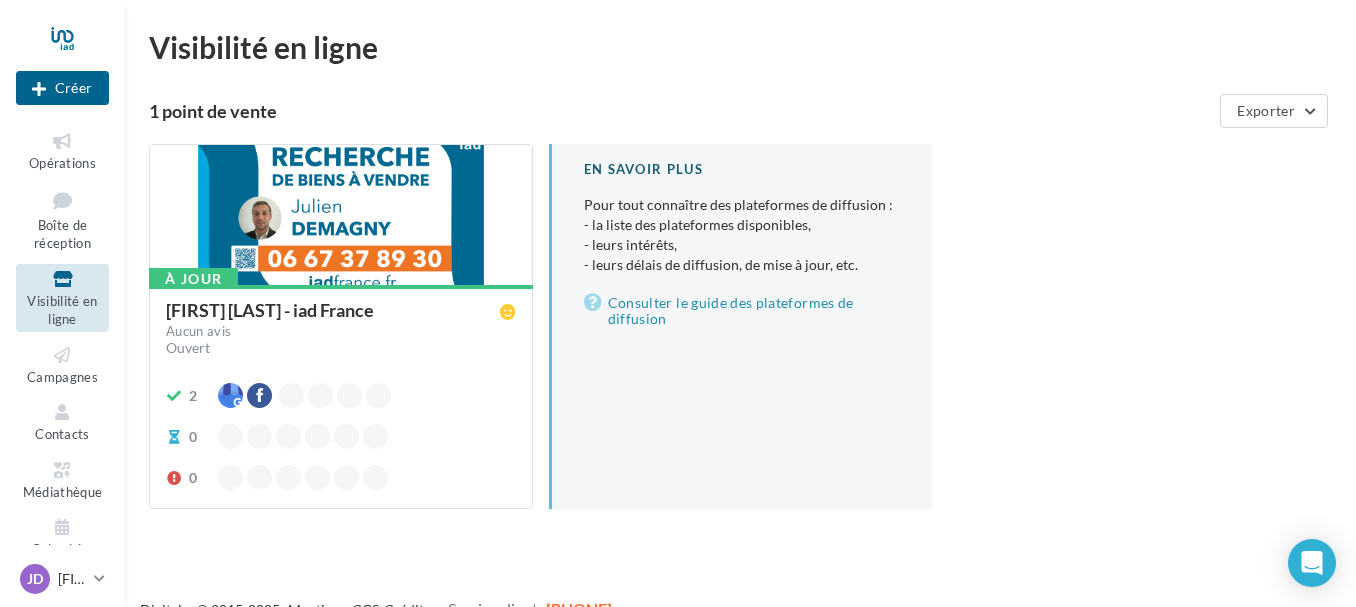 click at bounding box center (341, 216) 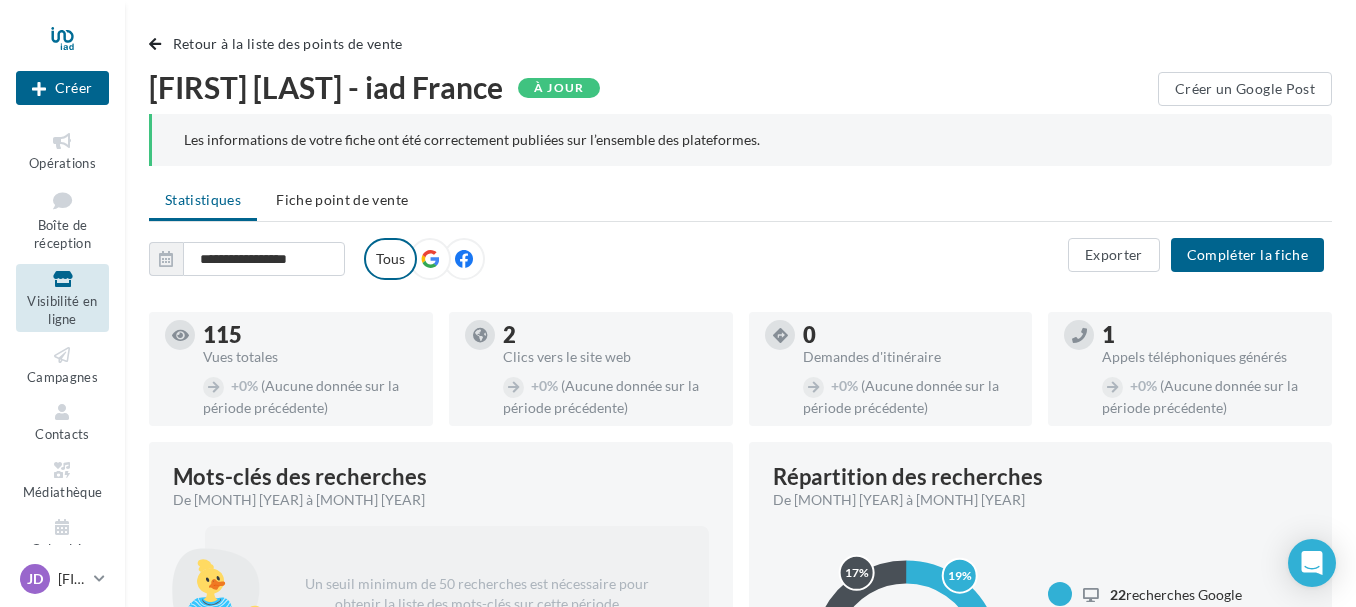 click at bounding box center (430, 260) 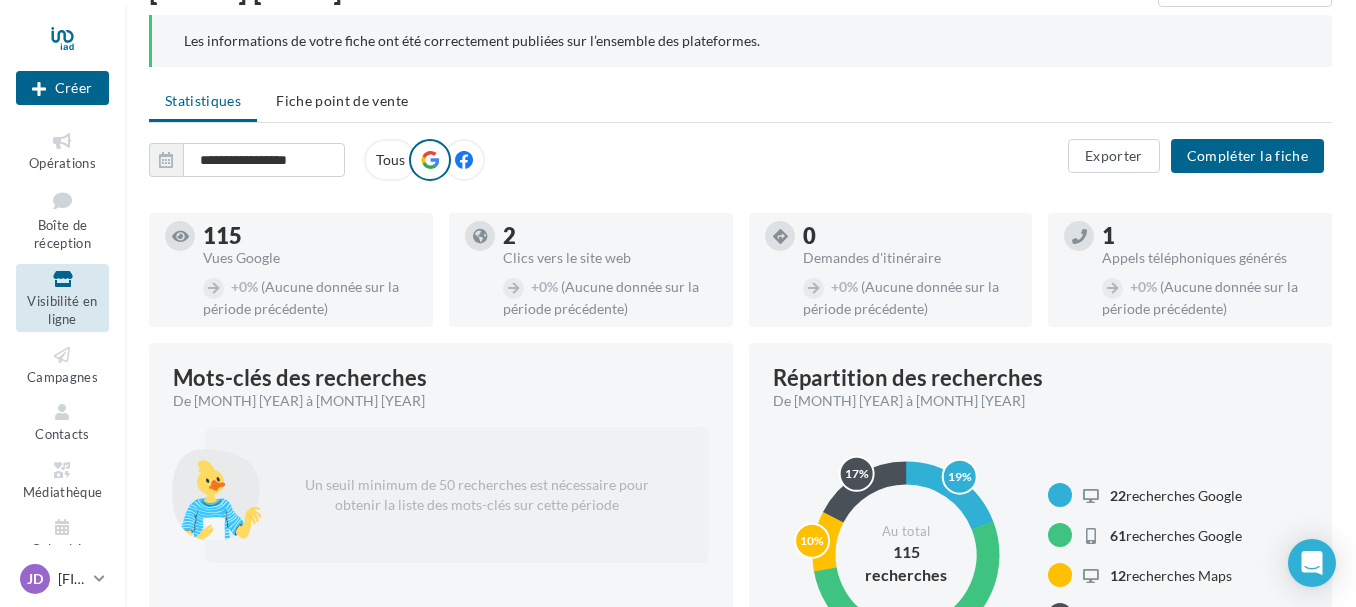 scroll, scrollTop: 117, scrollLeft: 0, axis: vertical 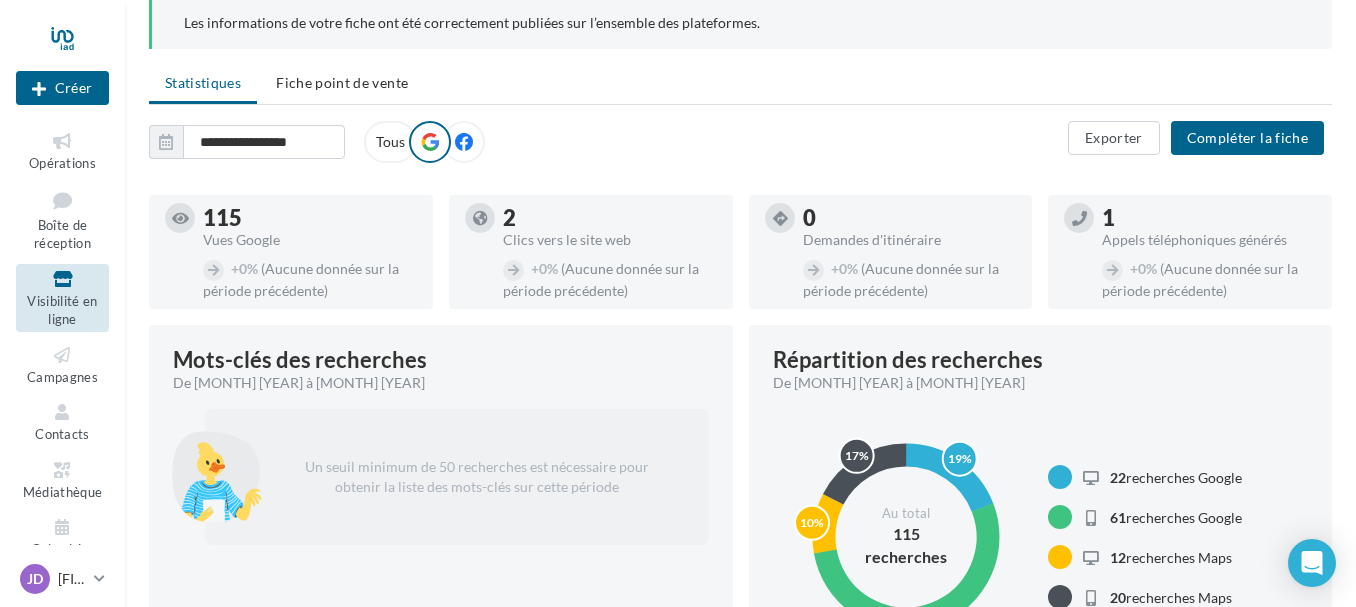 click at bounding box center (464, 142) 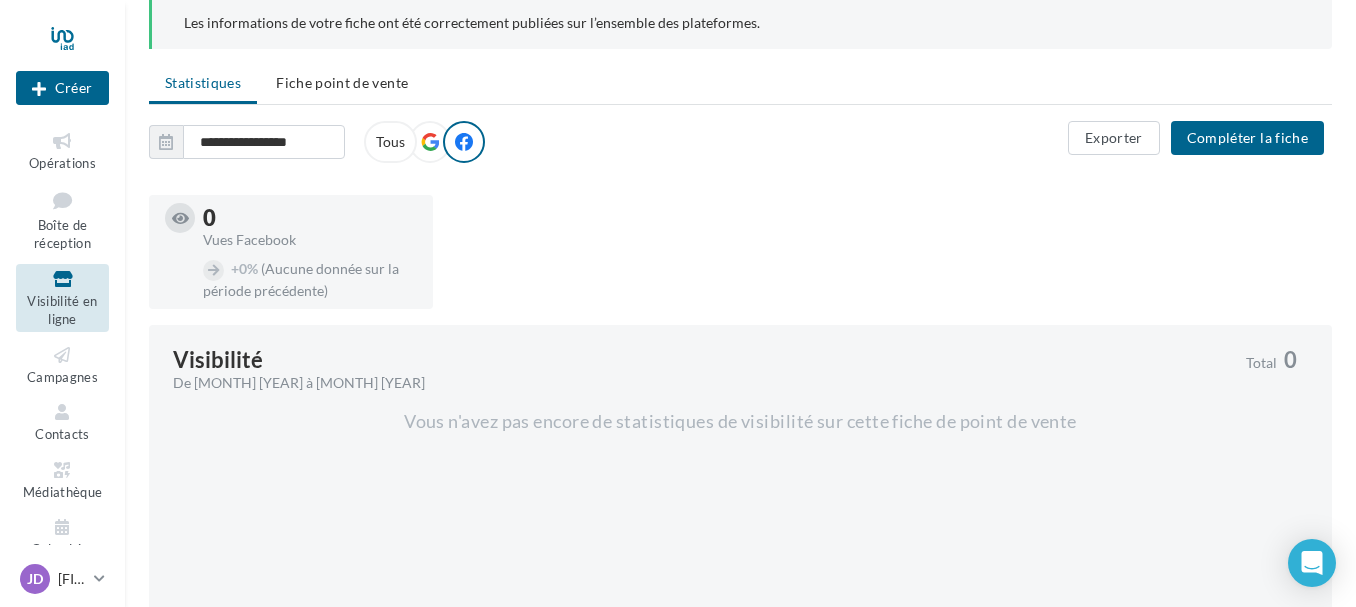 click at bounding box center (430, 142) 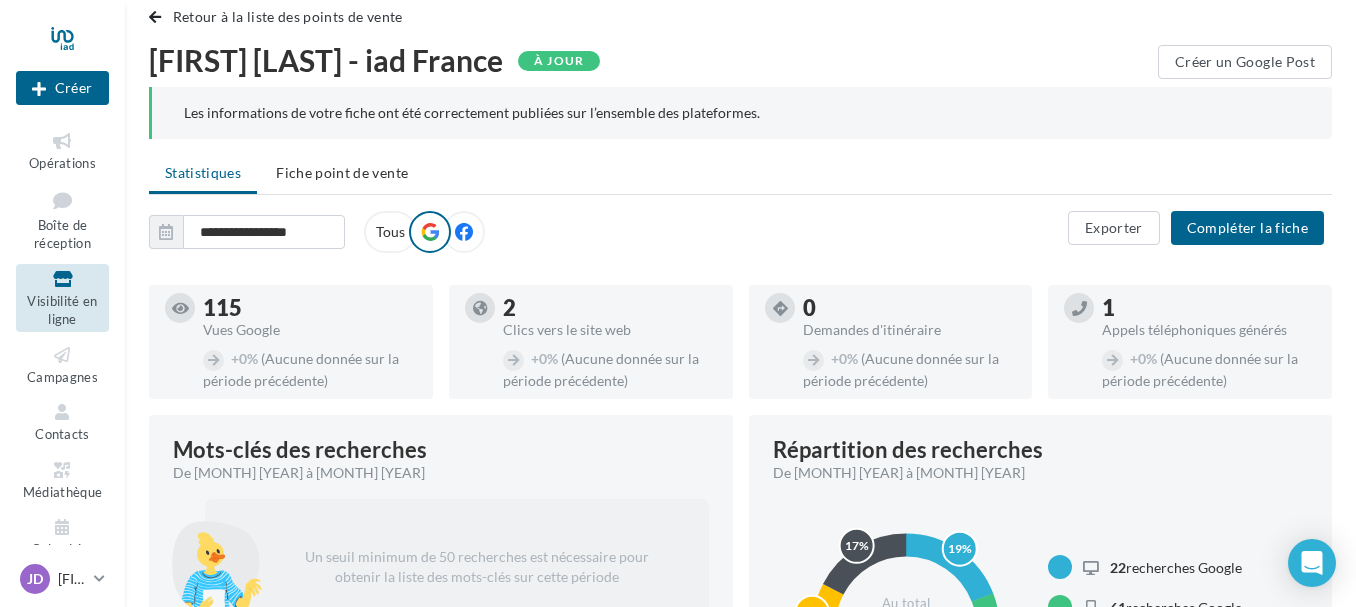 scroll, scrollTop: 0, scrollLeft: 0, axis: both 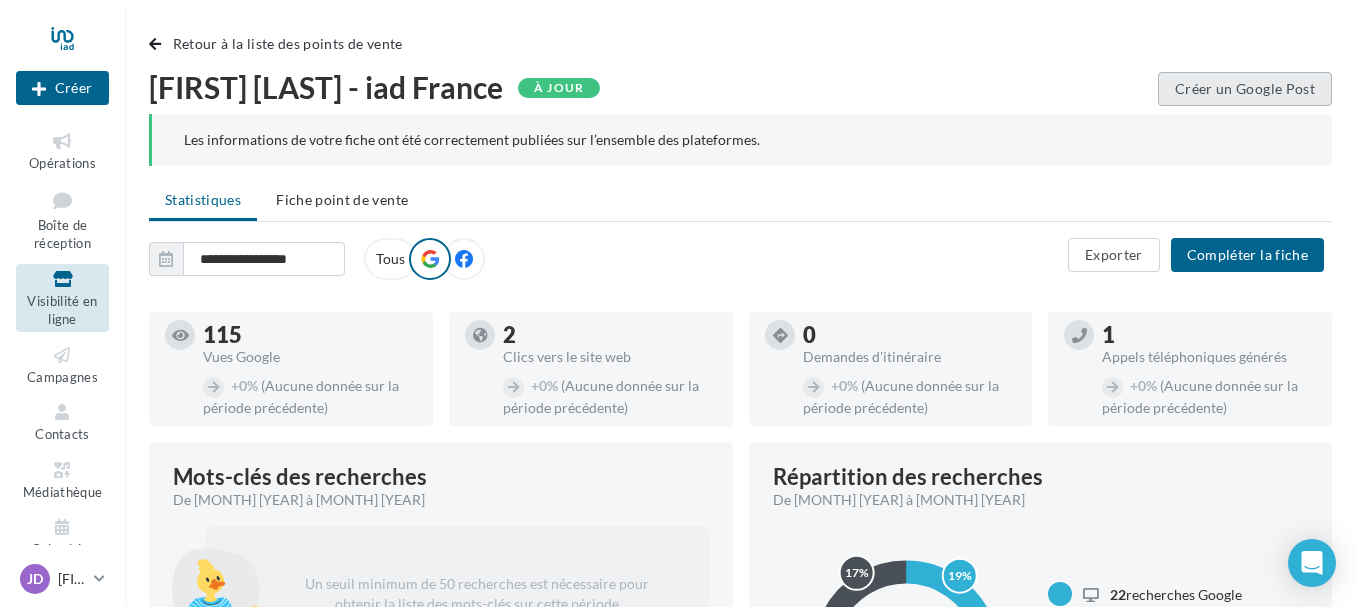 click on "Créer un Google Post" at bounding box center [1245, 89] 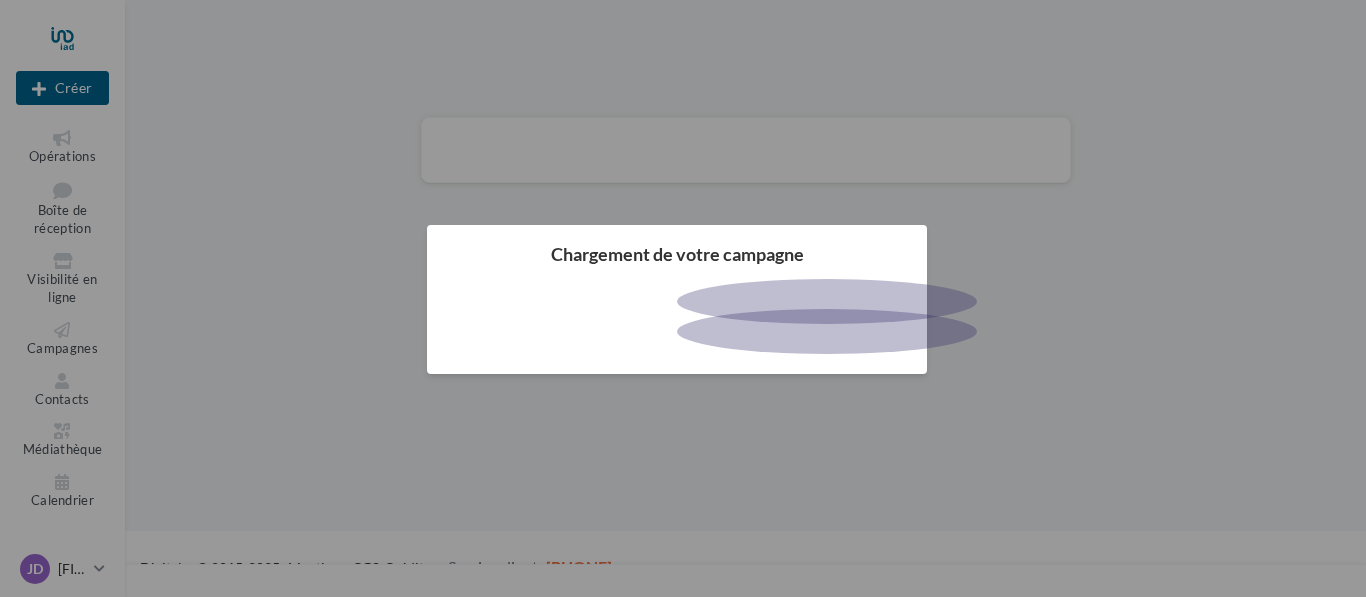 scroll, scrollTop: 0, scrollLeft: 0, axis: both 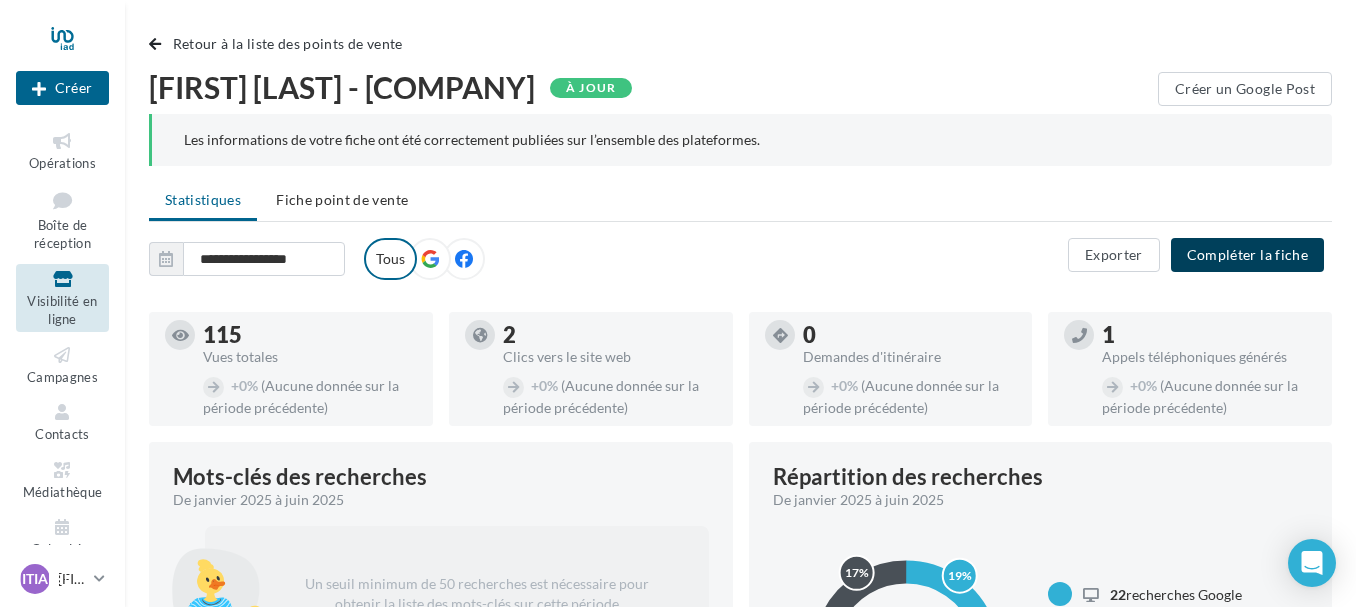 click on "Compléter la fiche" at bounding box center (1247, 255) 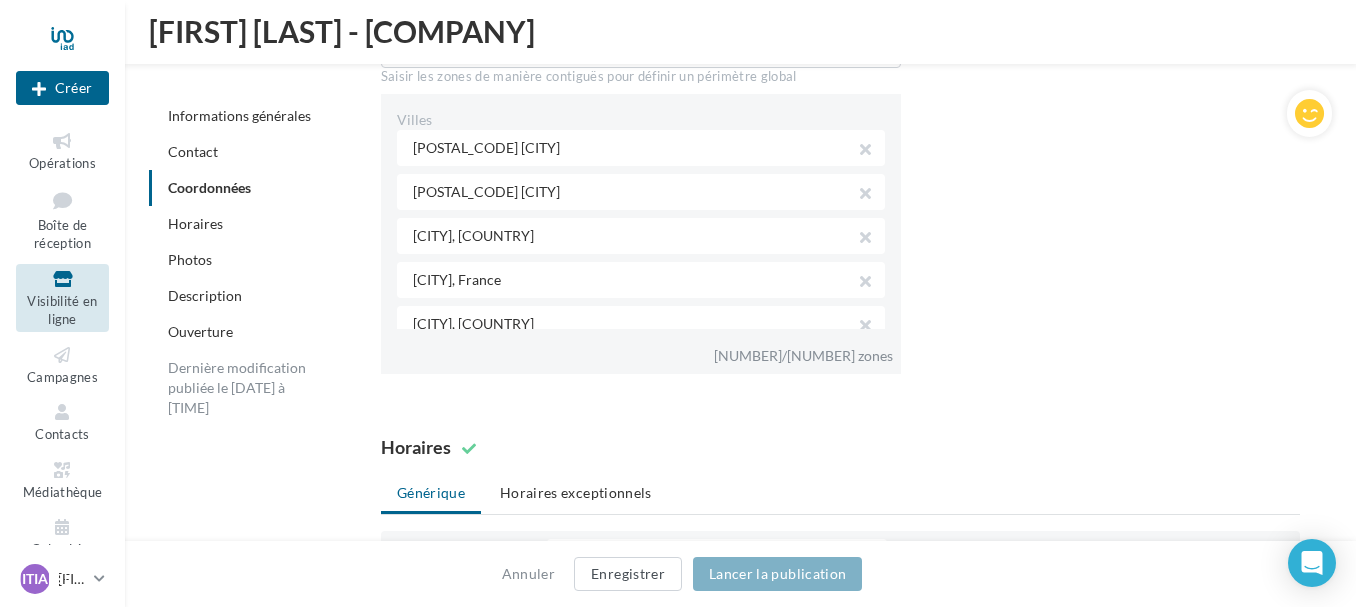 scroll, scrollTop: 1608, scrollLeft: 0, axis: vertical 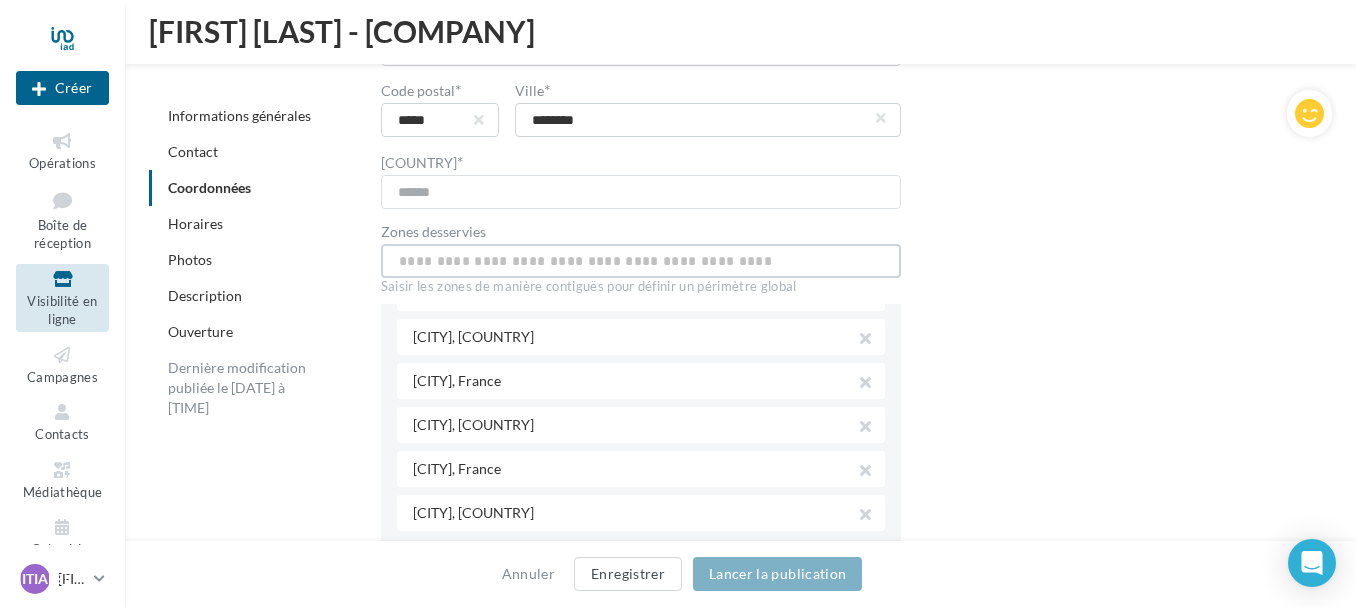 click at bounding box center (641, 261) 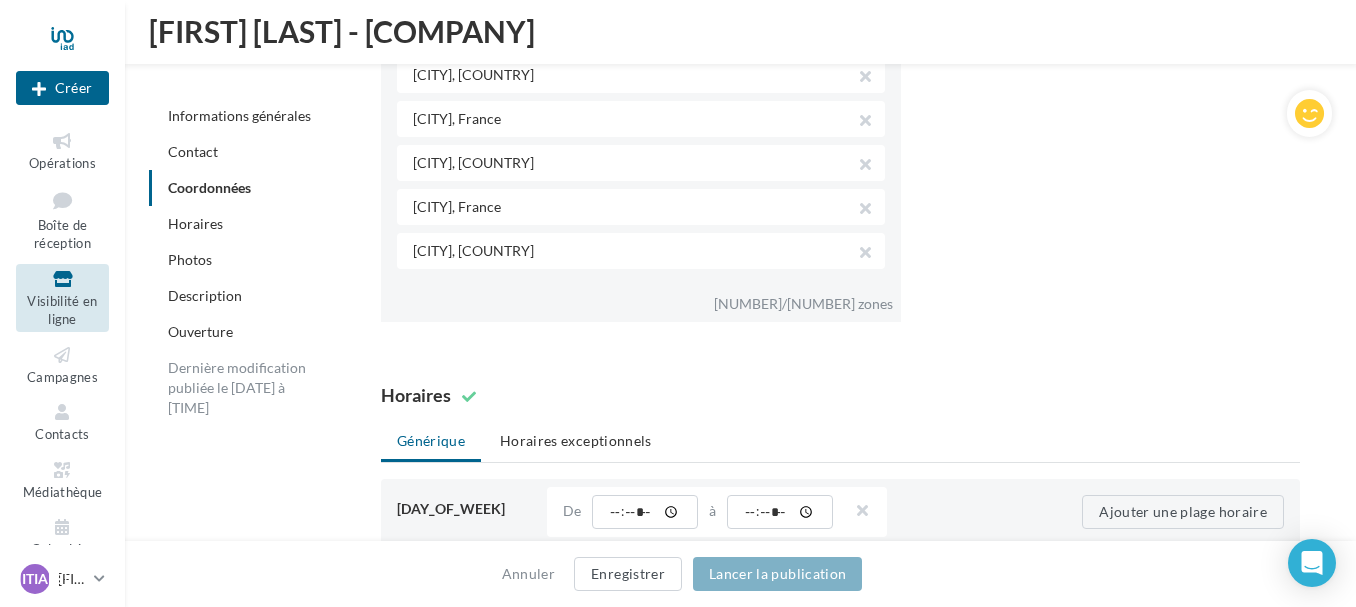 scroll, scrollTop: 1659, scrollLeft: 0, axis: vertical 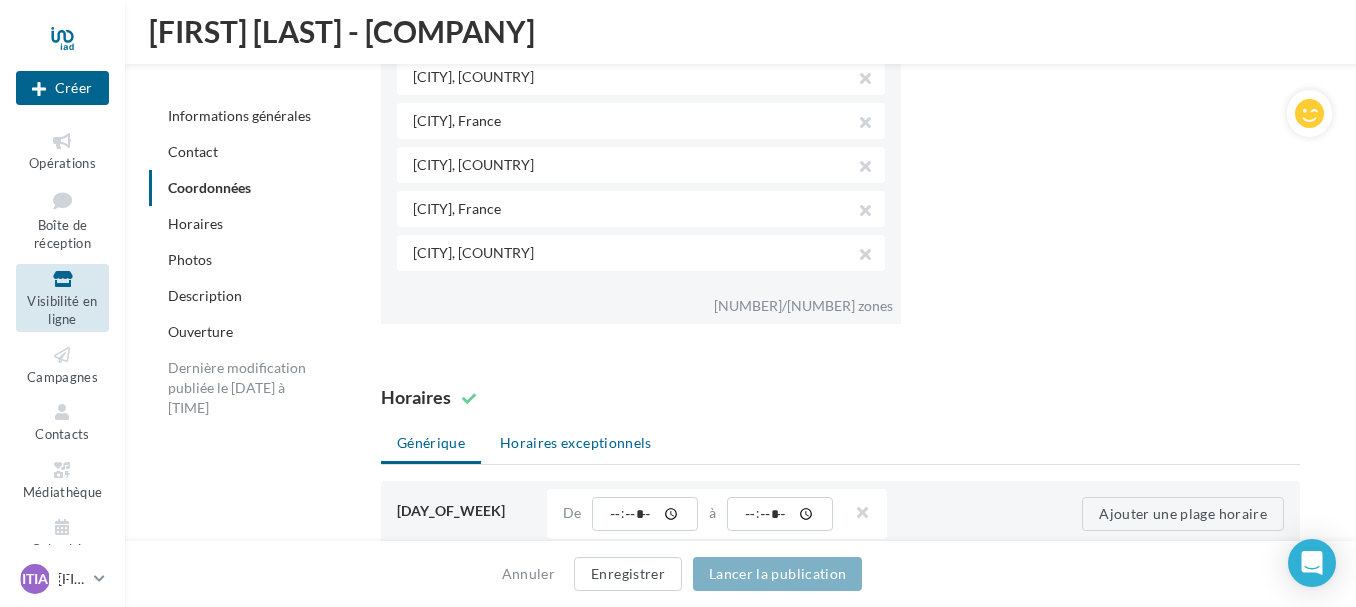 type on "**********" 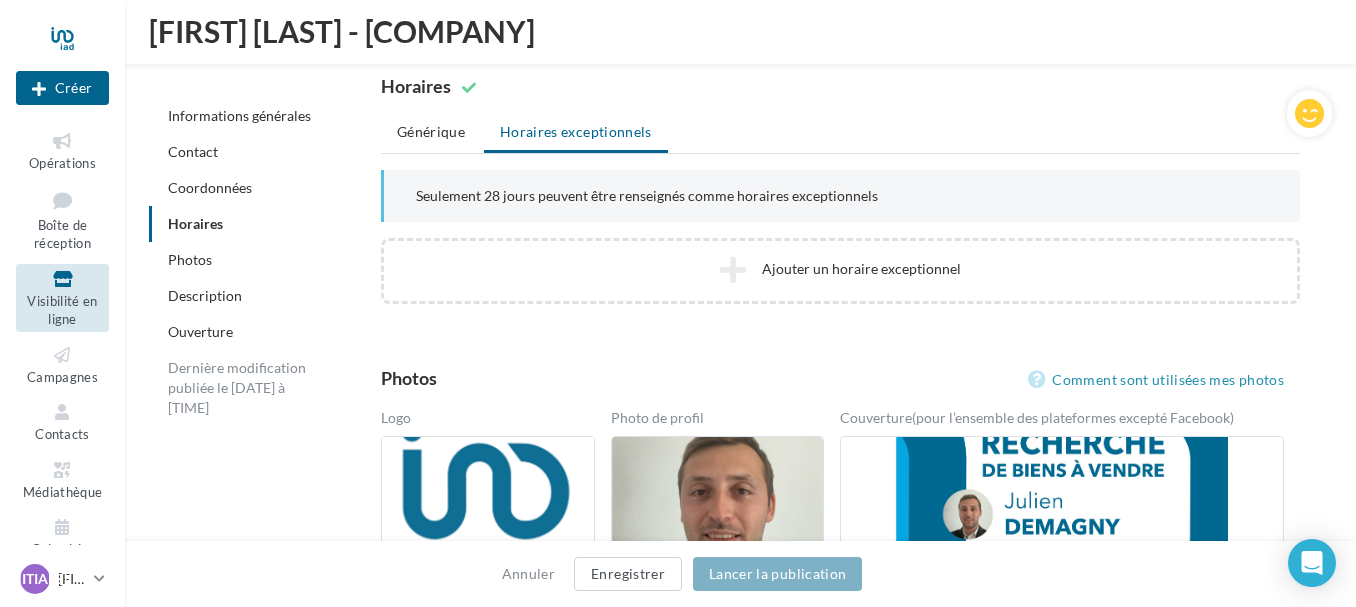 scroll, scrollTop: 1971, scrollLeft: 0, axis: vertical 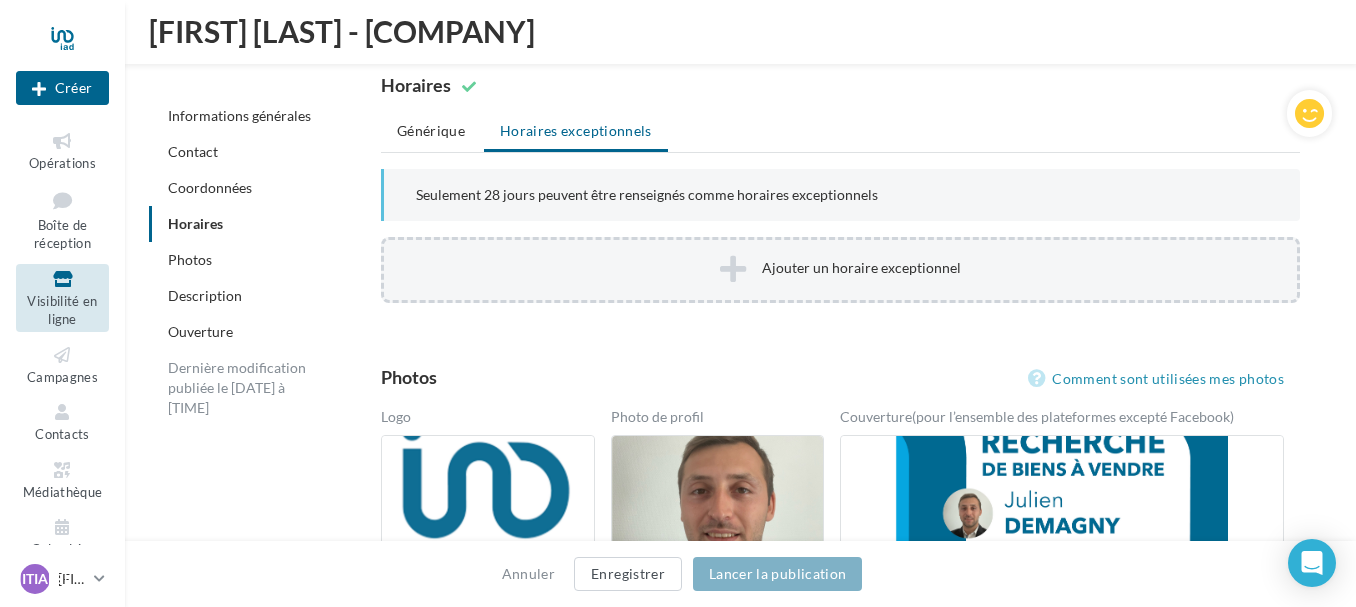 click on "Ajouter un horaire exceptionnel" at bounding box center (840, 270) 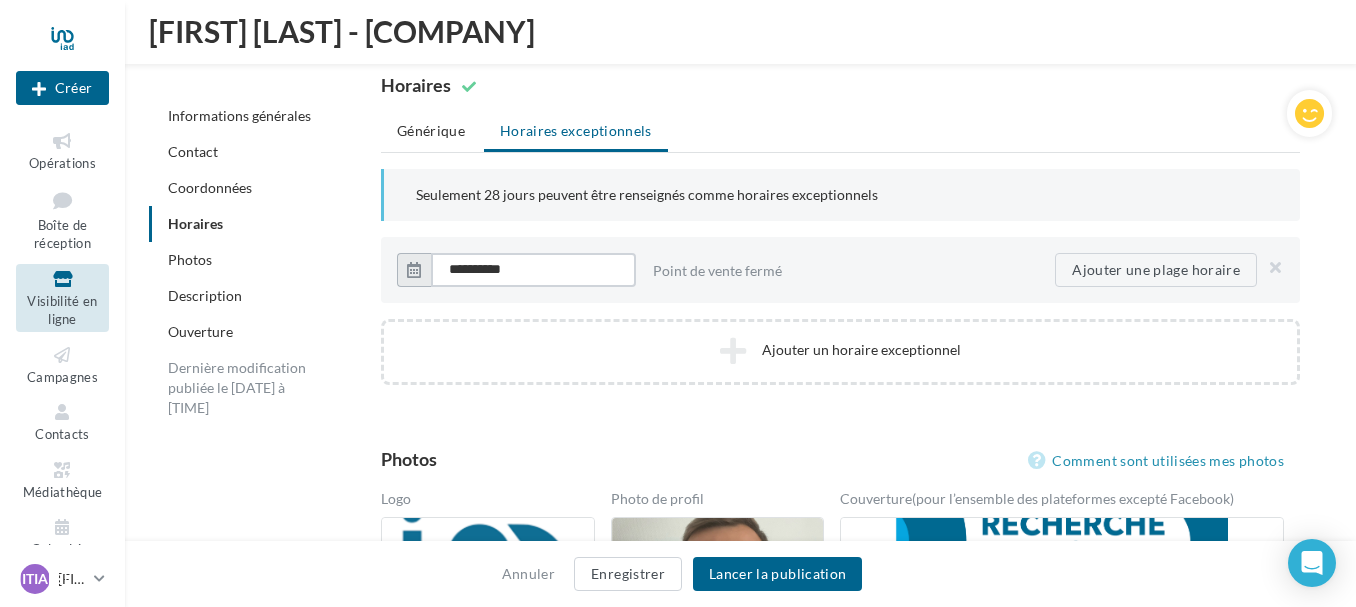 click on "**********" at bounding box center [533, 270] 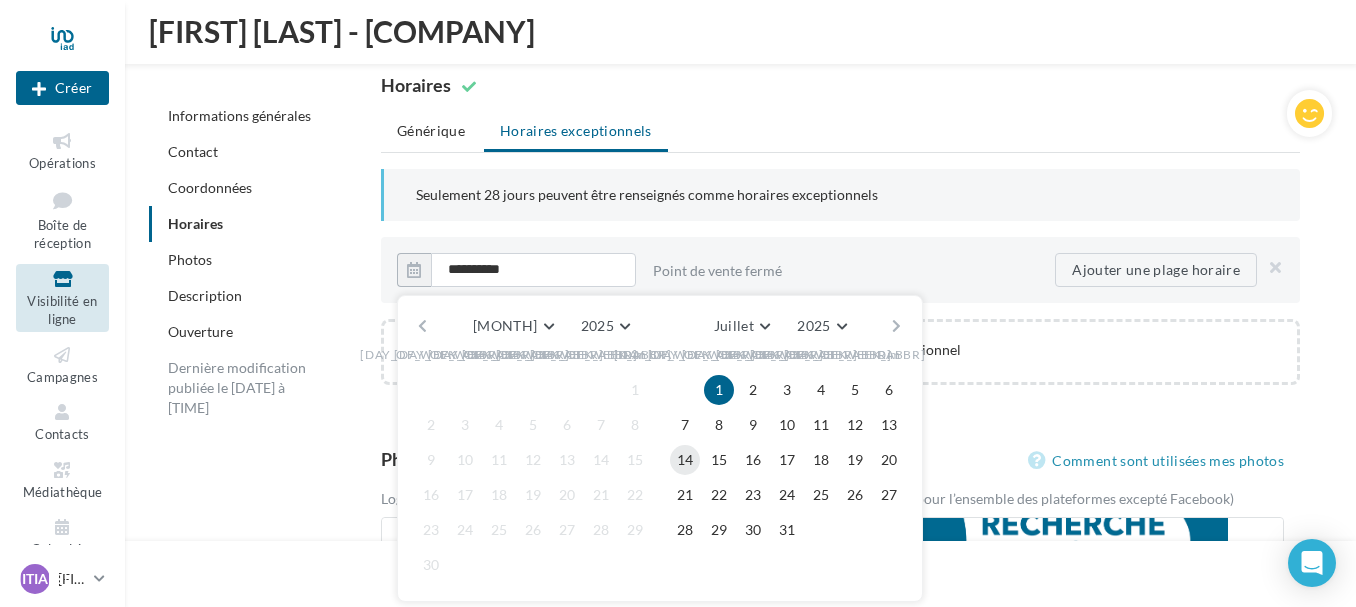 click on "14" at bounding box center (753, 390) 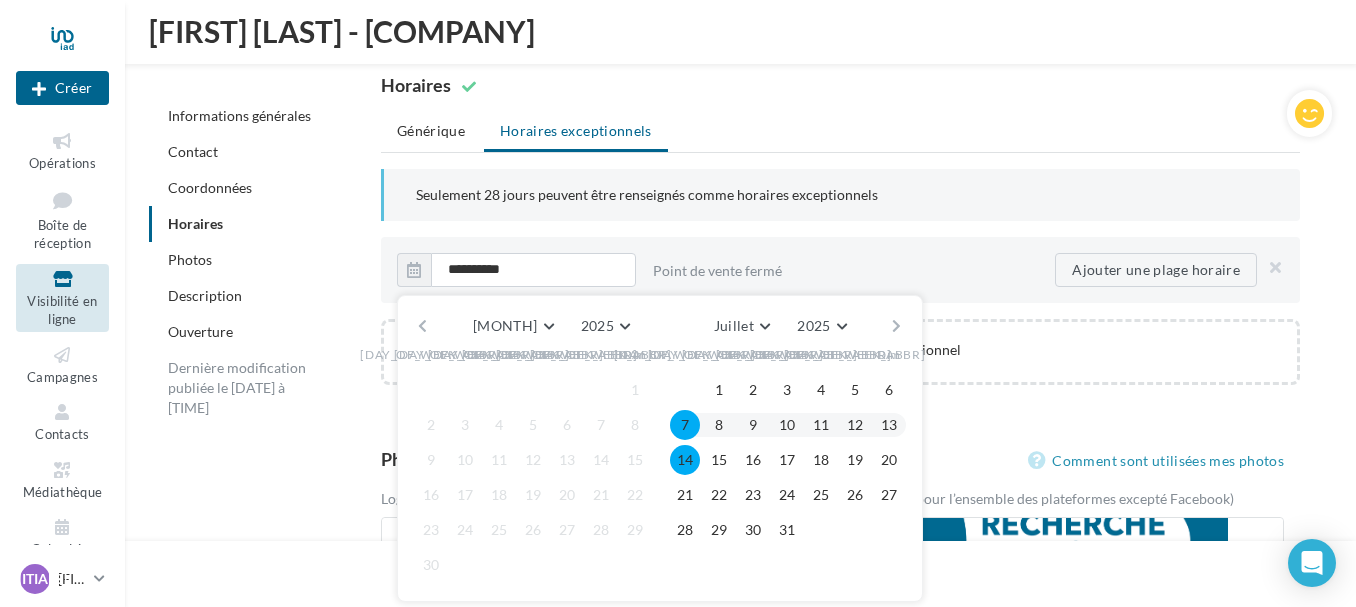 click on "Point de vente fermé" at bounding box center [846, 271] 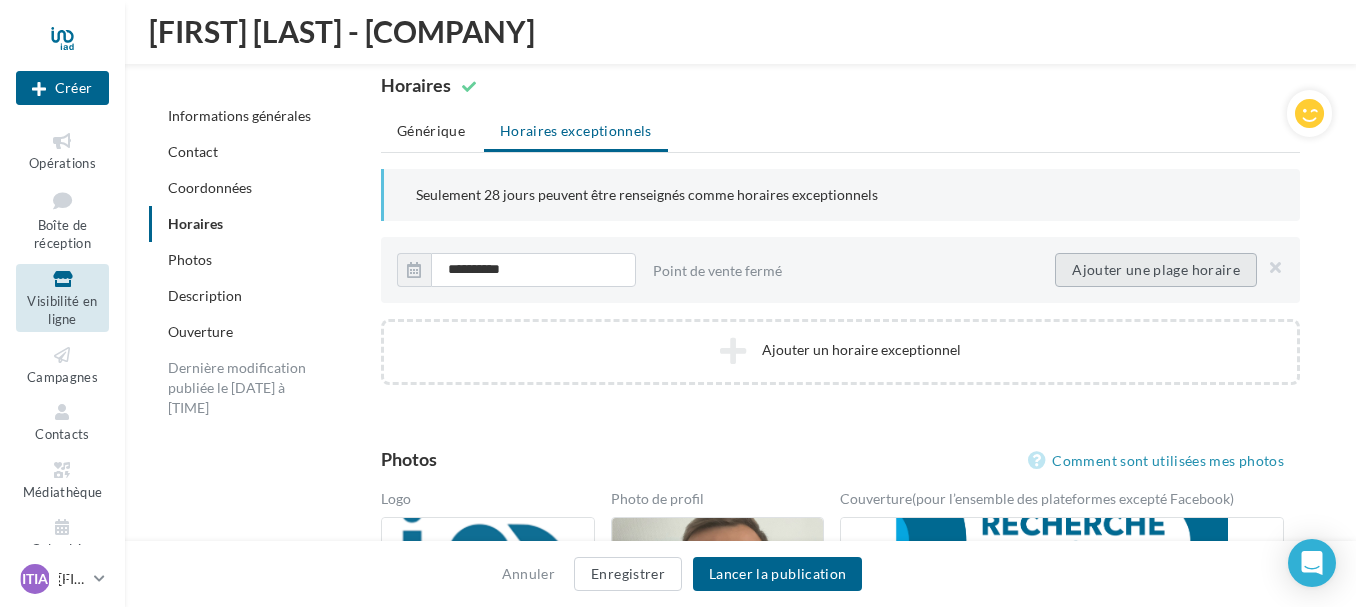 click on "Ajouter une plage horaire" at bounding box center [414, 270] 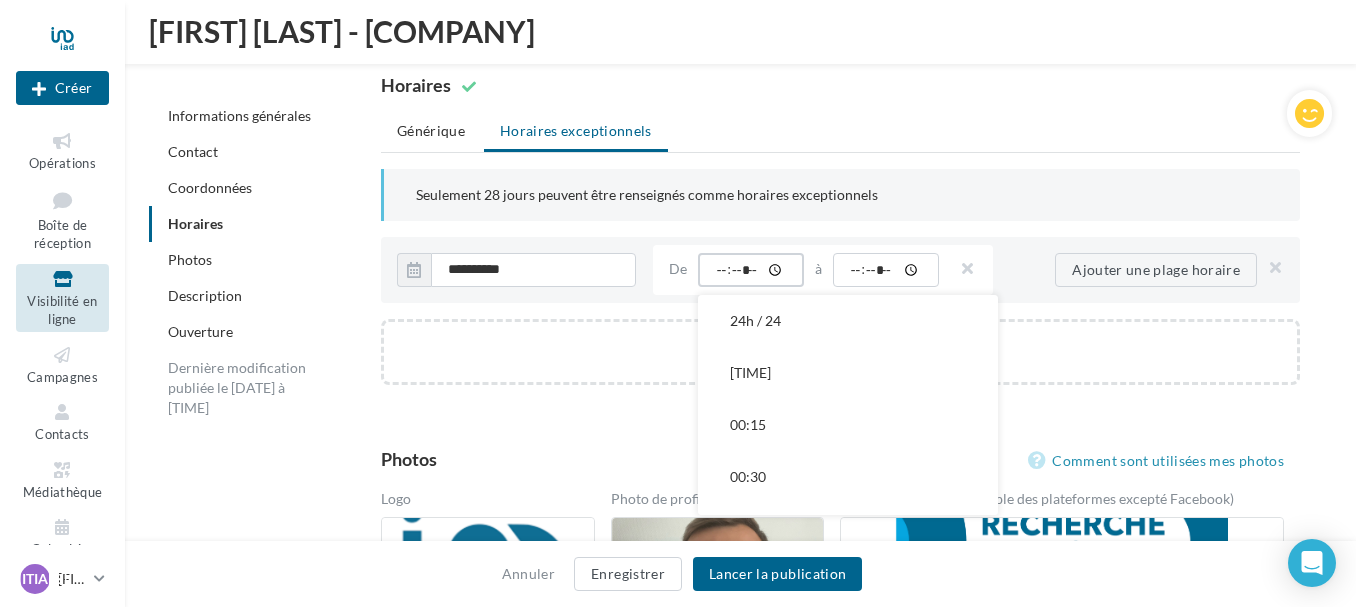 click at bounding box center [751, 270] 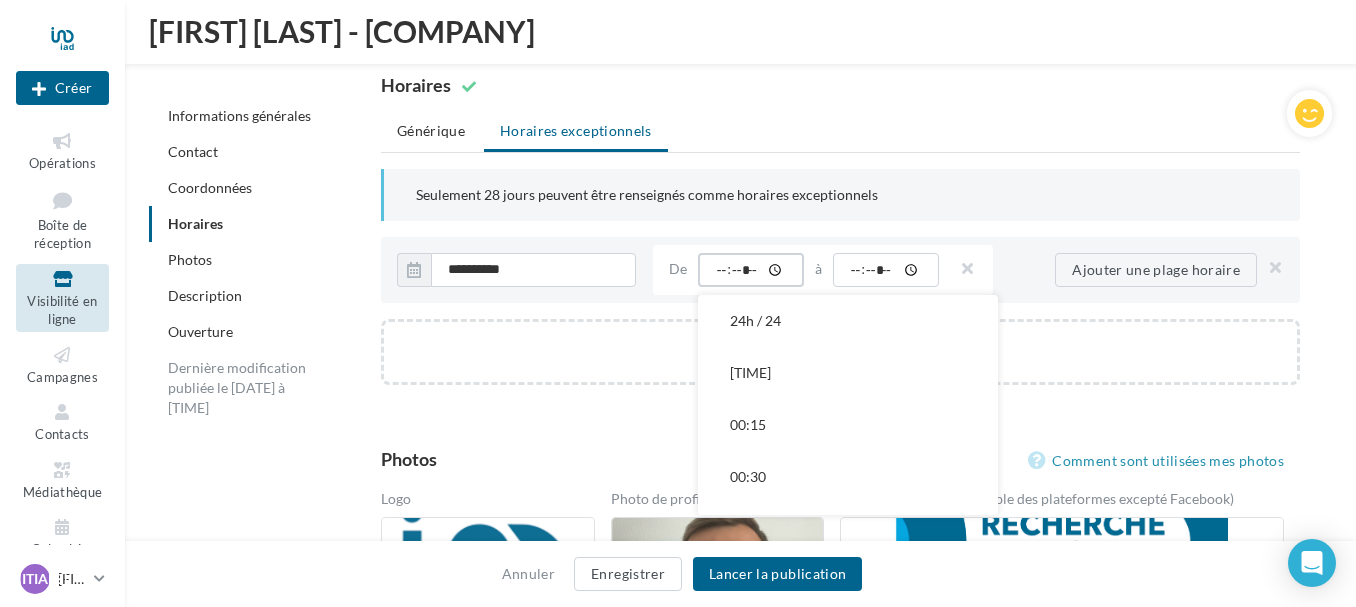 type on "*****" 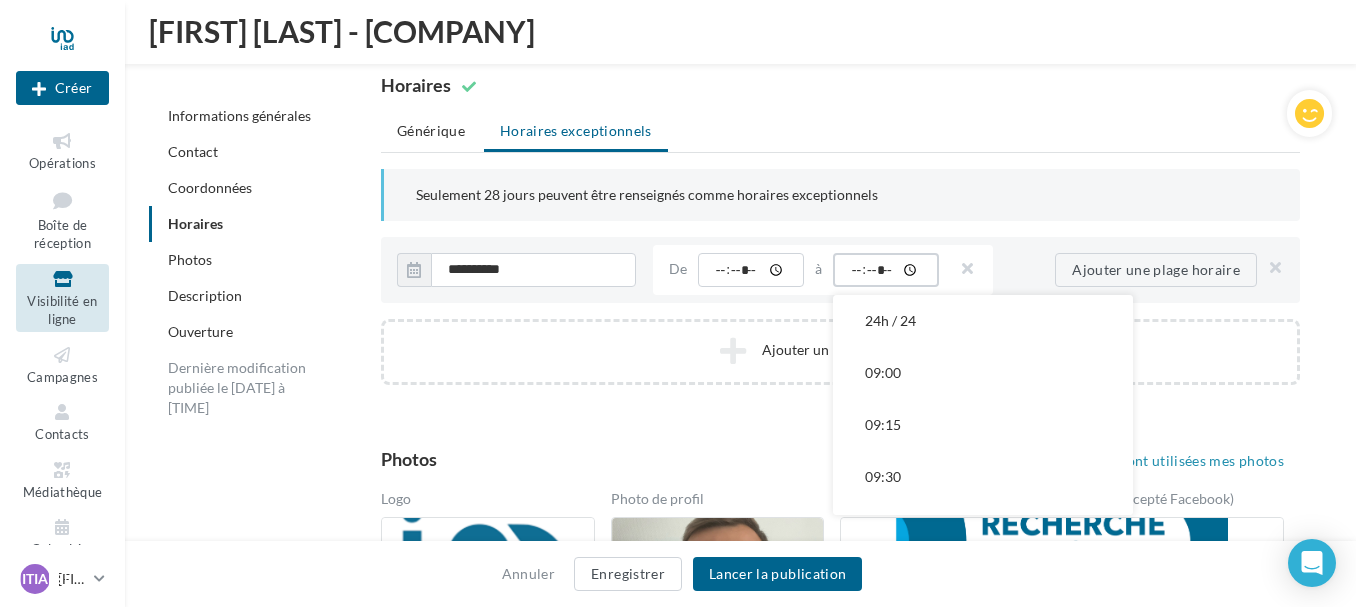 click at bounding box center (886, 270) 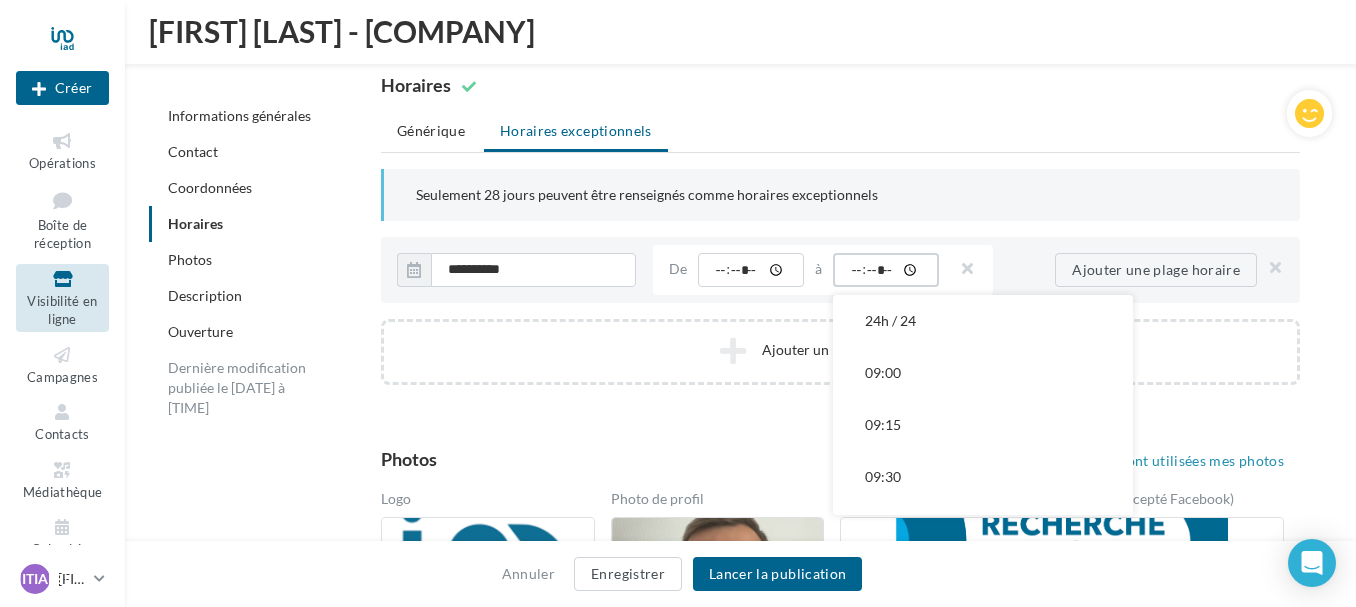 type on "*****" 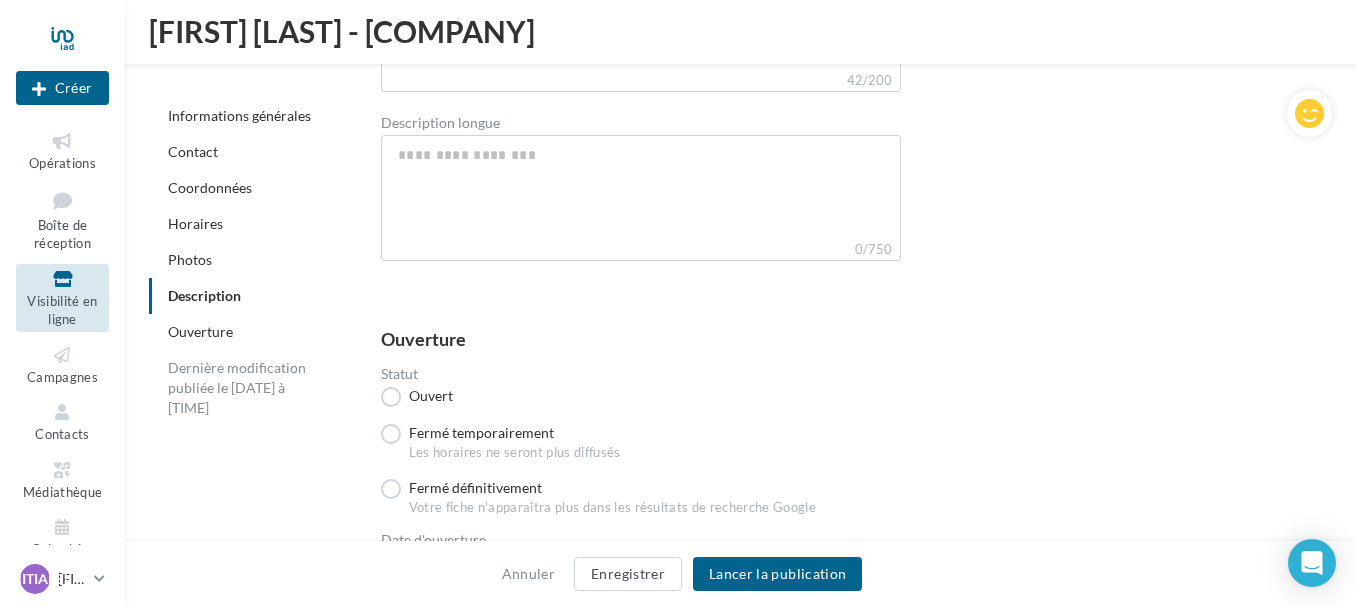 scroll, scrollTop: 4548, scrollLeft: 0, axis: vertical 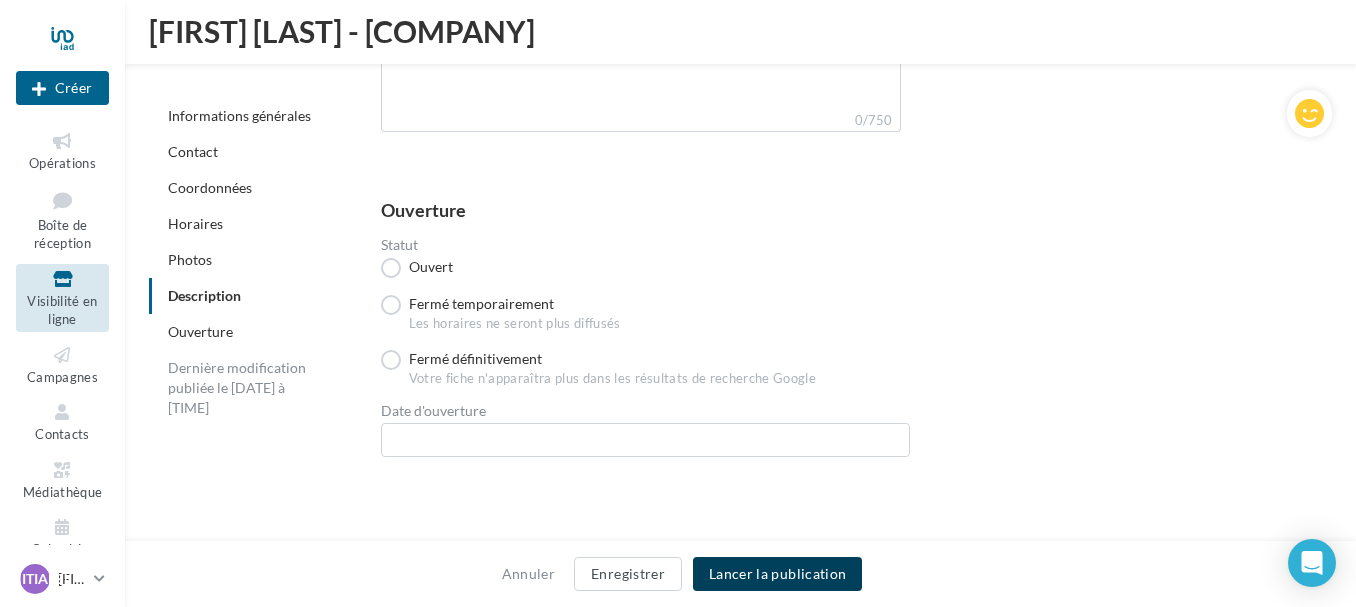 click on "Lancer la publication" at bounding box center [777, 574] 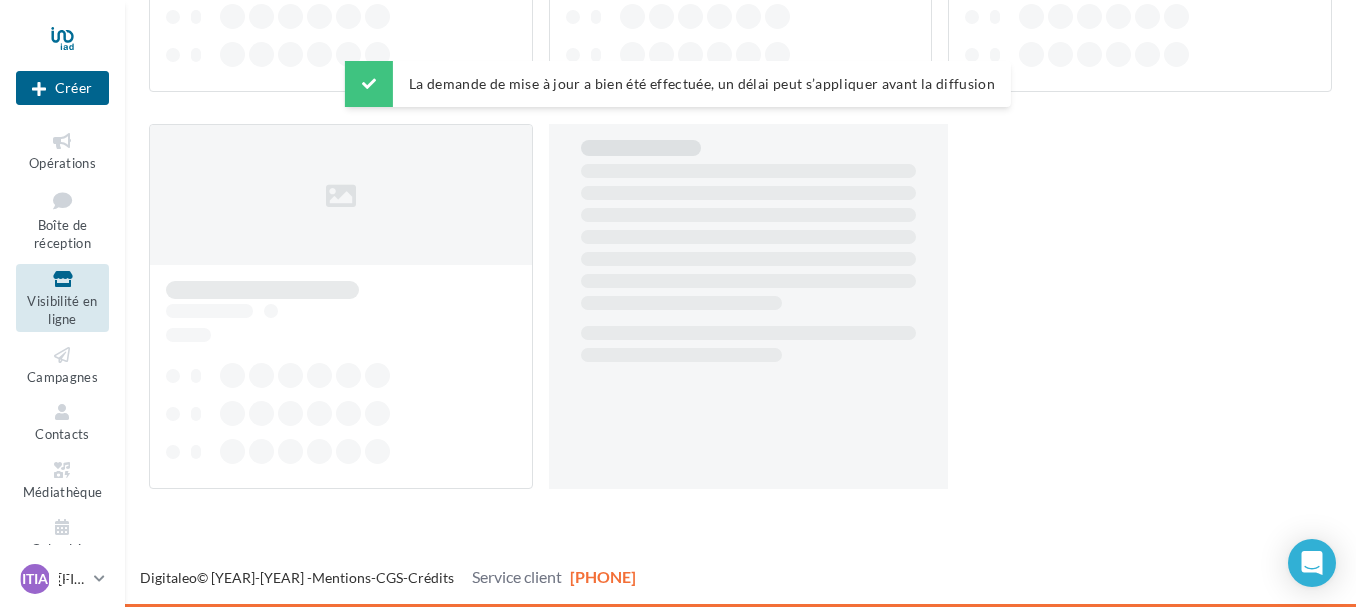 scroll, scrollTop: 32, scrollLeft: 0, axis: vertical 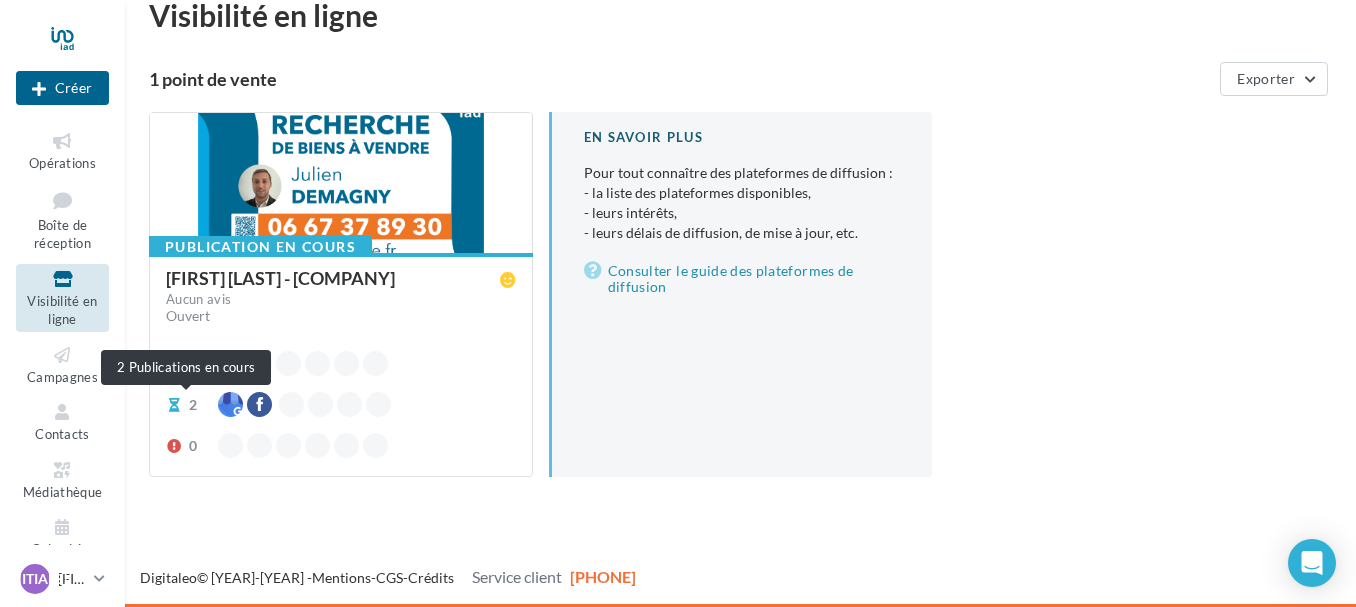click at bounding box center (174, 405) 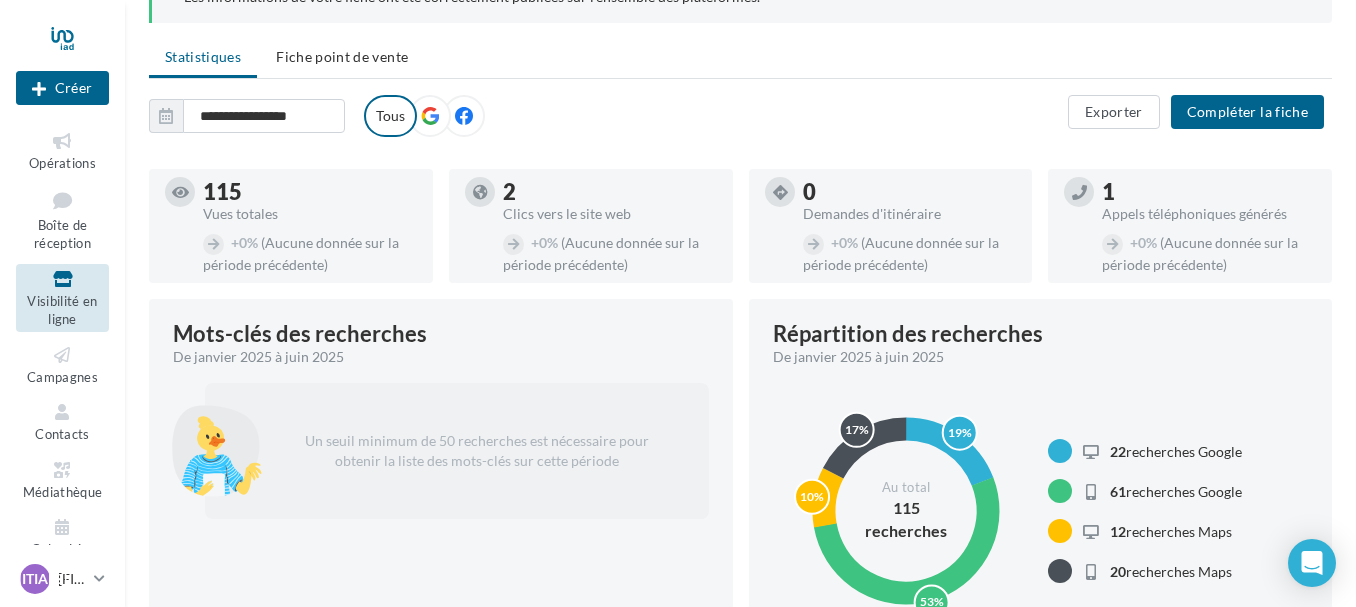 scroll, scrollTop: 0, scrollLeft: 0, axis: both 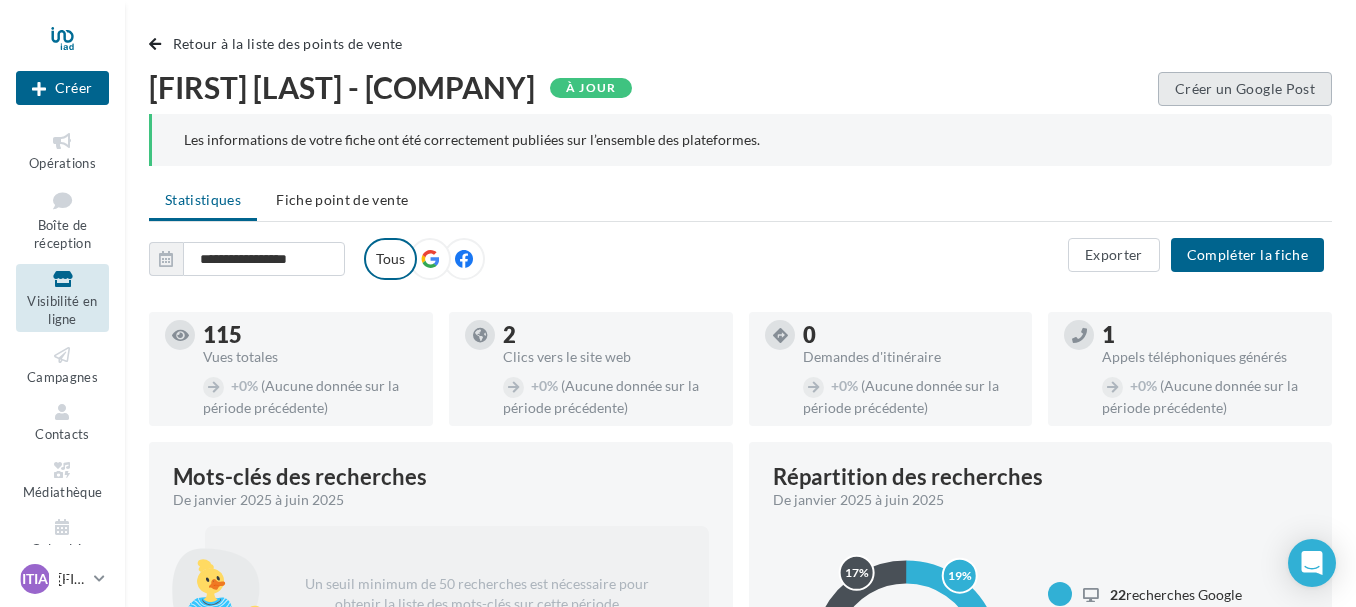 click on "Créer un Google Post" at bounding box center [1245, 89] 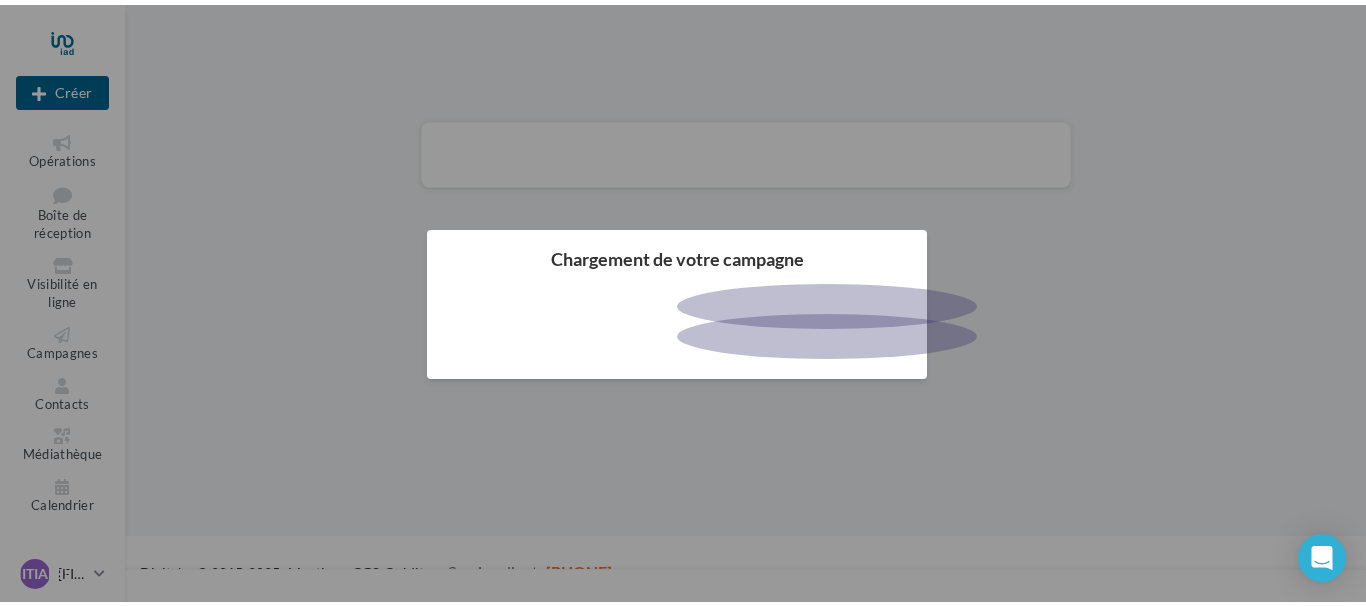 scroll, scrollTop: 0, scrollLeft: 0, axis: both 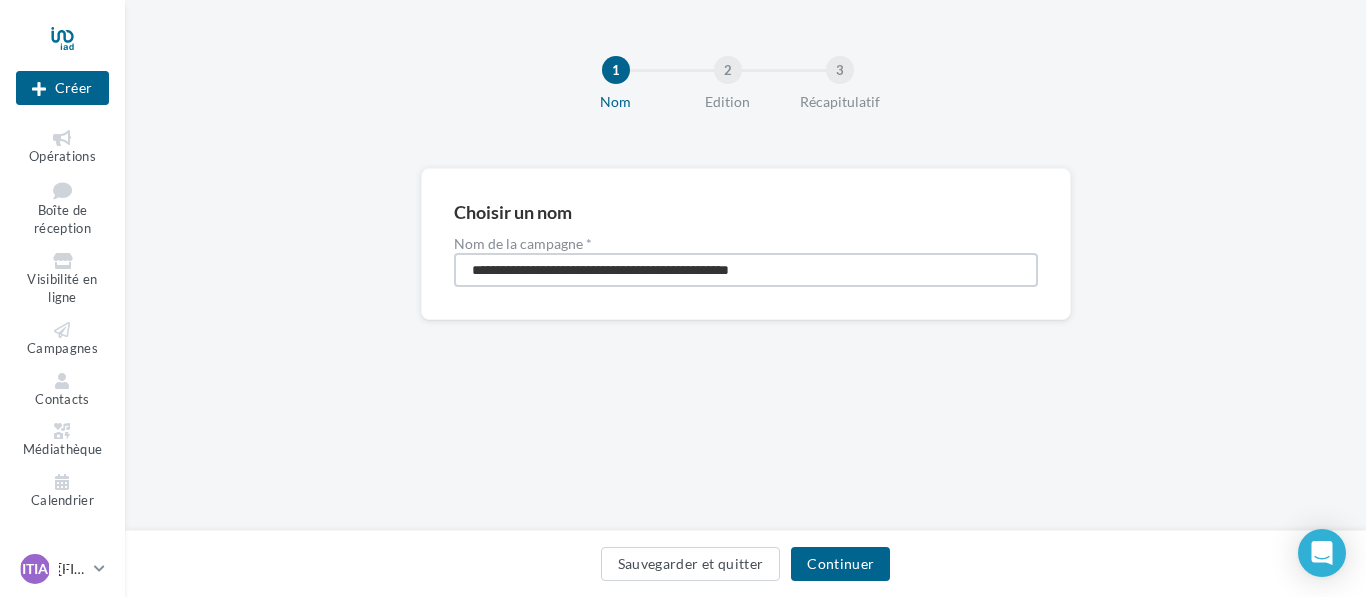 drag, startPoint x: 825, startPoint y: 271, endPoint x: 385, endPoint y: 251, distance: 440.4543 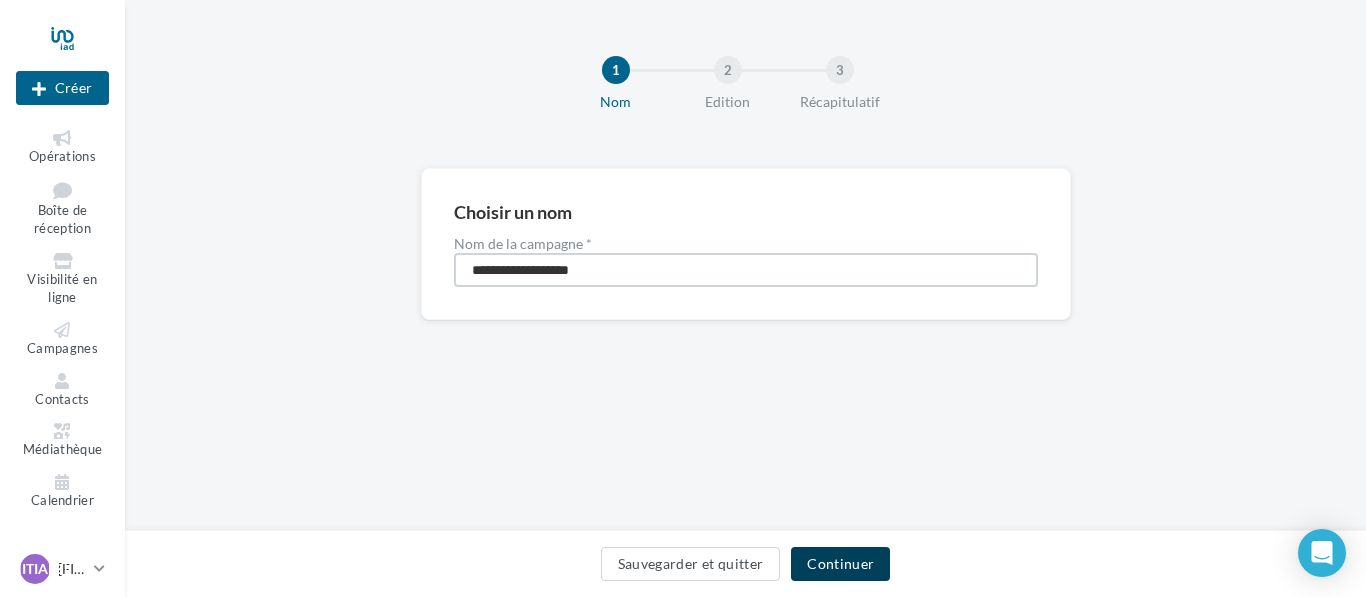 type on "**********" 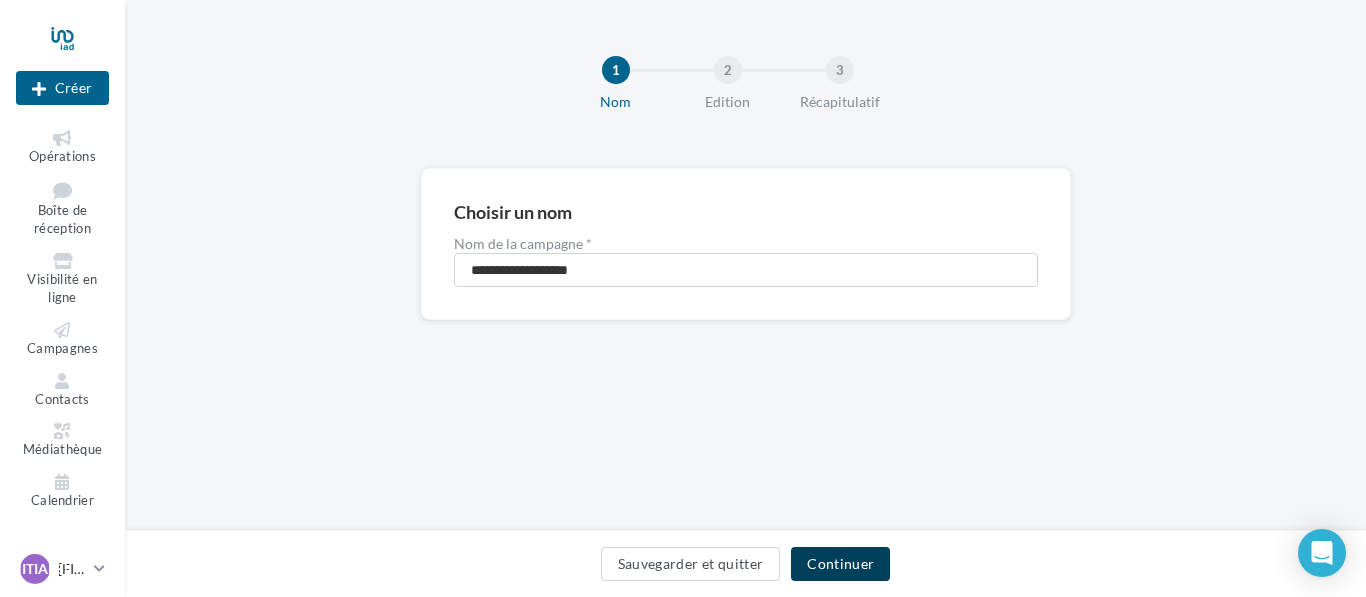click on "Continuer" at bounding box center (840, 564) 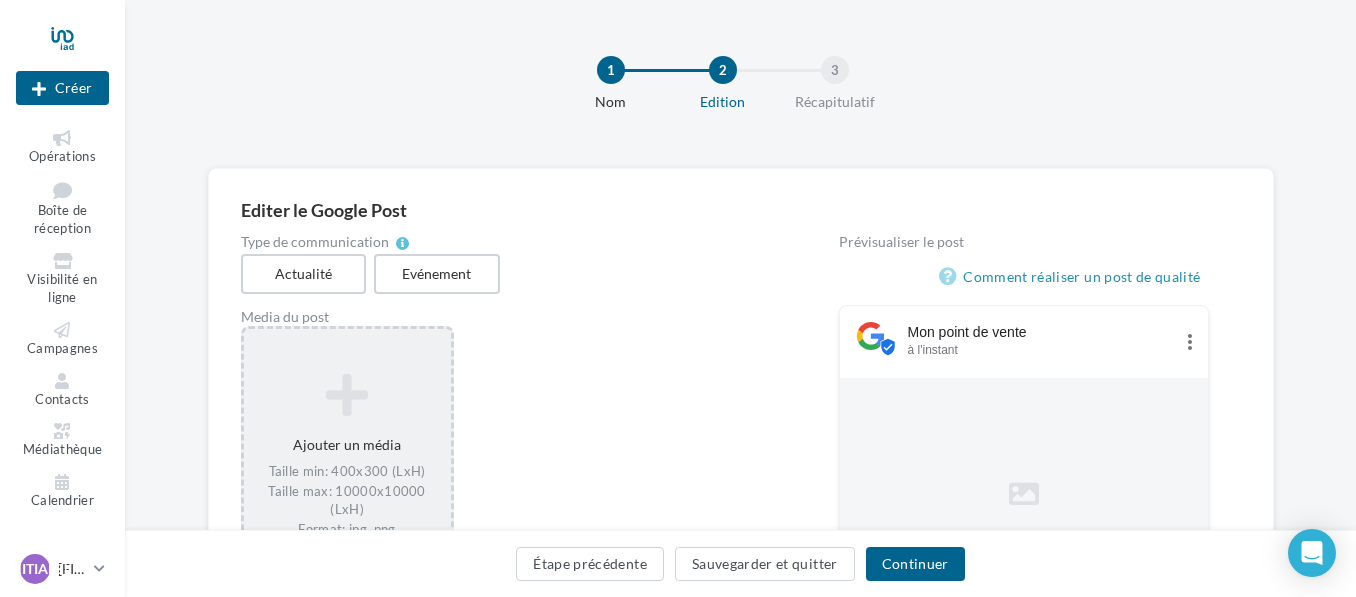 click at bounding box center [347, 395] 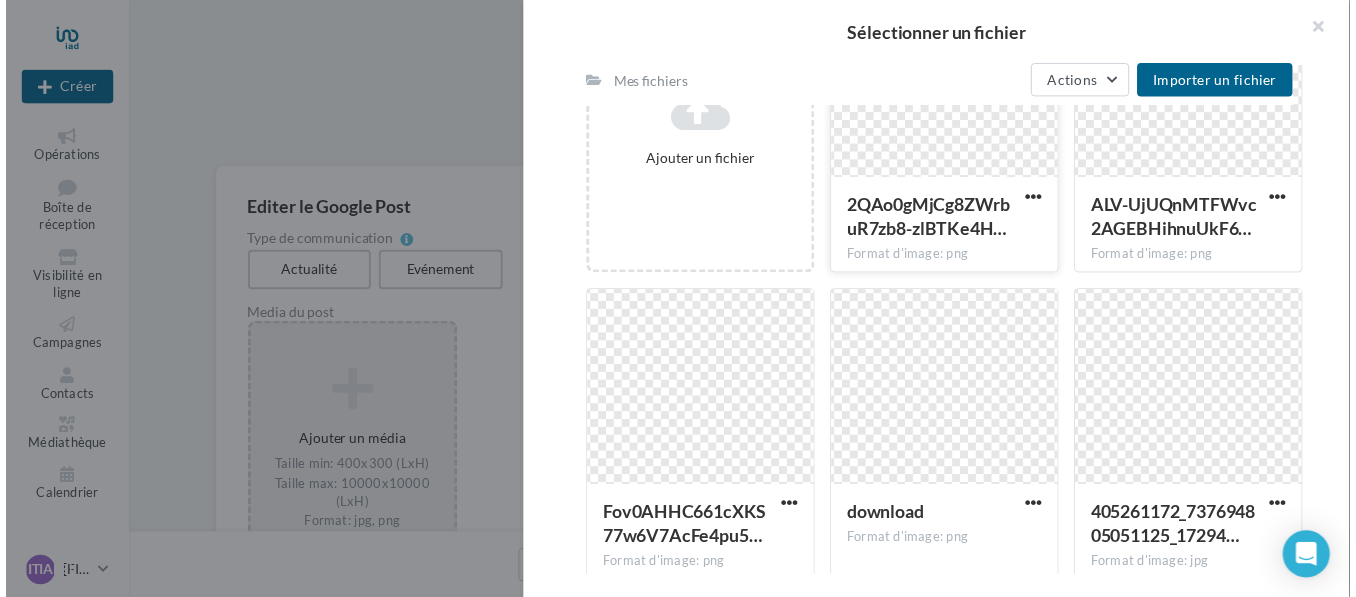 scroll, scrollTop: 379, scrollLeft: 0, axis: vertical 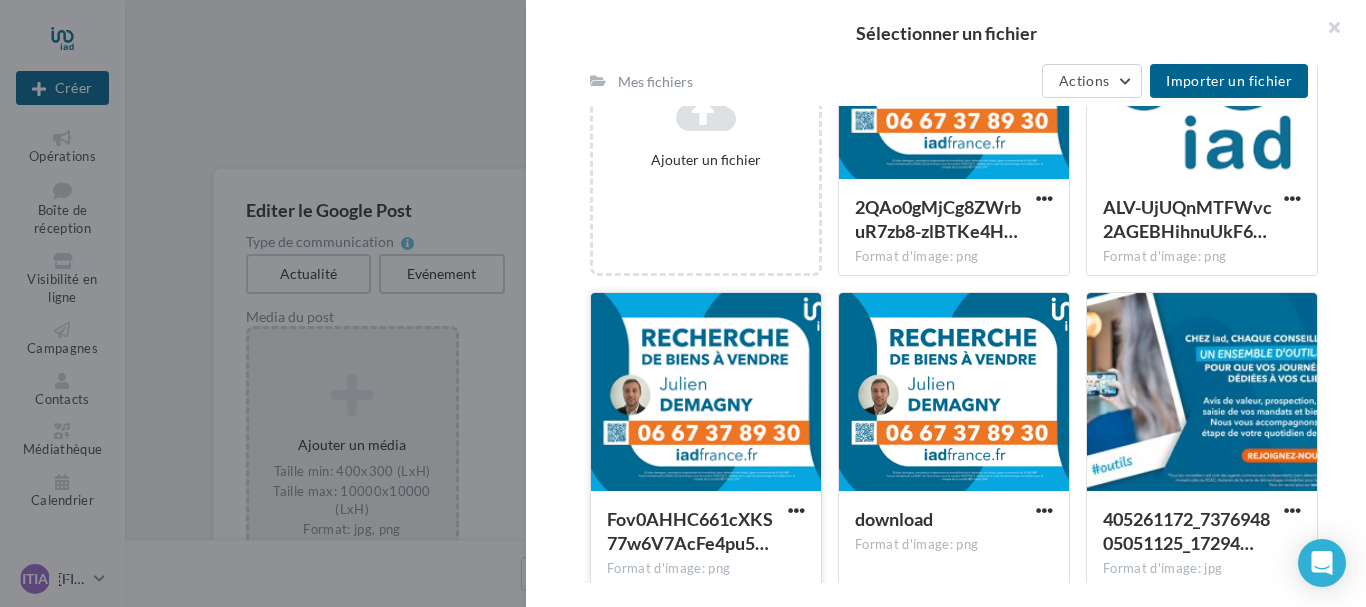 click at bounding box center (954, 81) 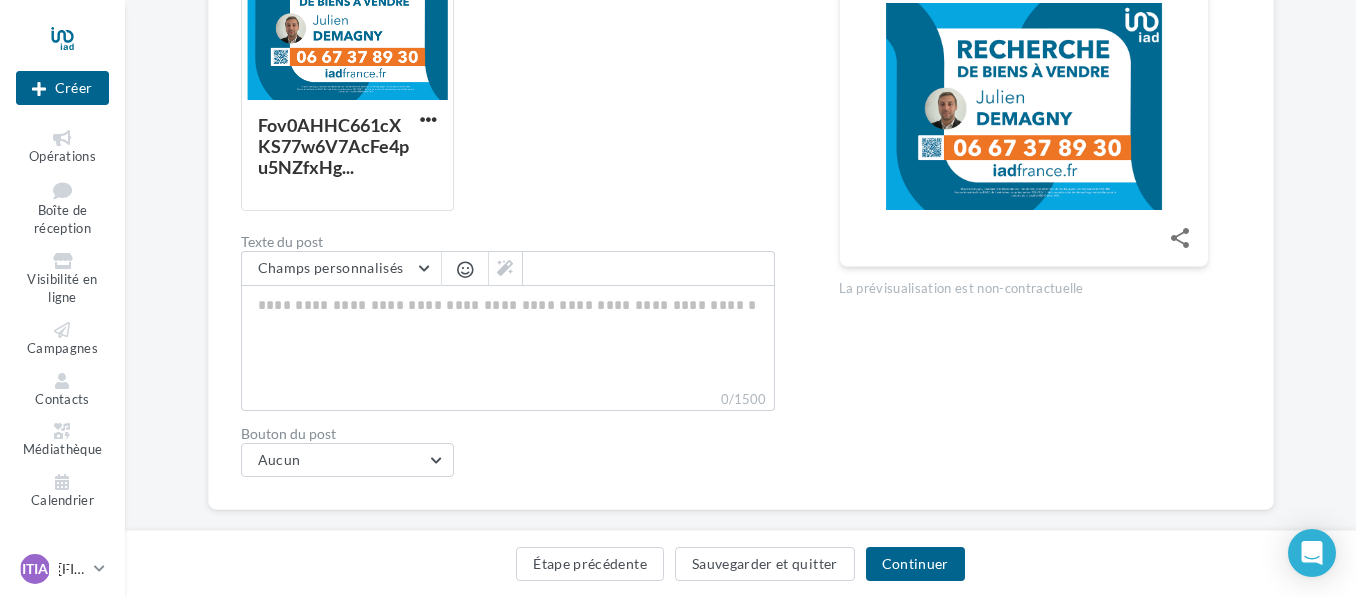 scroll, scrollTop: 406, scrollLeft: 0, axis: vertical 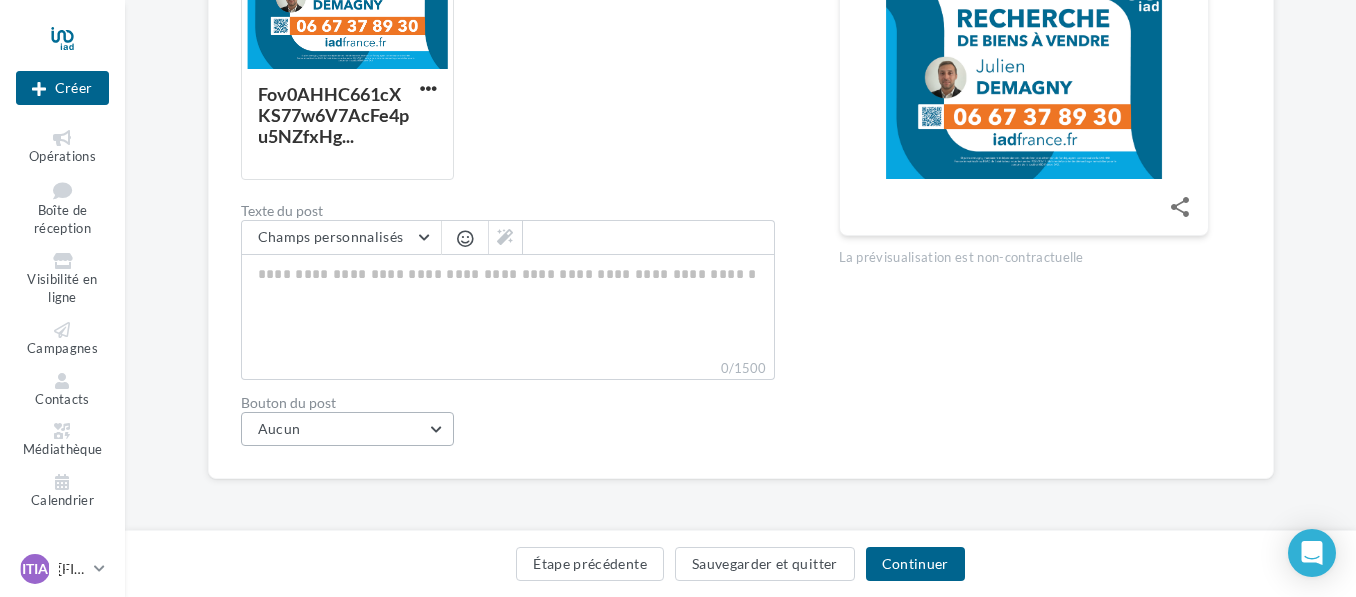 click on "Aucun" at bounding box center [348, 429] 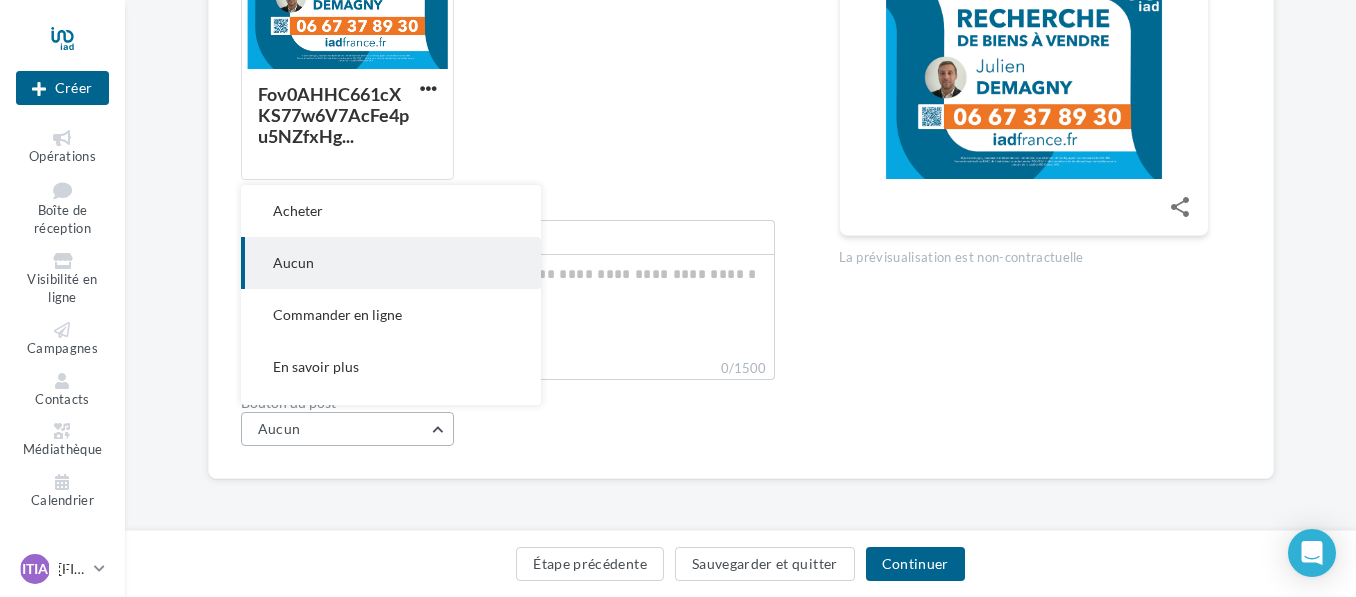 click on "Aucun" at bounding box center [348, 429] 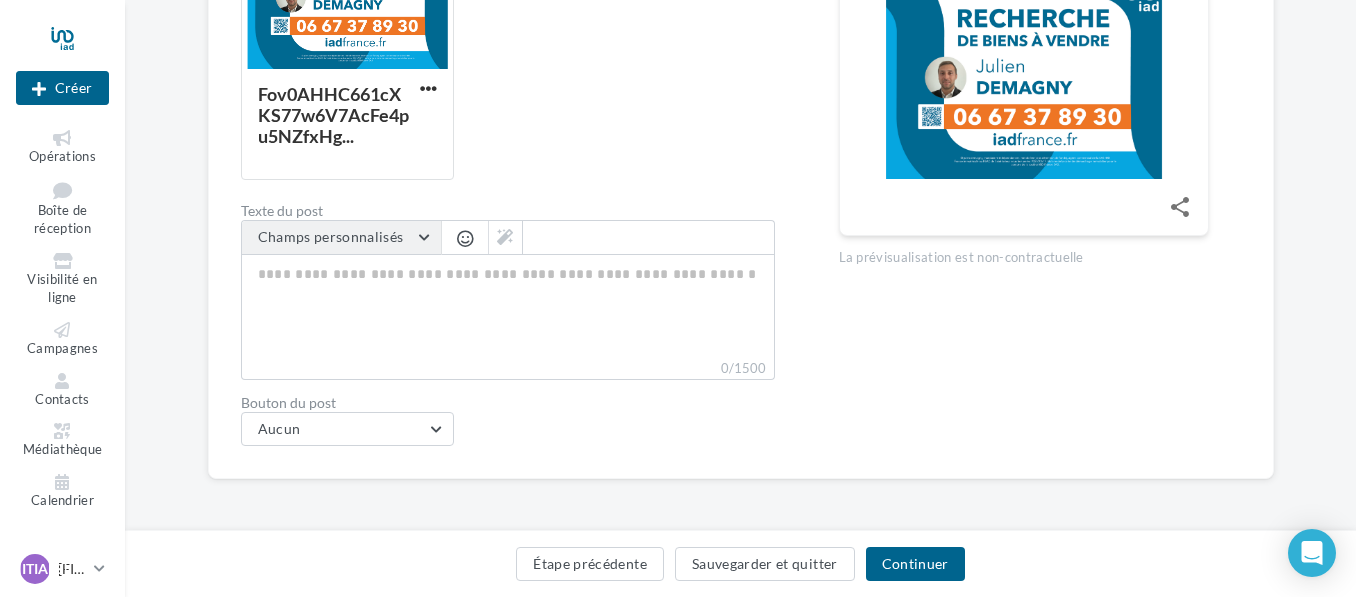 click on "Champs personnalisés" at bounding box center (341, 238) 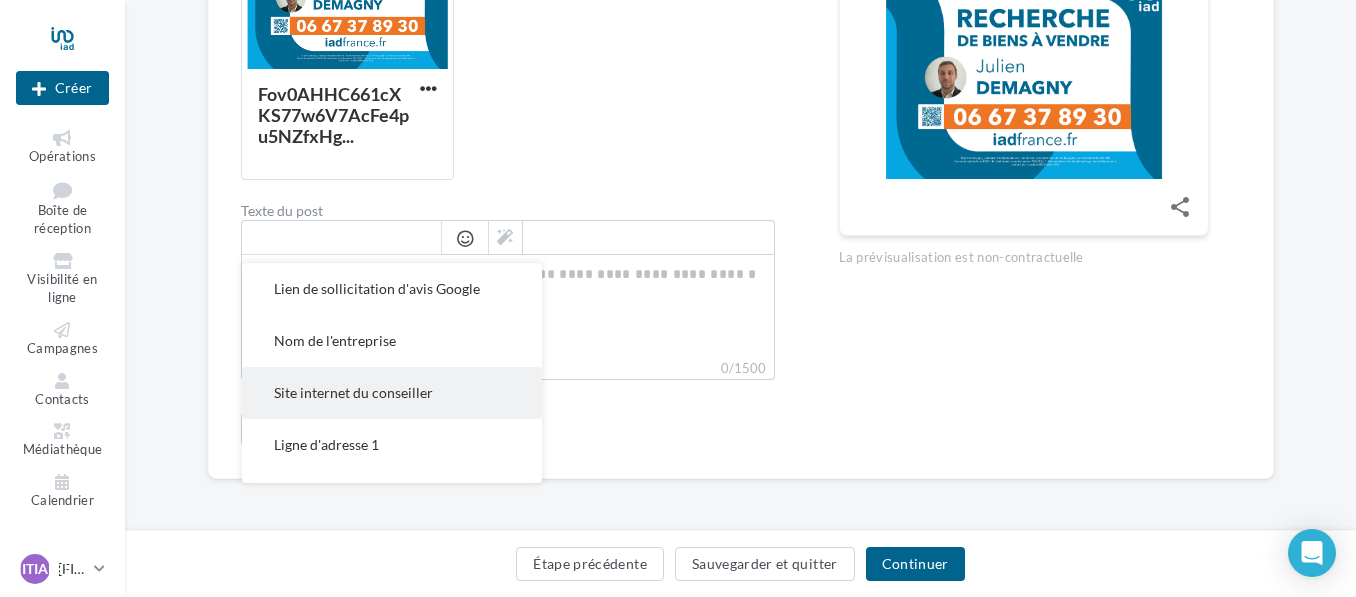 click on "Site internet du conseiller" at bounding box center [377, 288] 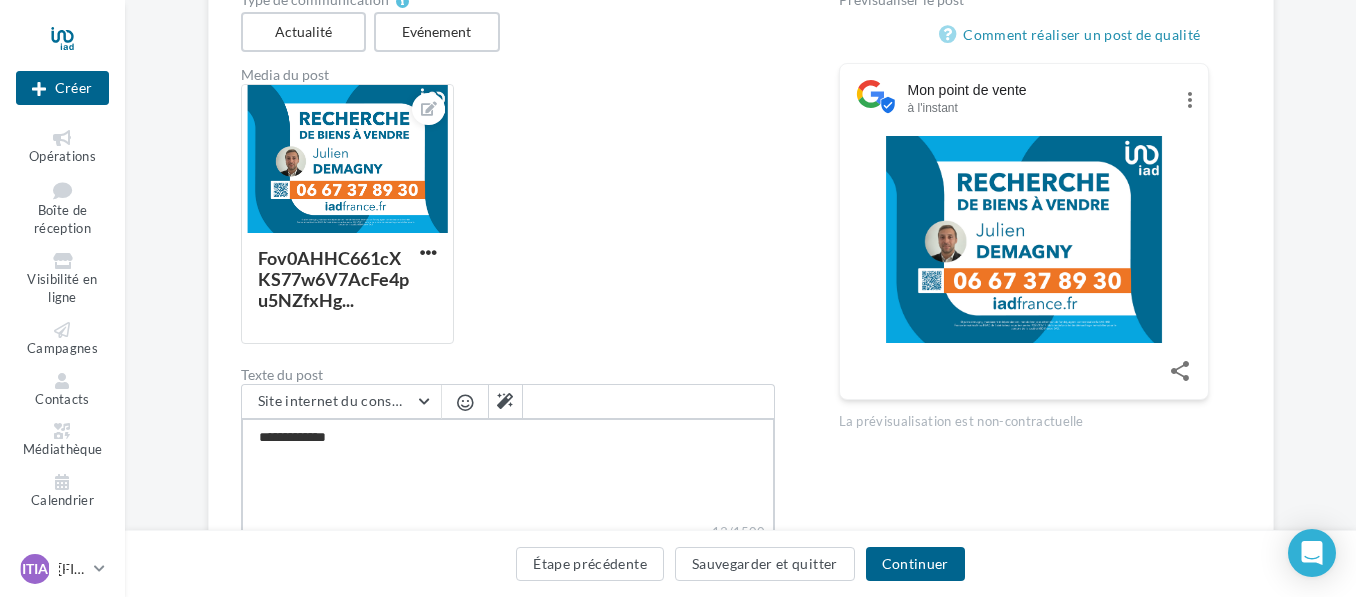 scroll, scrollTop: 240, scrollLeft: 0, axis: vertical 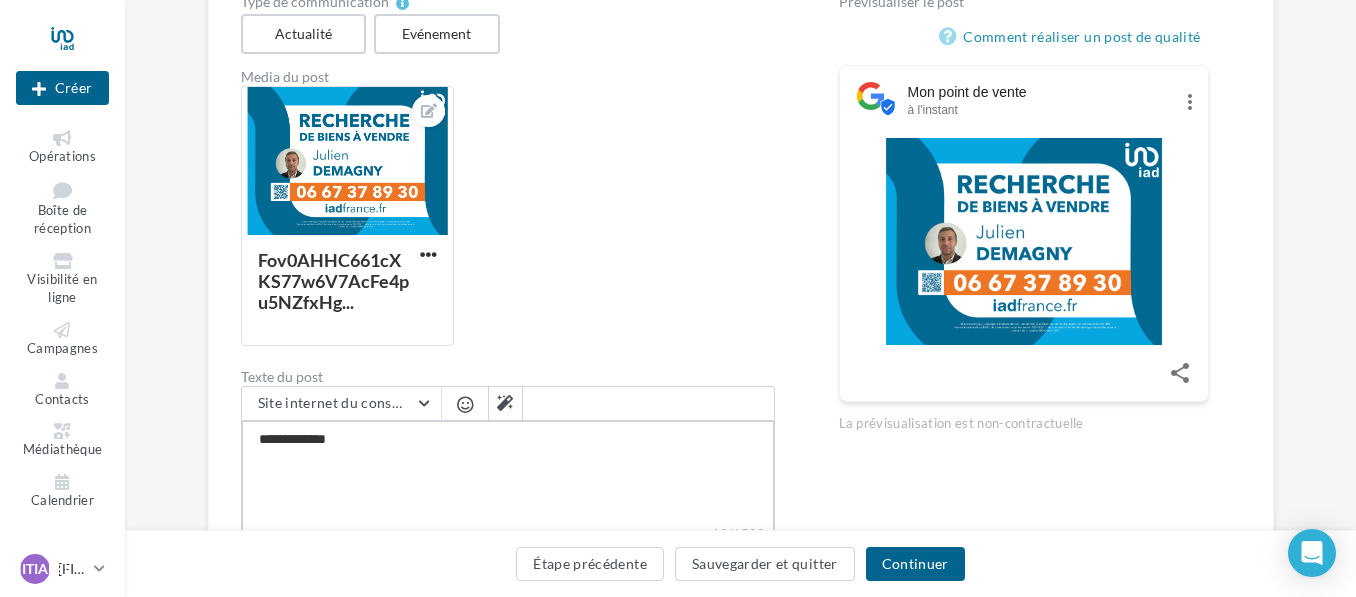 drag, startPoint x: 353, startPoint y: 442, endPoint x: 252, endPoint y: 444, distance: 101.0198 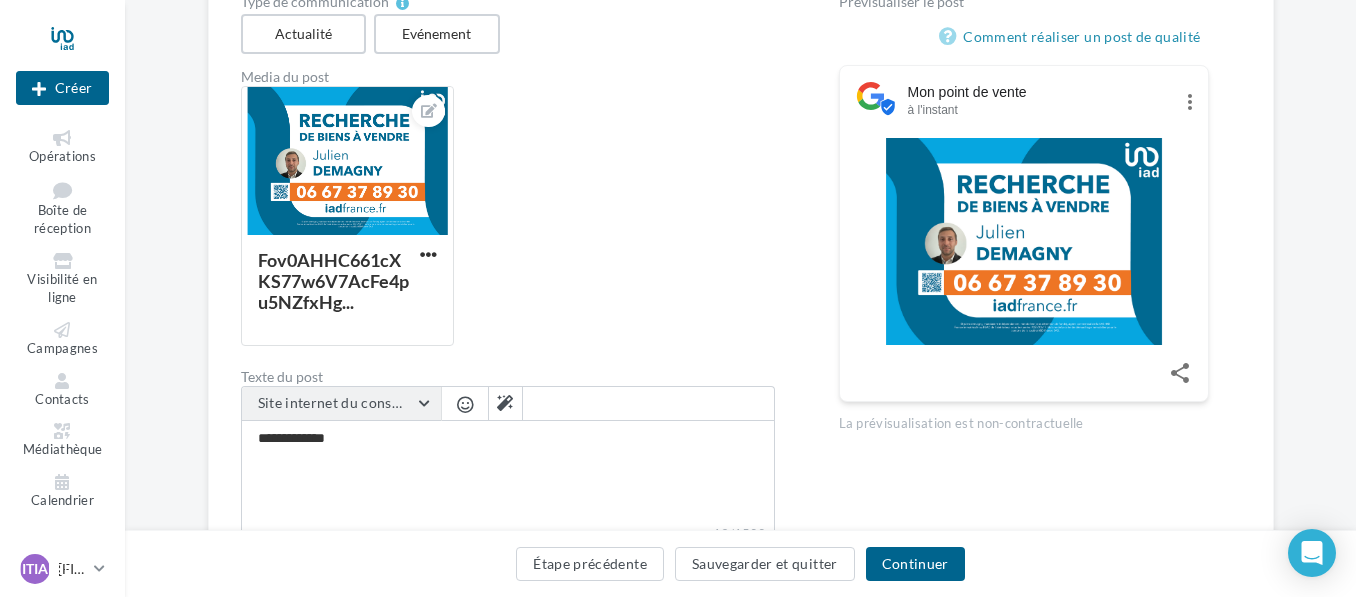 click on "Site internet du conseiller" at bounding box center (341, 404) 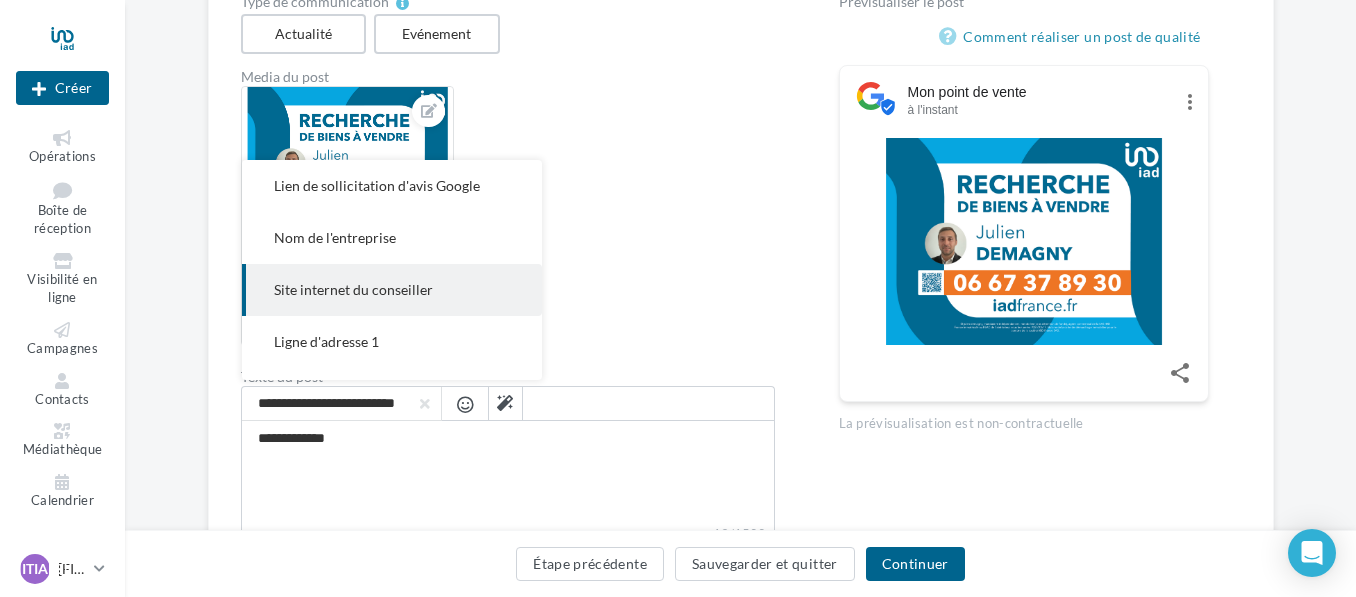 scroll, scrollTop: 52, scrollLeft: 0, axis: vertical 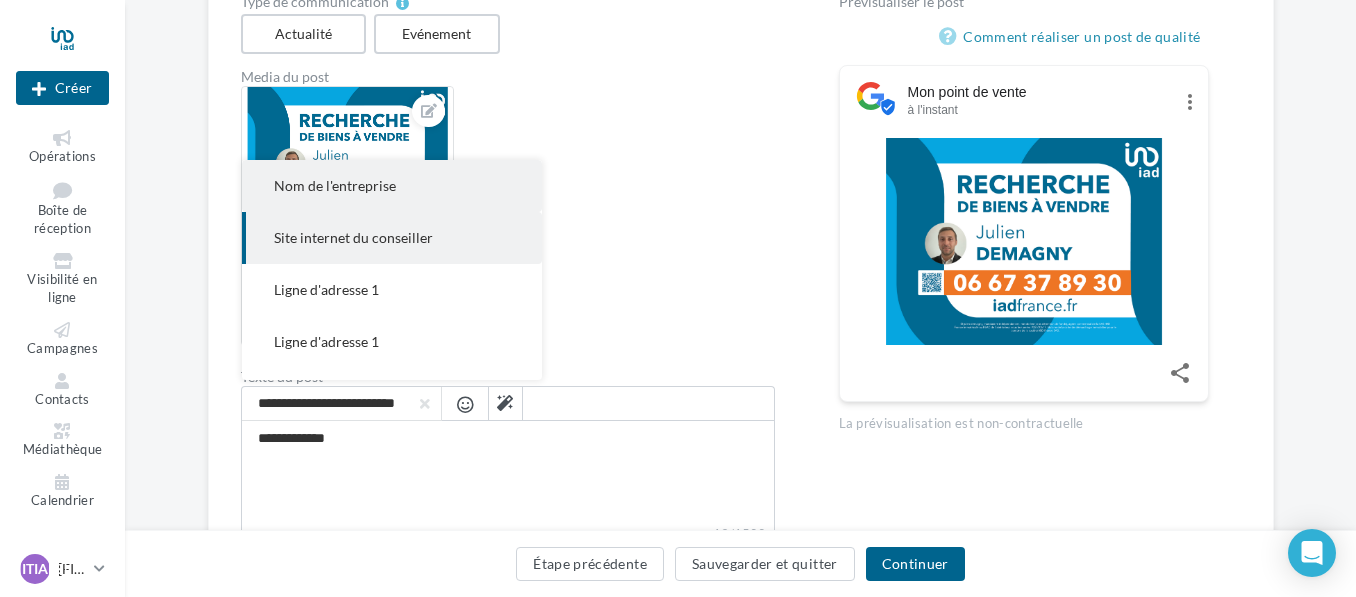 click on "Nom de l'entreprise" at bounding box center (392, 134) 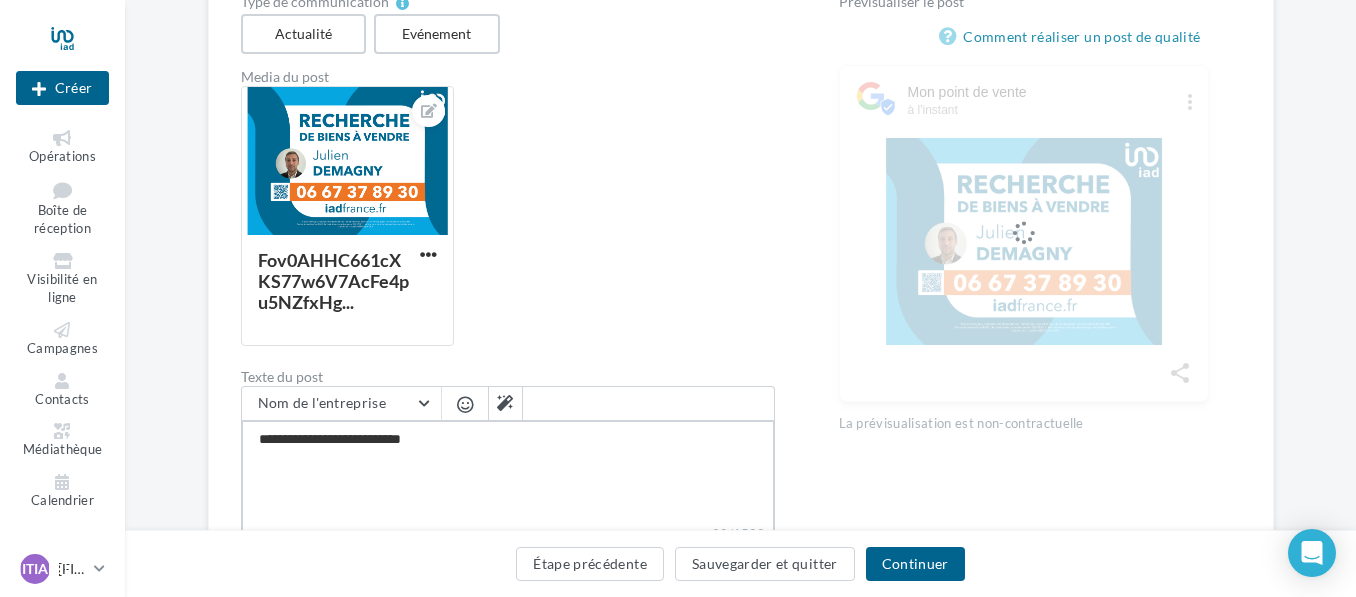 click on "**********" at bounding box center [508, 472] 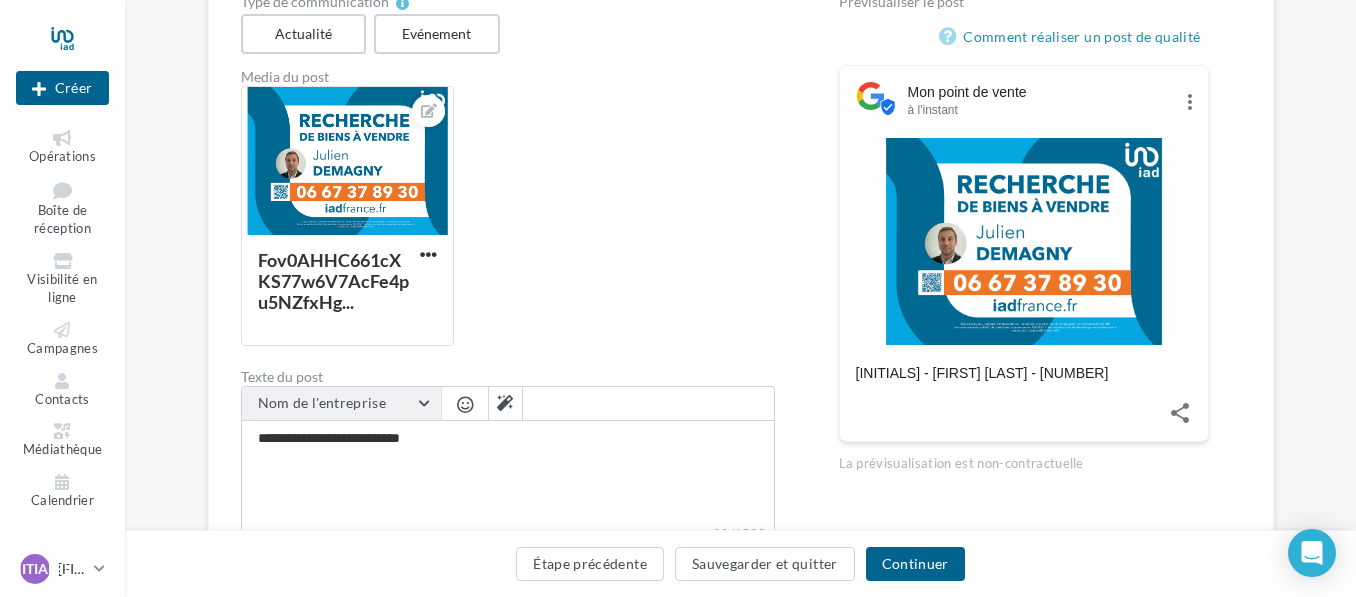 click on "Nom de l'entreprise" at bounding box center (341, 404) 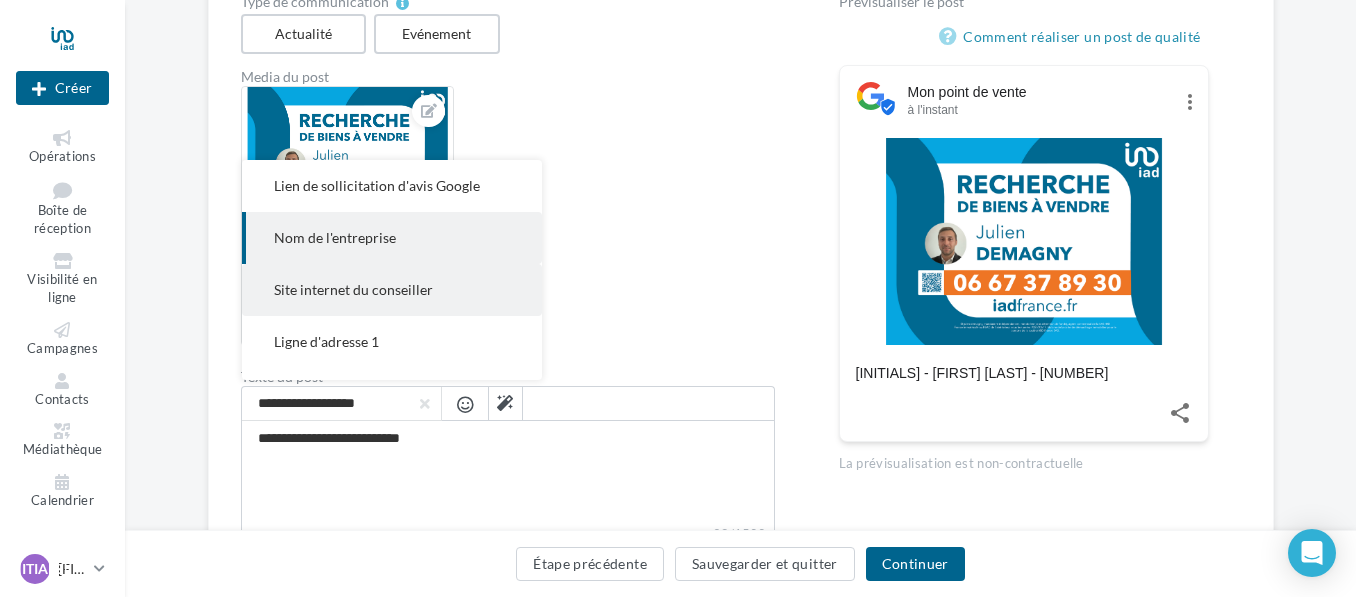 click on "Site internet du conseiller" at bounding box center (377, 185) 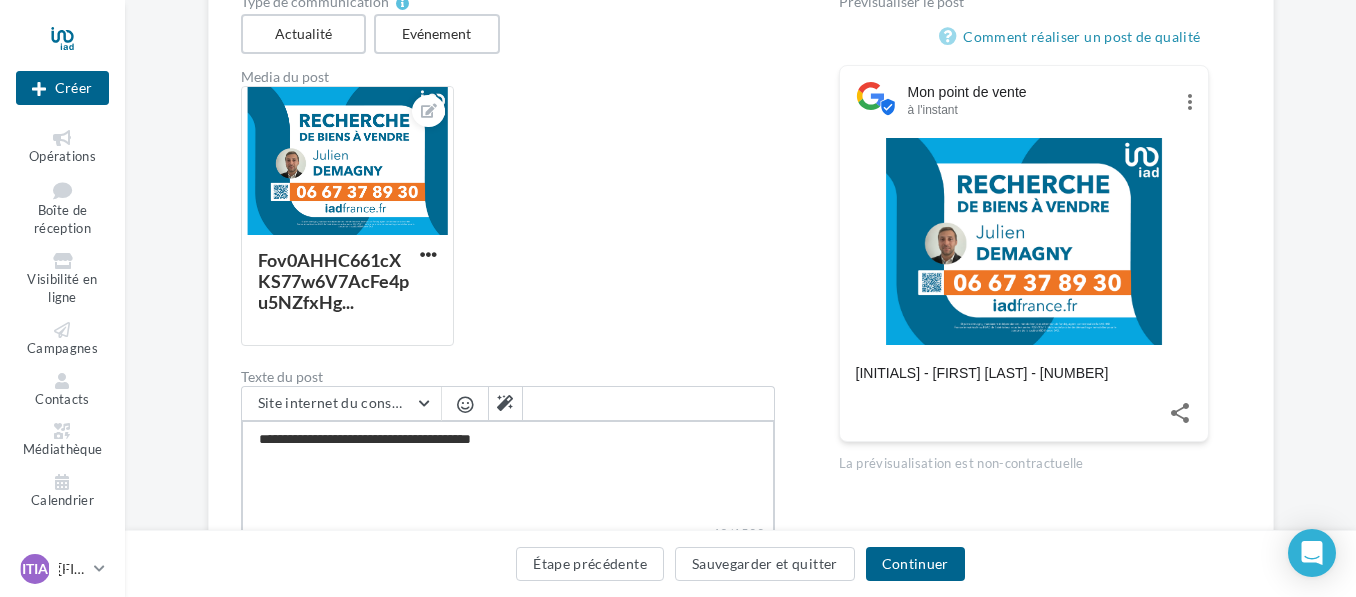 scroll, scrollTop: 429, scrollLeft: 0, axis: vertical 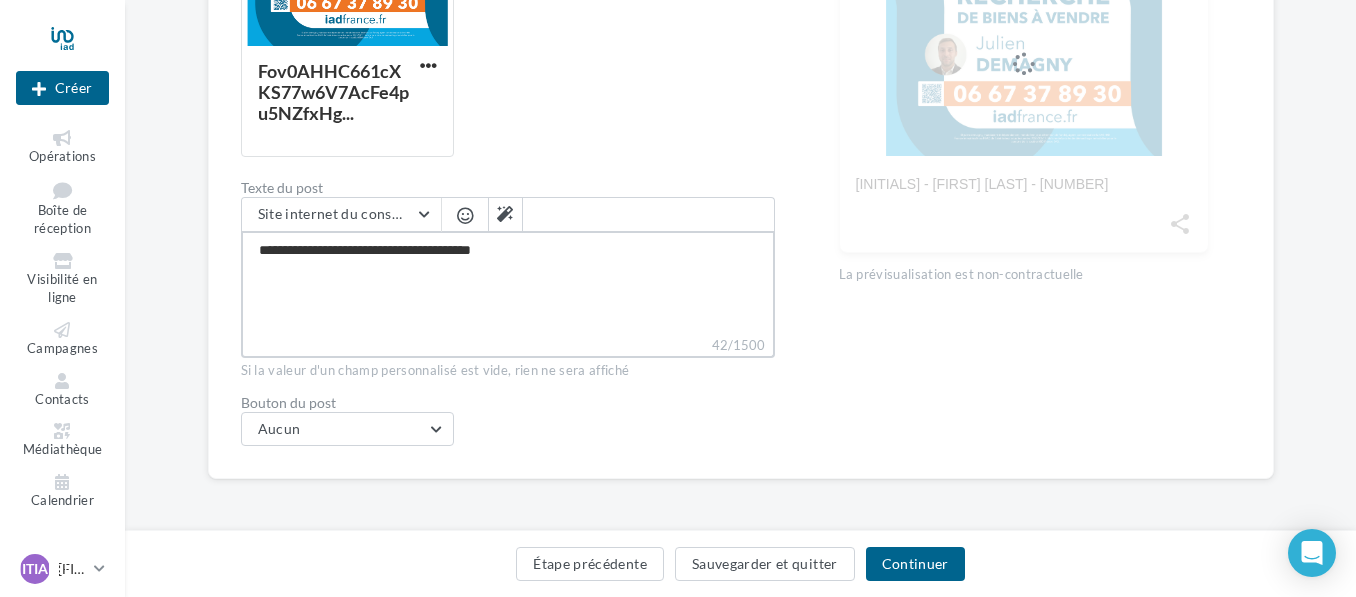 drag, startPoint x: 600, startPoint y: 266, endPoint x: 245, endPoint y: 252, distance: 355.27594 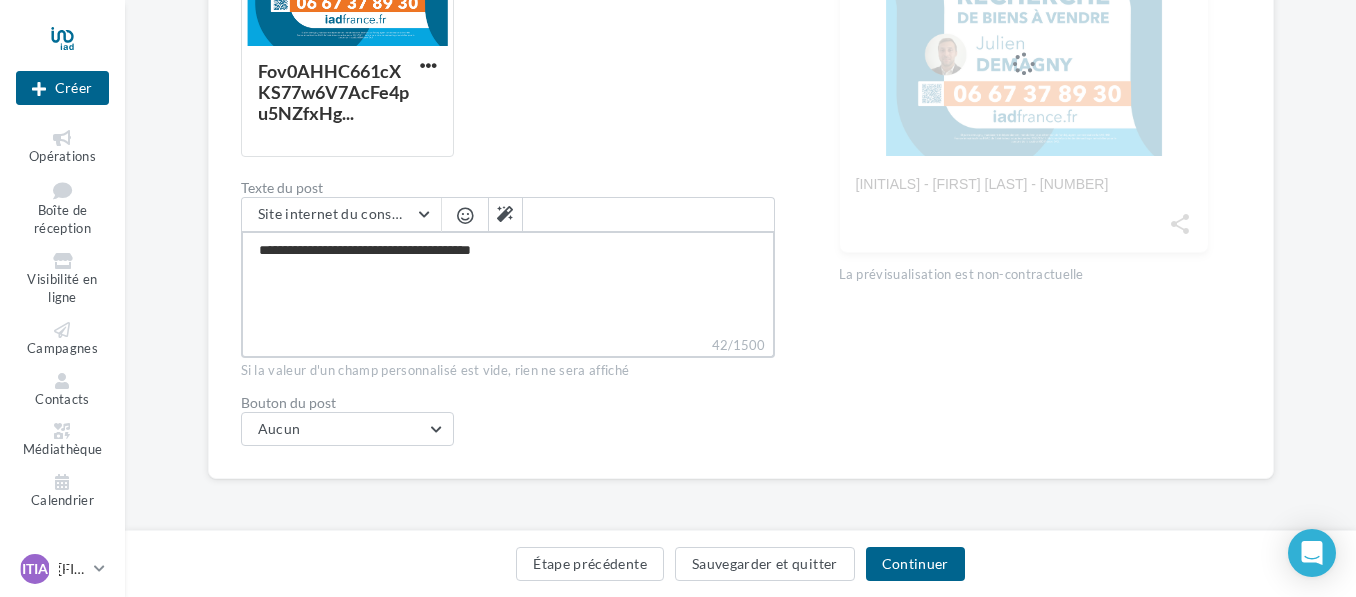 click on "**********" at bounding box center (508, 283) 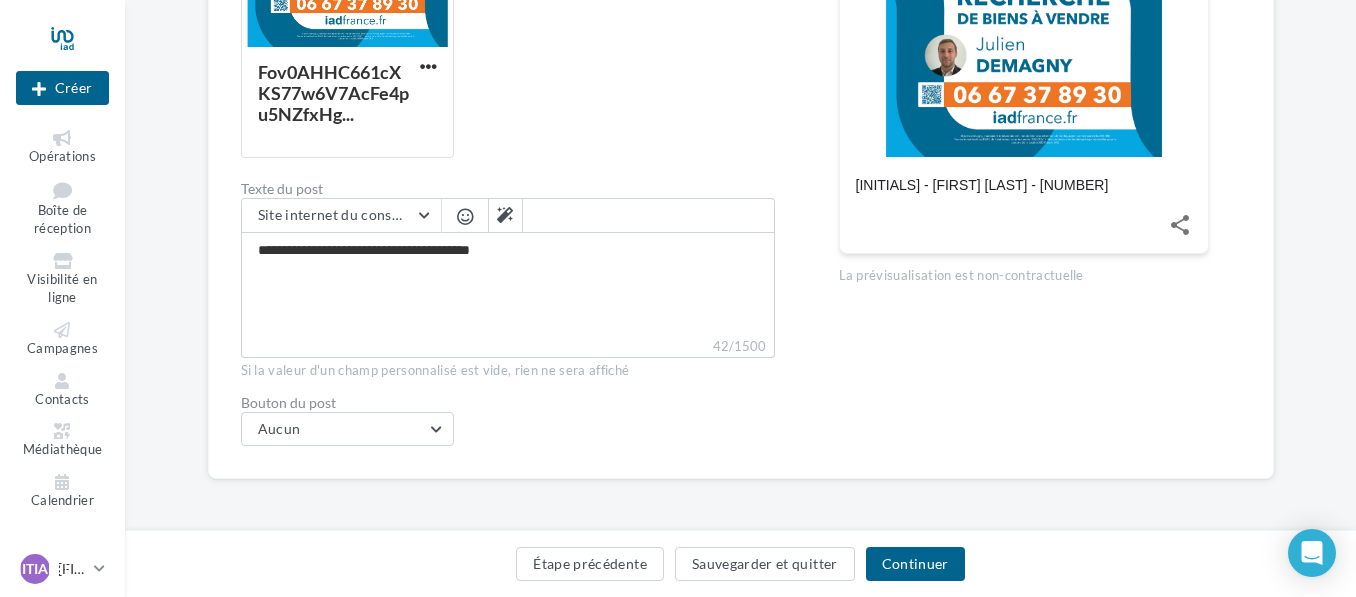 drag, startPoint x: 245, startPoint y: 252, endPoint x: 589, endPoint y: 26, distance: 411.5969 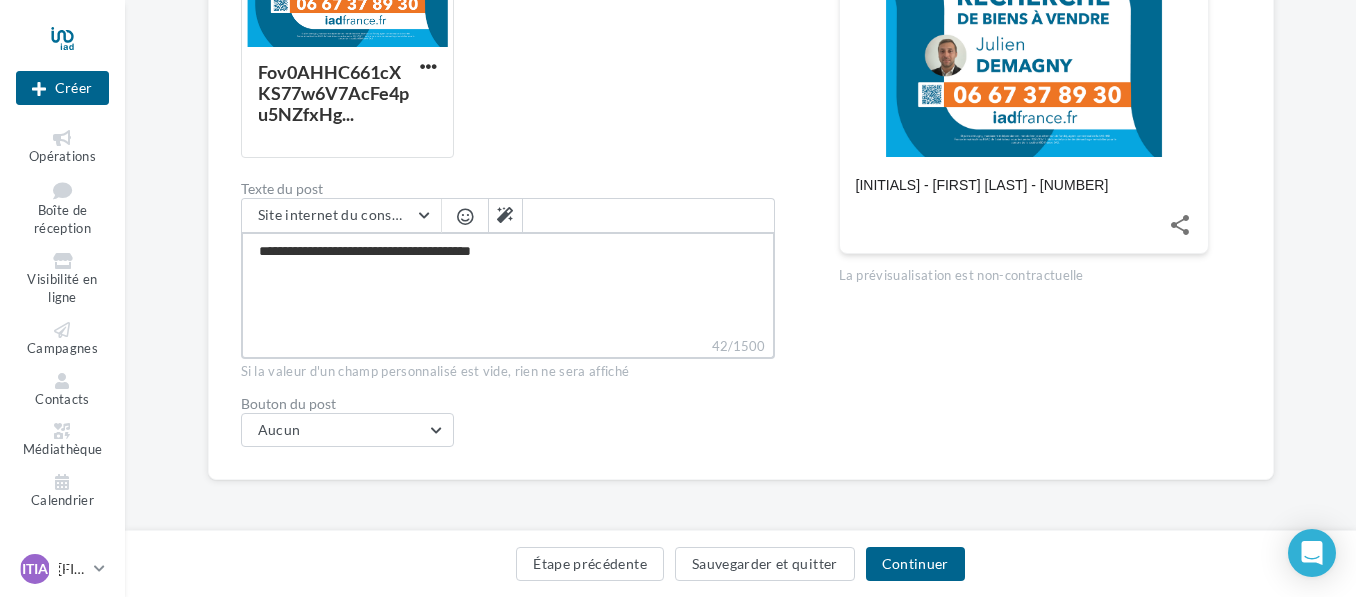 scroll, scrollTop: 429, scrollLeft: 0, axis: vertical 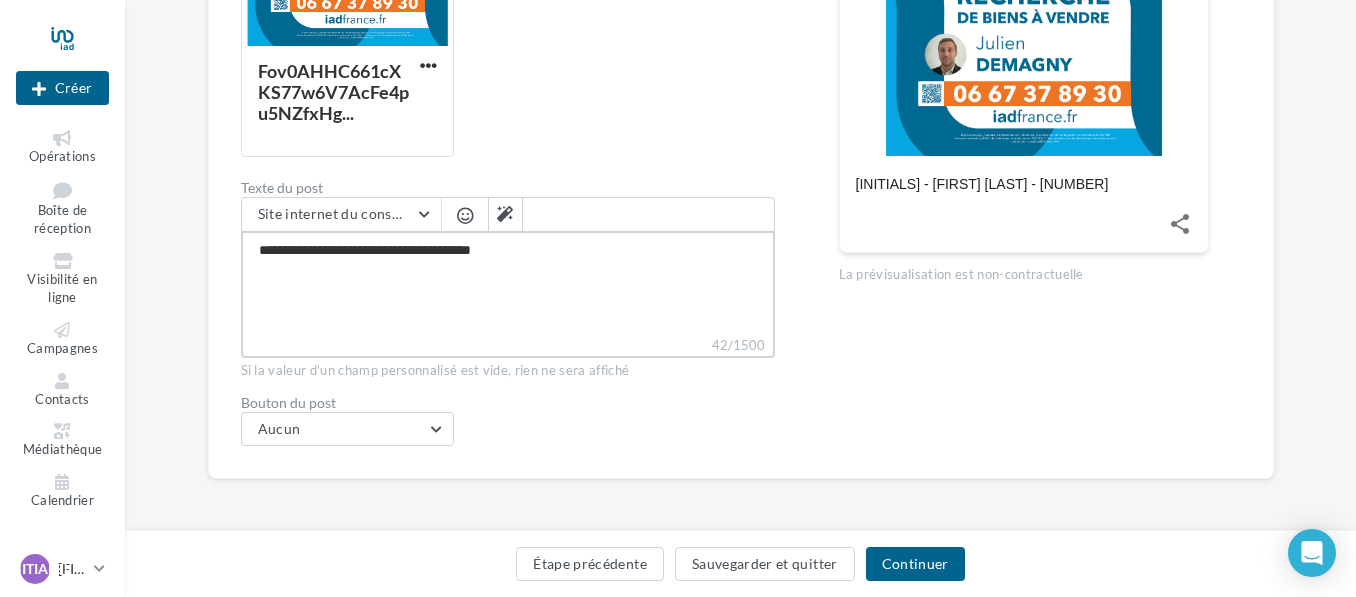 drag, startPoint x: 585, startPoint y: 259, endPoint x: 257, endPoint y: 259, distance: 328 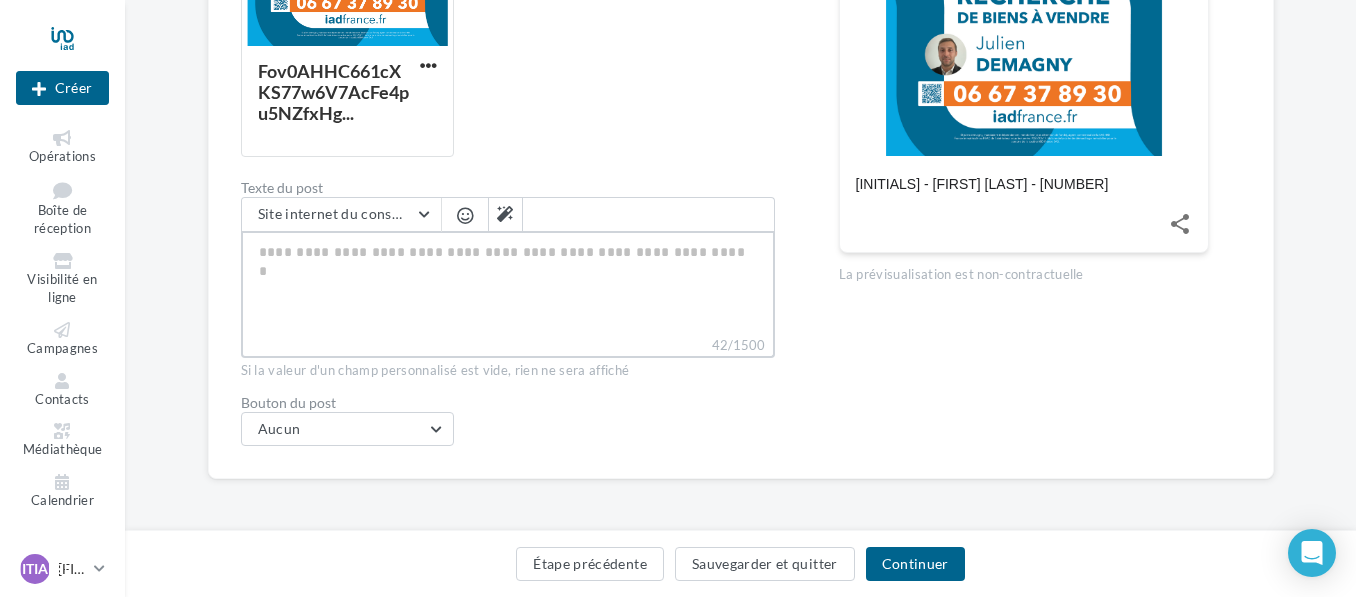 scroll, scrollTop: 407, scrollLeft: 0, axis: vertical 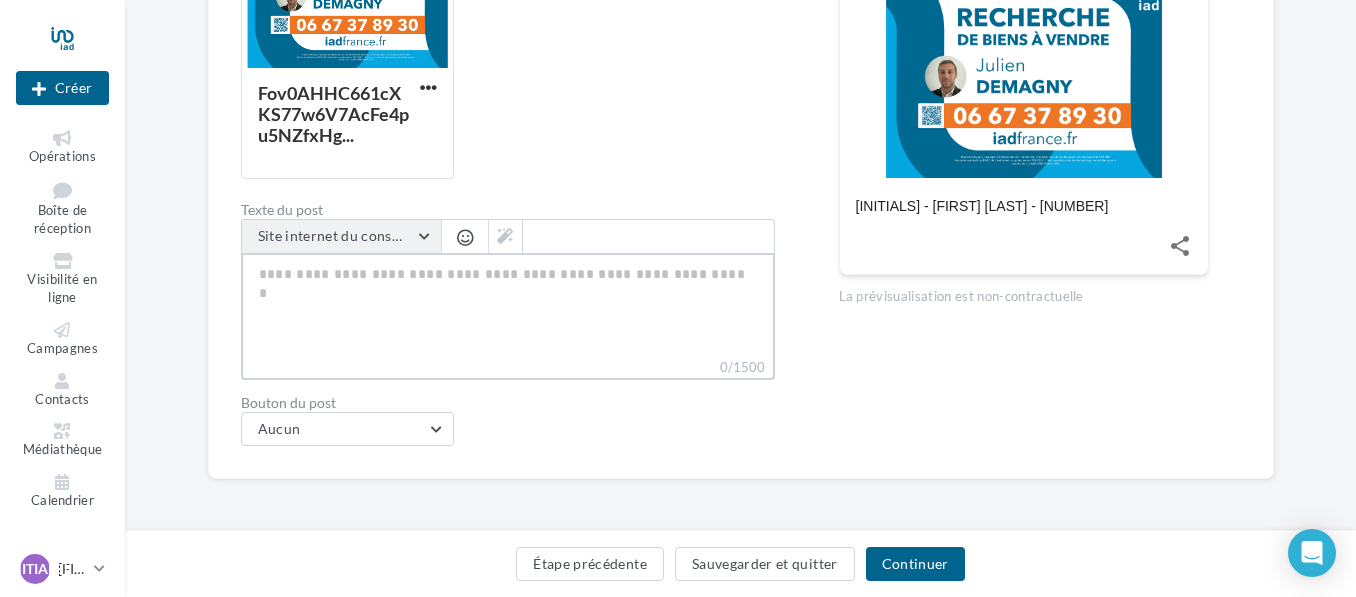 type 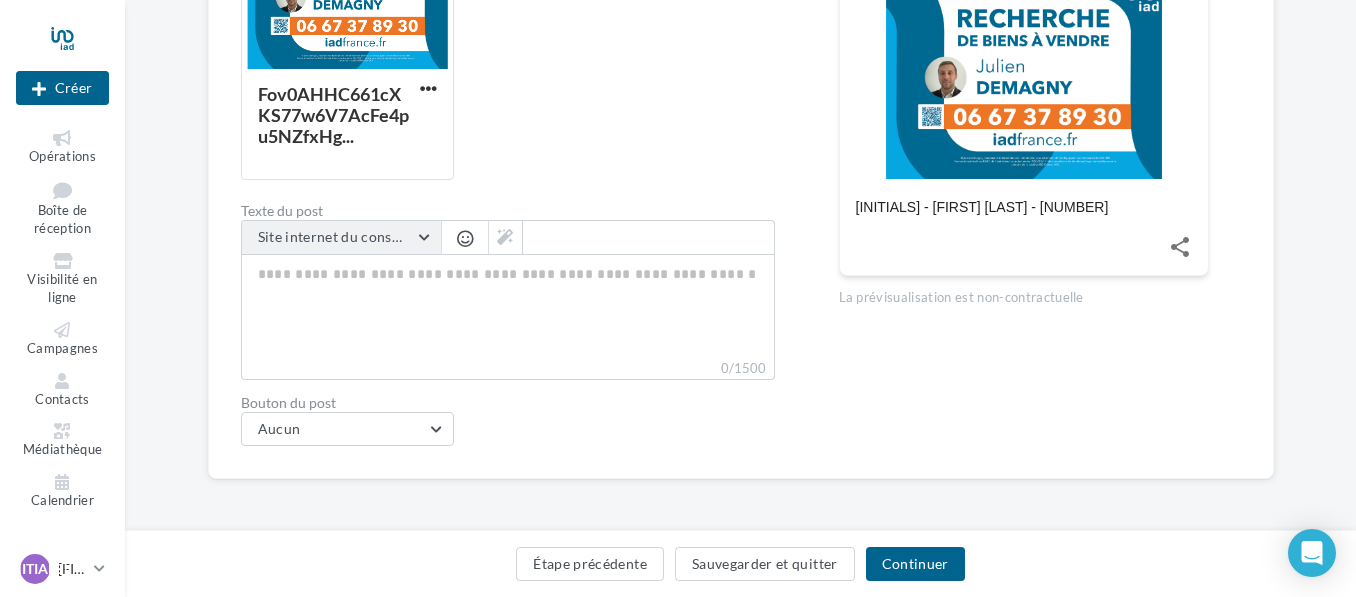 click on "Site internet du conseiller" at bounding box center [341, 238] 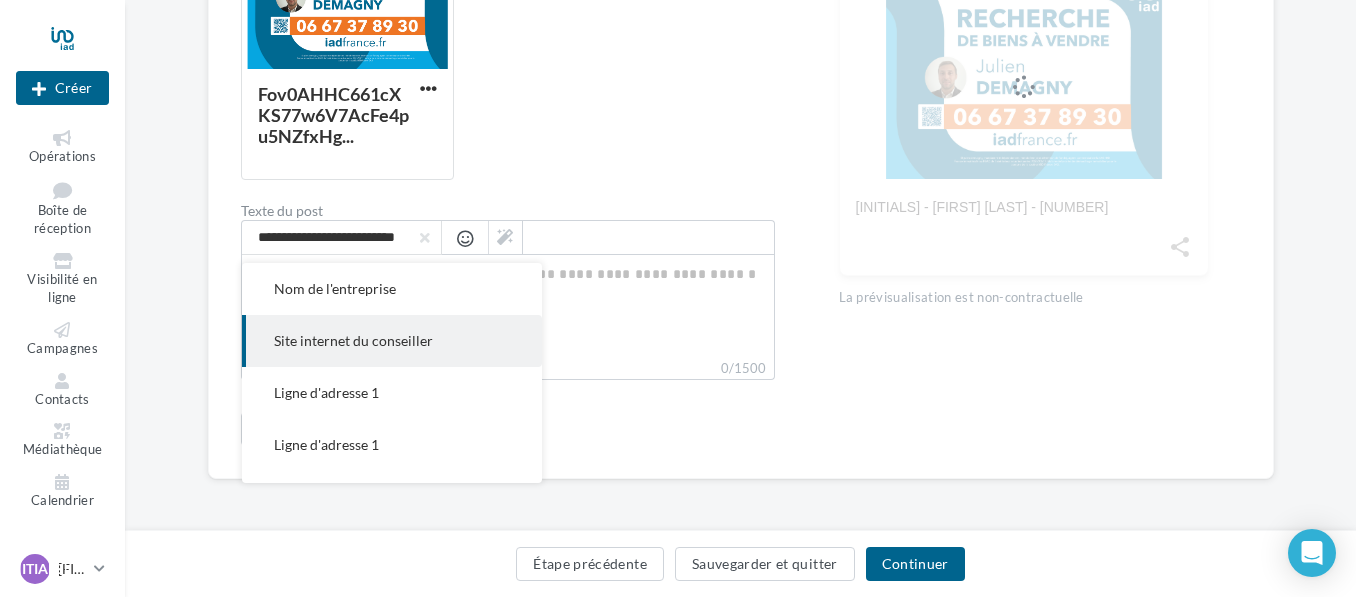 click on "Site internet du conseiller" at bounding box center [353, 340] 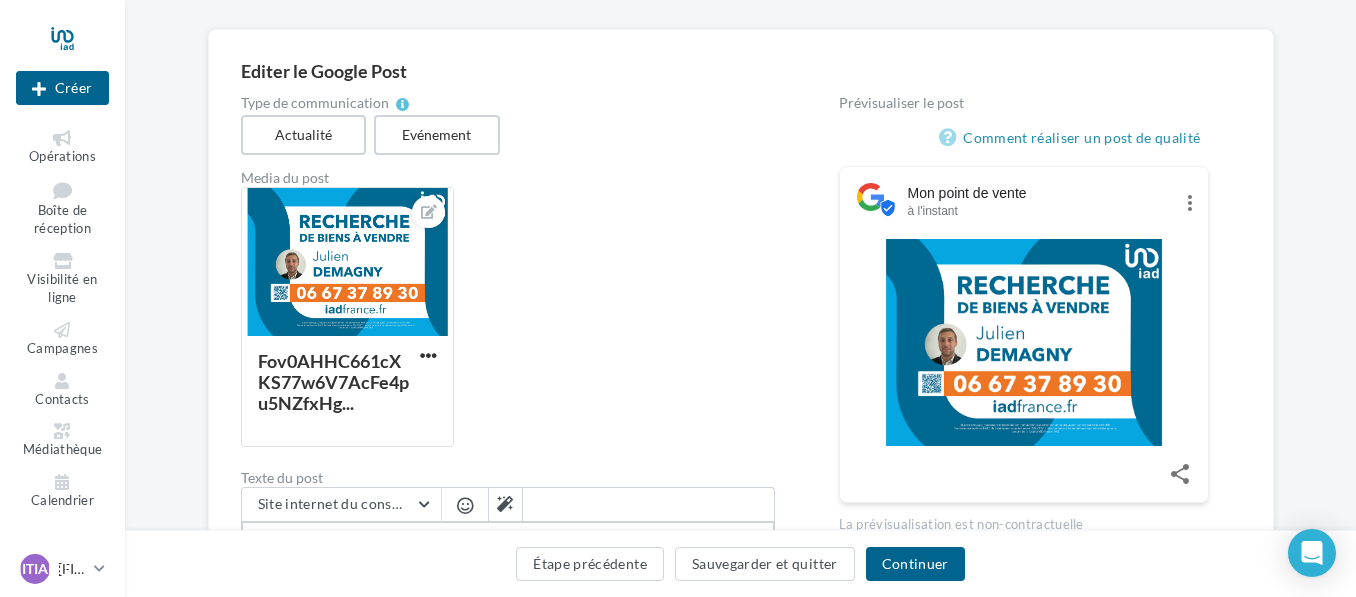 scroll, scrollTop: 121, scrollLeft: 0, axis: vertical 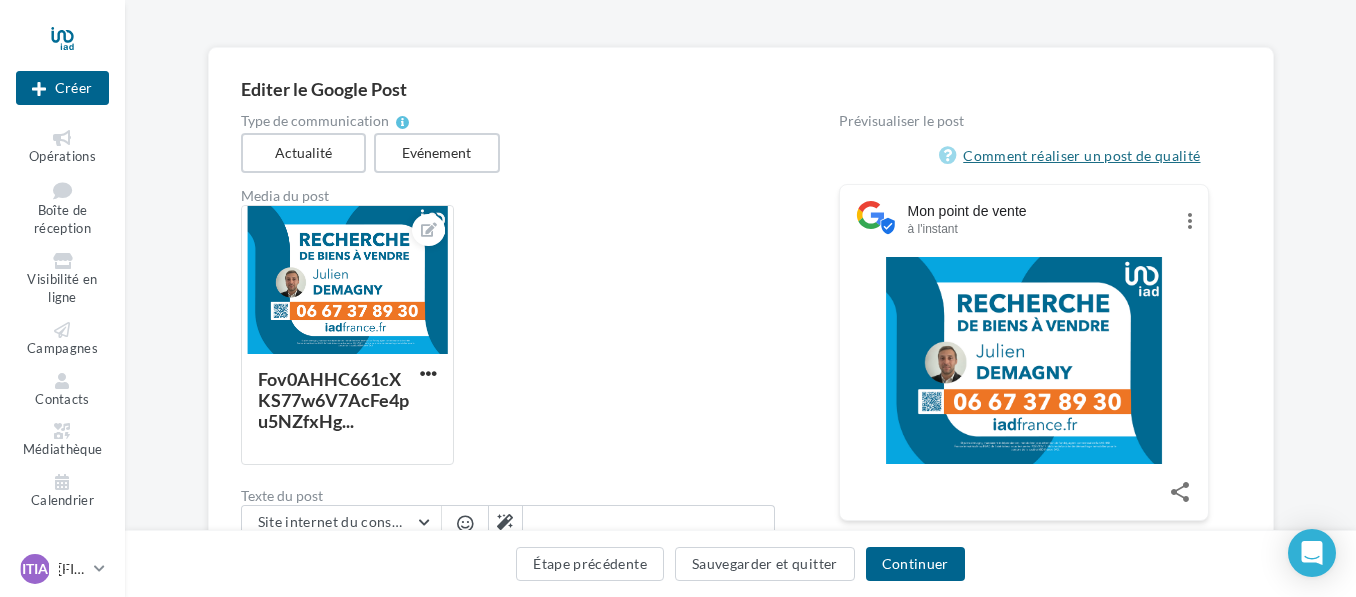 click on "Comment réaliser un post de qualité" at bounding box center [1073, 156] 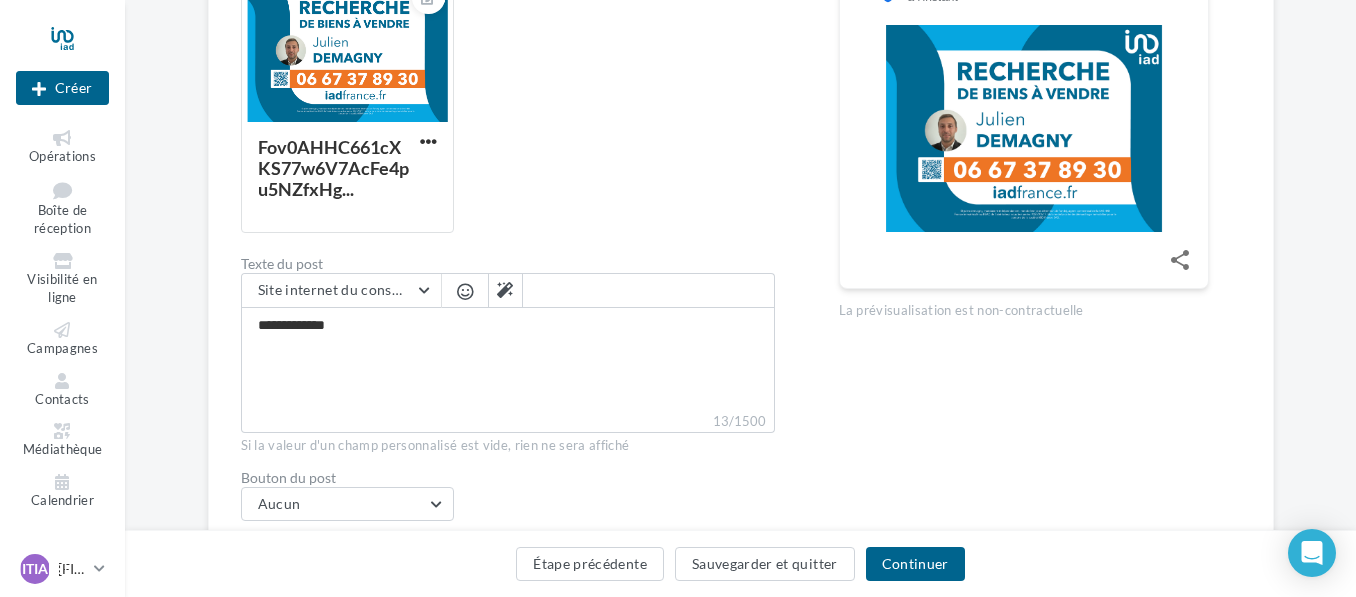 scroll, scrollTop: 428, scrollLeft: 0, axis: vertical 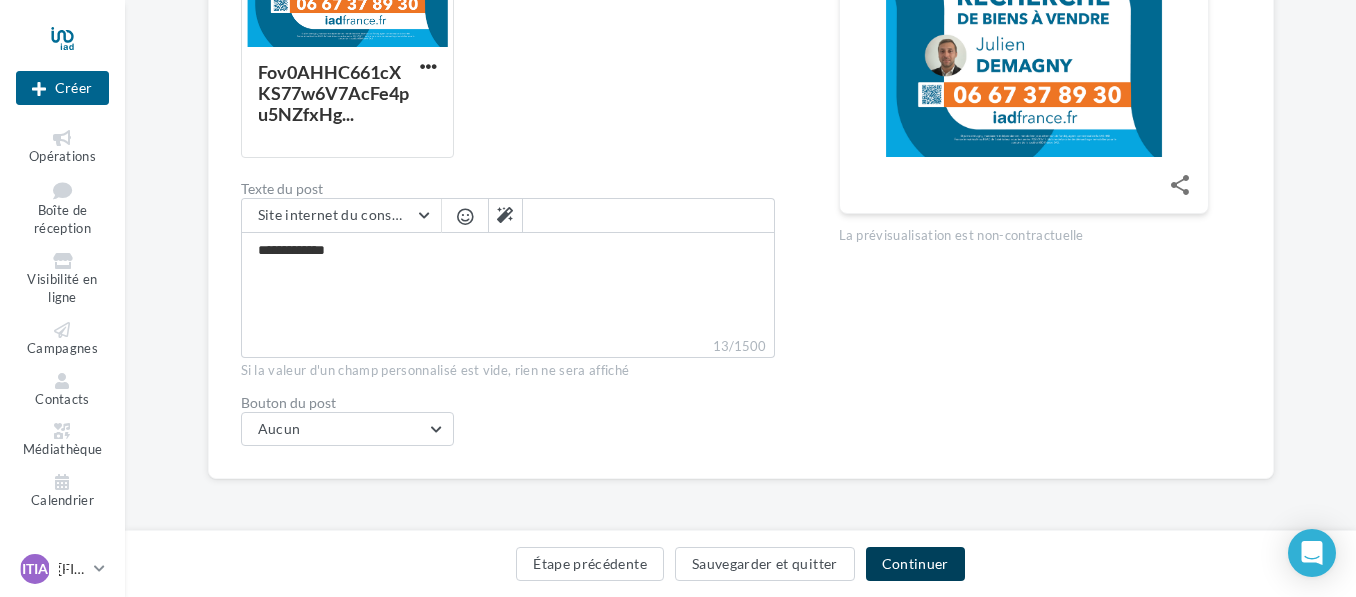 click on "Continuer" at bounding box center (915, 564) 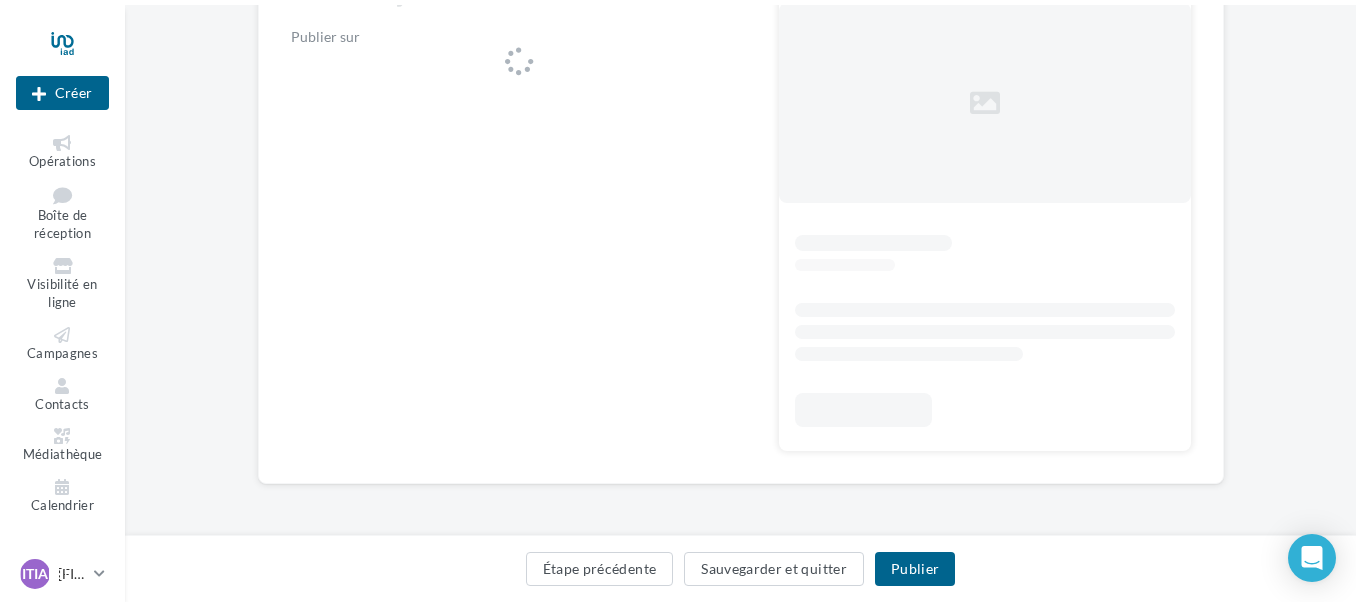 scroll, scrollTop: 0, scrollLeft: 0, axis: both 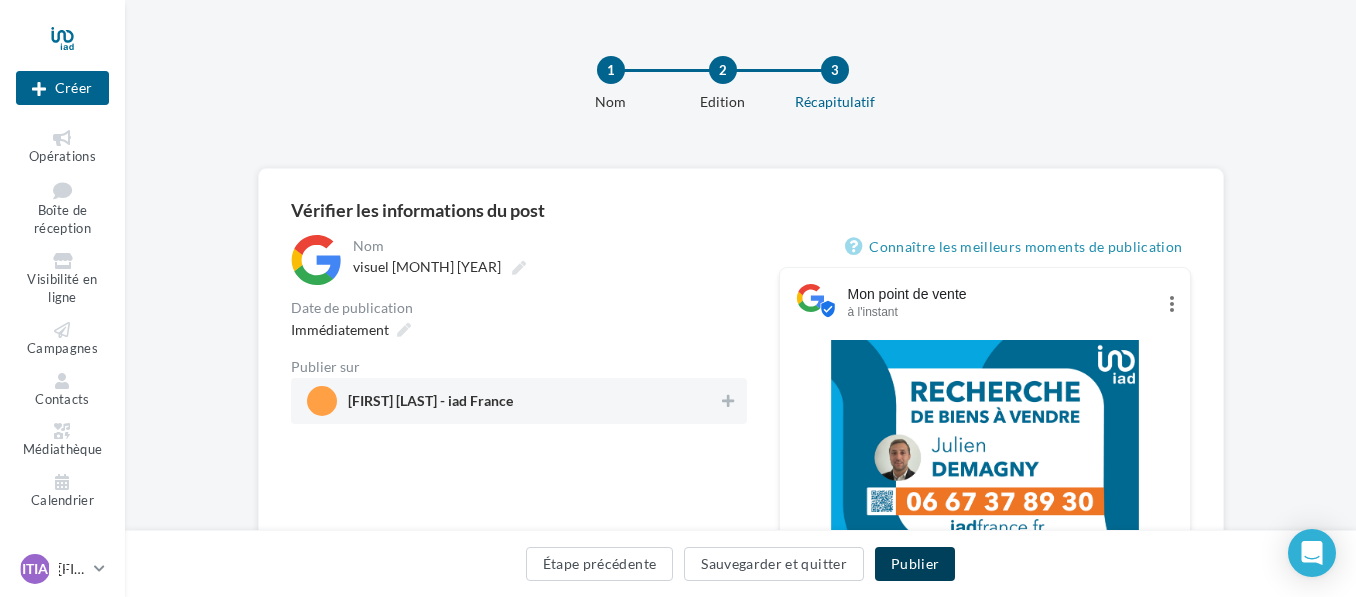 click on "Publier" at bounding box center [915, 564] 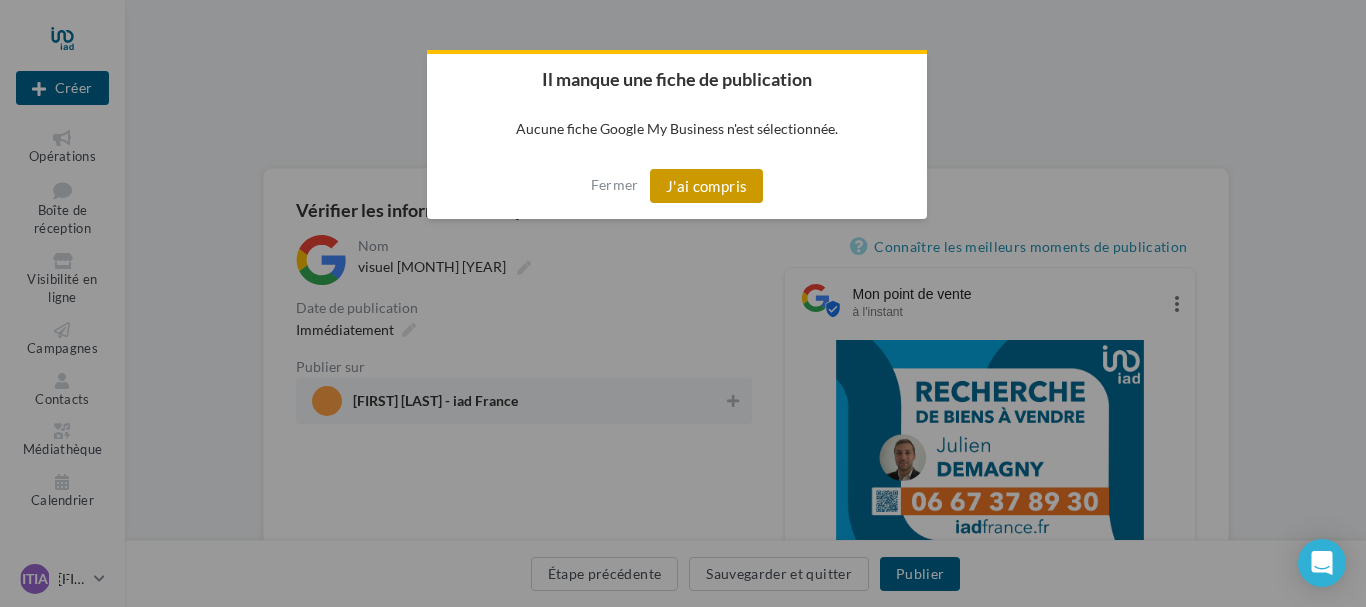 click on "J'ai compris" at bounding box center (707, 186) 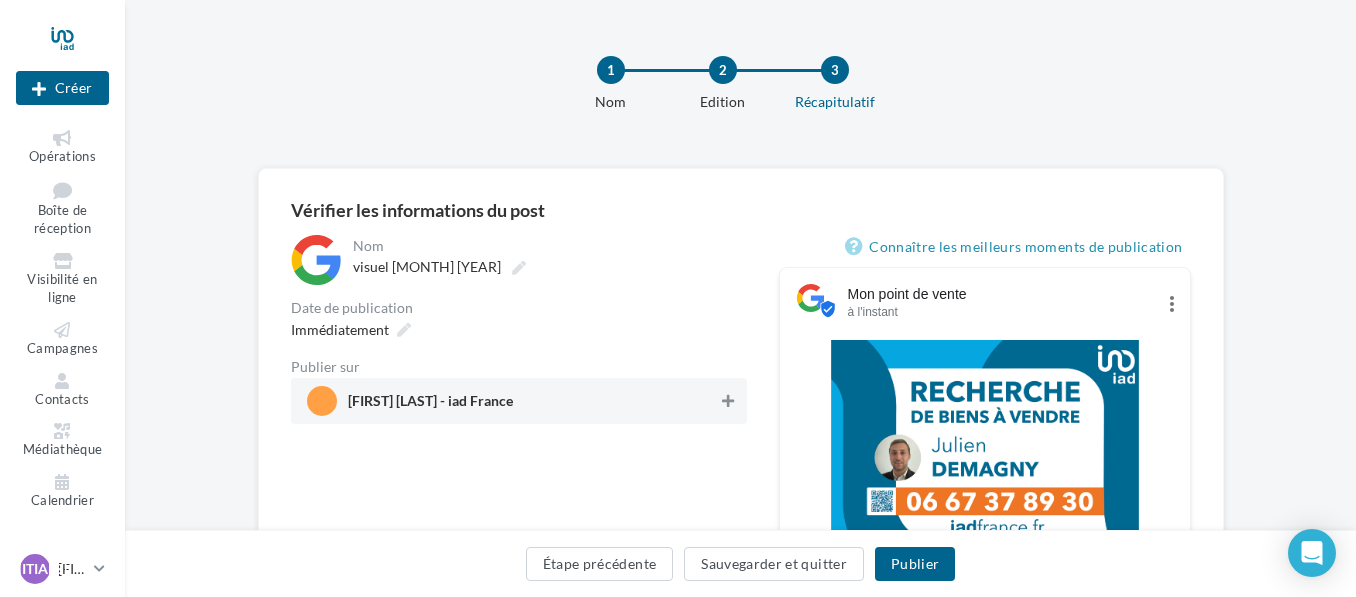 click at bounding box center (728, 401) 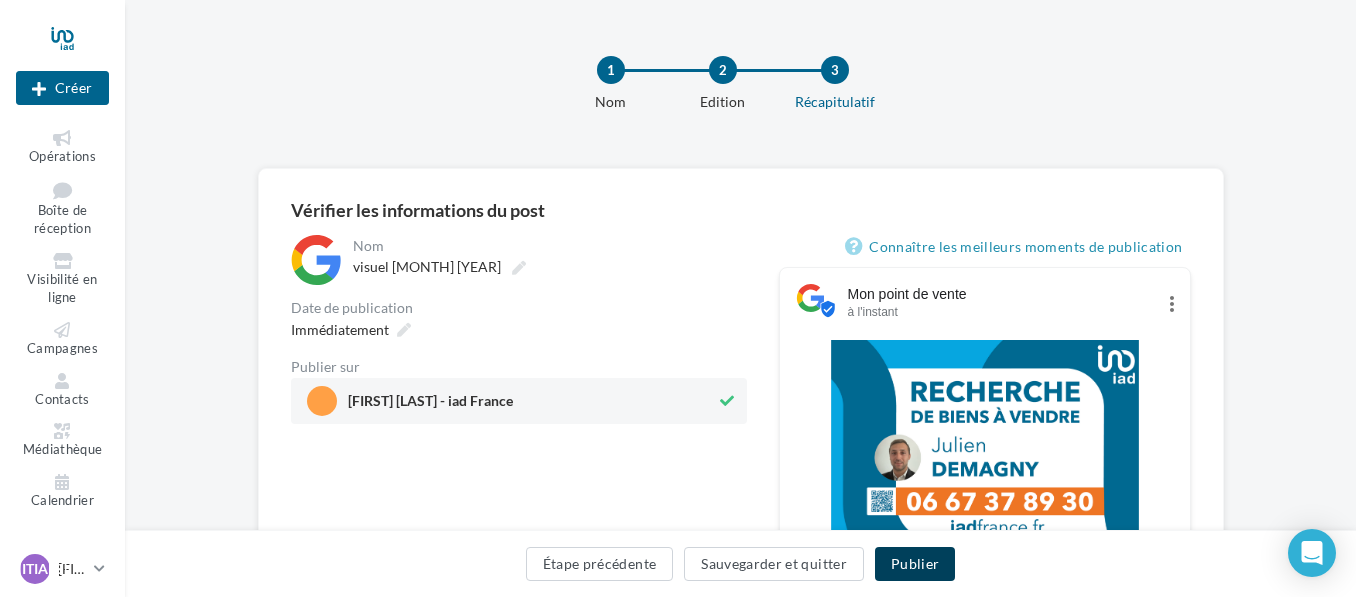 click on "Publier" at bounding box center (915, 564) 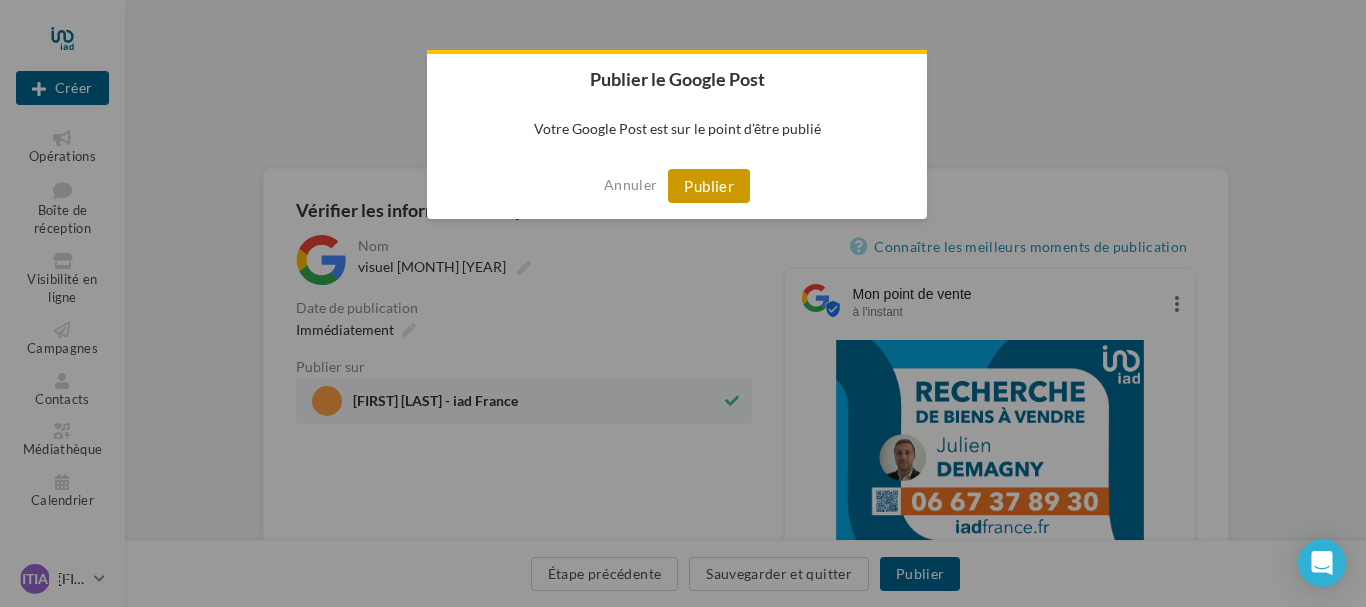 click on "Publier" at bounding box center [709, 186] 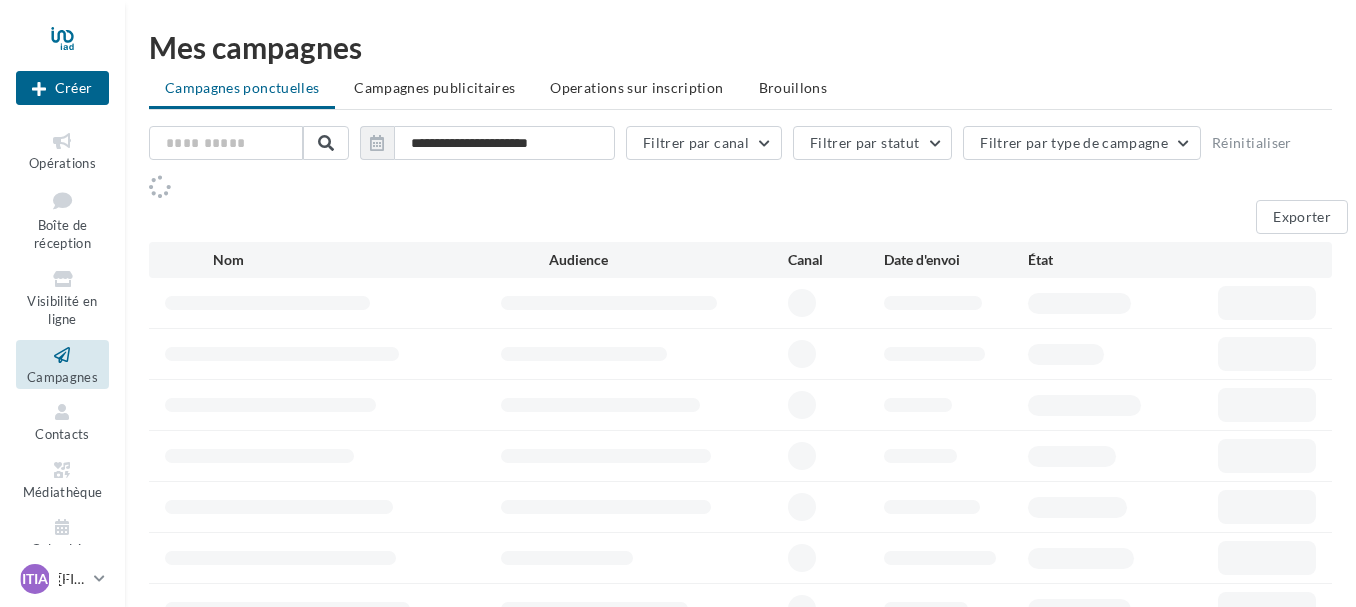 scroll, scrollTop: 0, scrollLeft: 0, axis: both 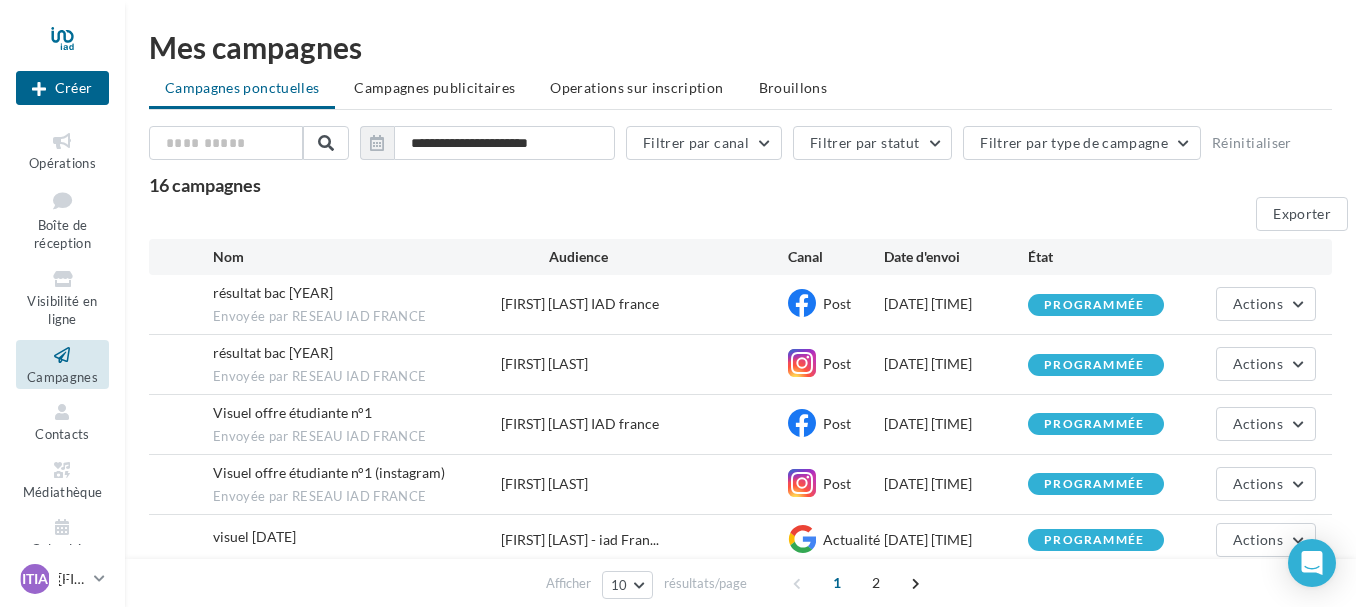 click at bounding box center (62, 355) 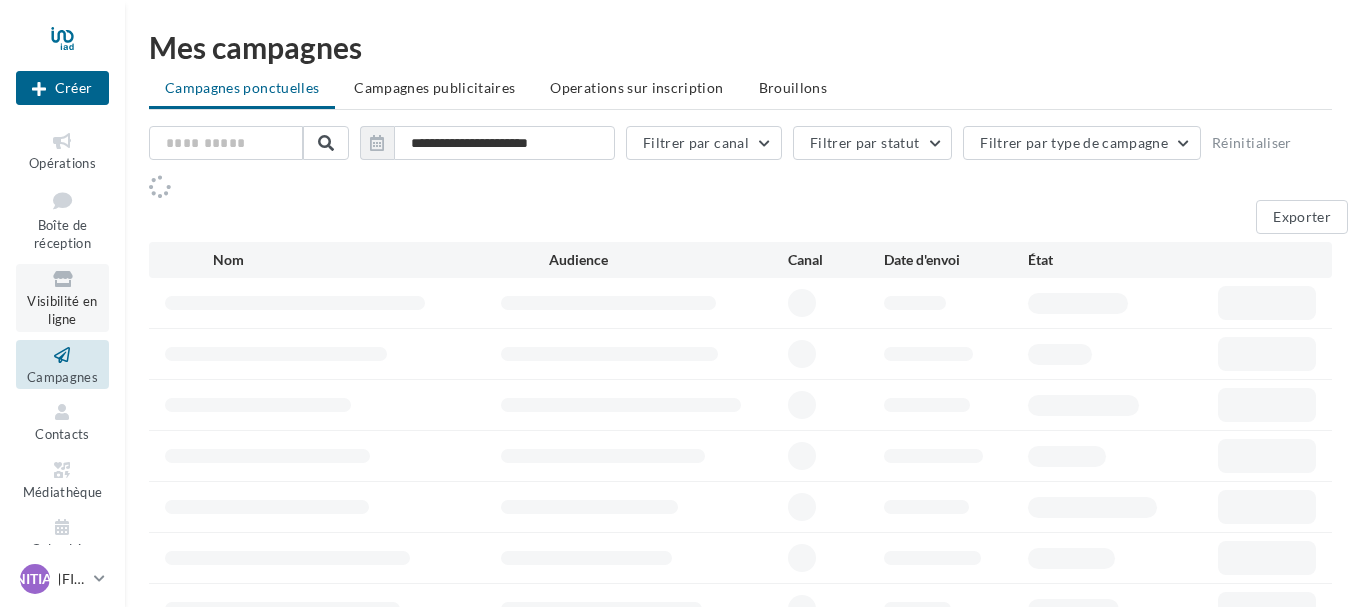 scroll, scrollTop: 0, scrollLeft: 0, axis: both 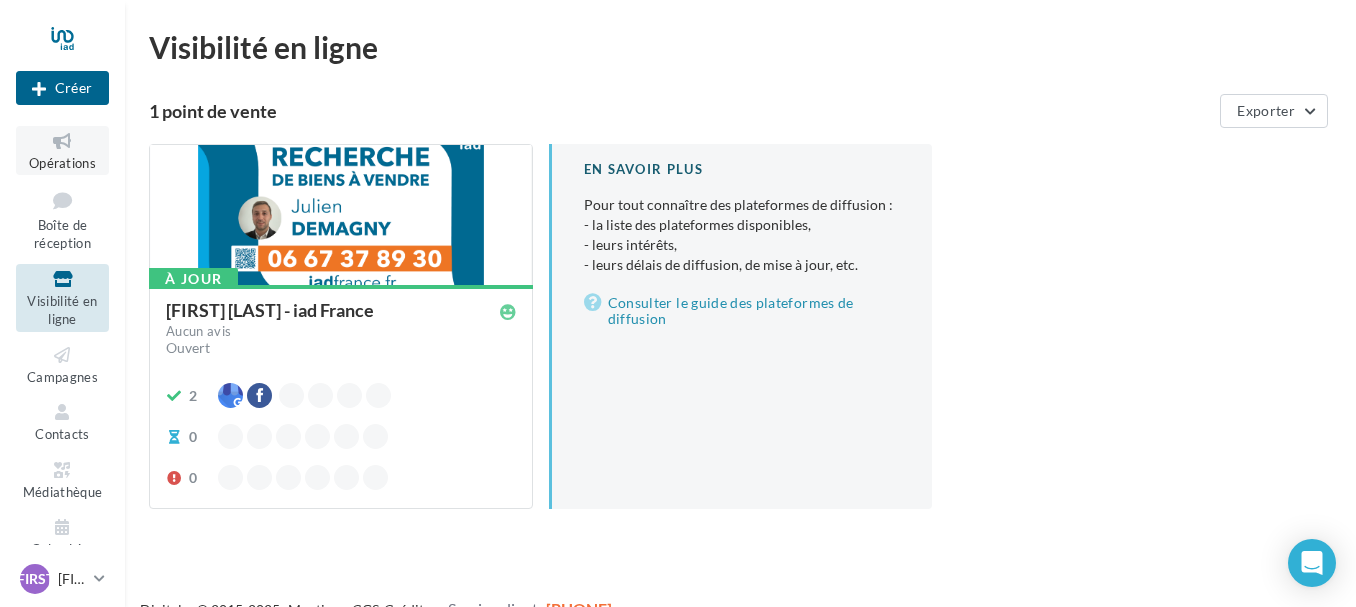 click at bounding box center [62, 141] 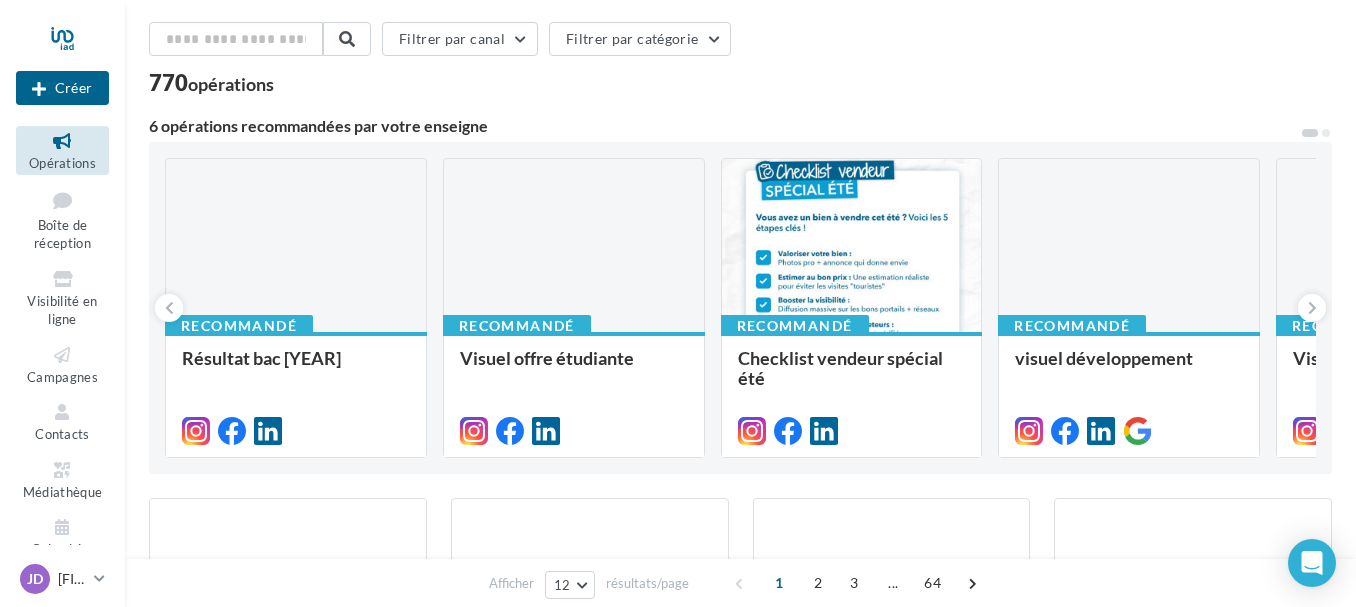 scroll, scrollTop: 60, scrollLeft: 0, axis: vertical 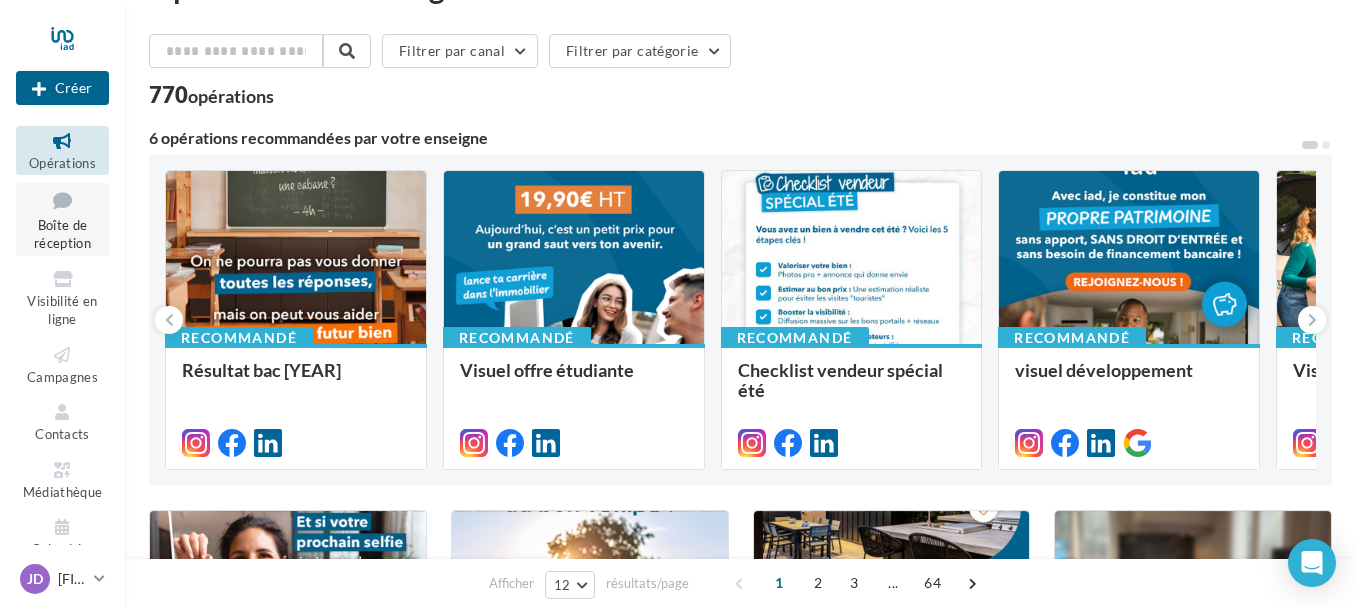 click on "Boîte de réception" at bounding box center [62, 234] 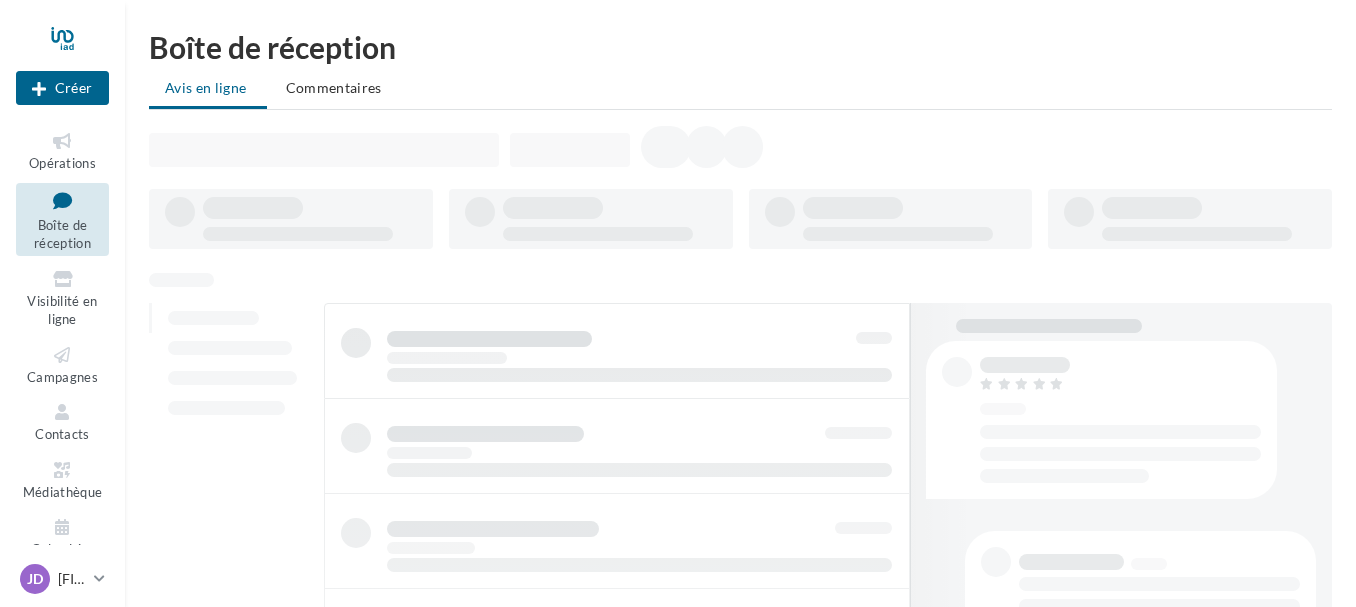 scroll, scrollTop: 0, scrollLeft: 0, axis: both 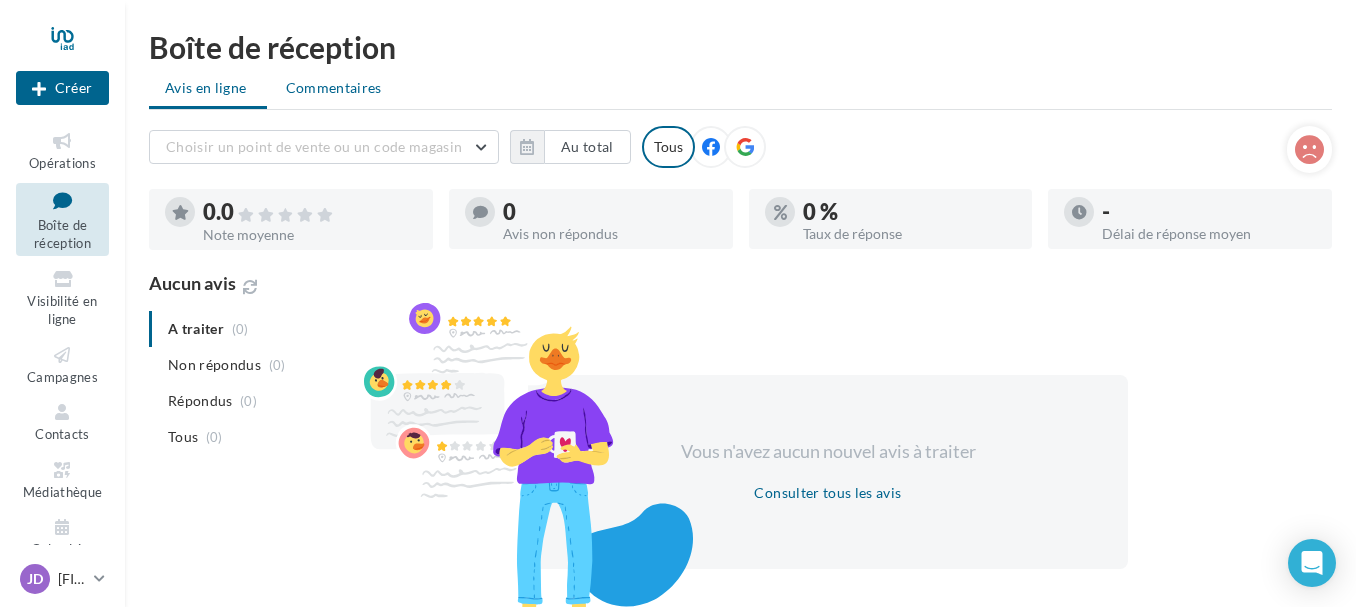 click on "Commentaires" at bounding box center (206, 88) 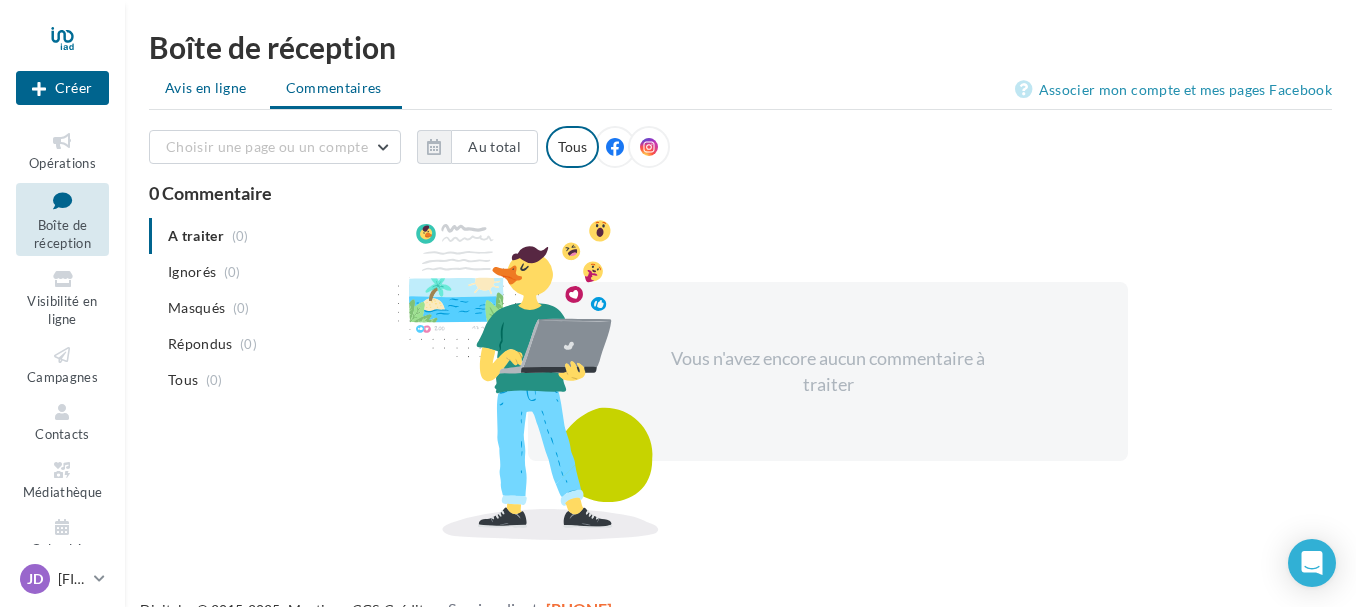 click on "Avis en ligne" at bounding box center [206, 88] 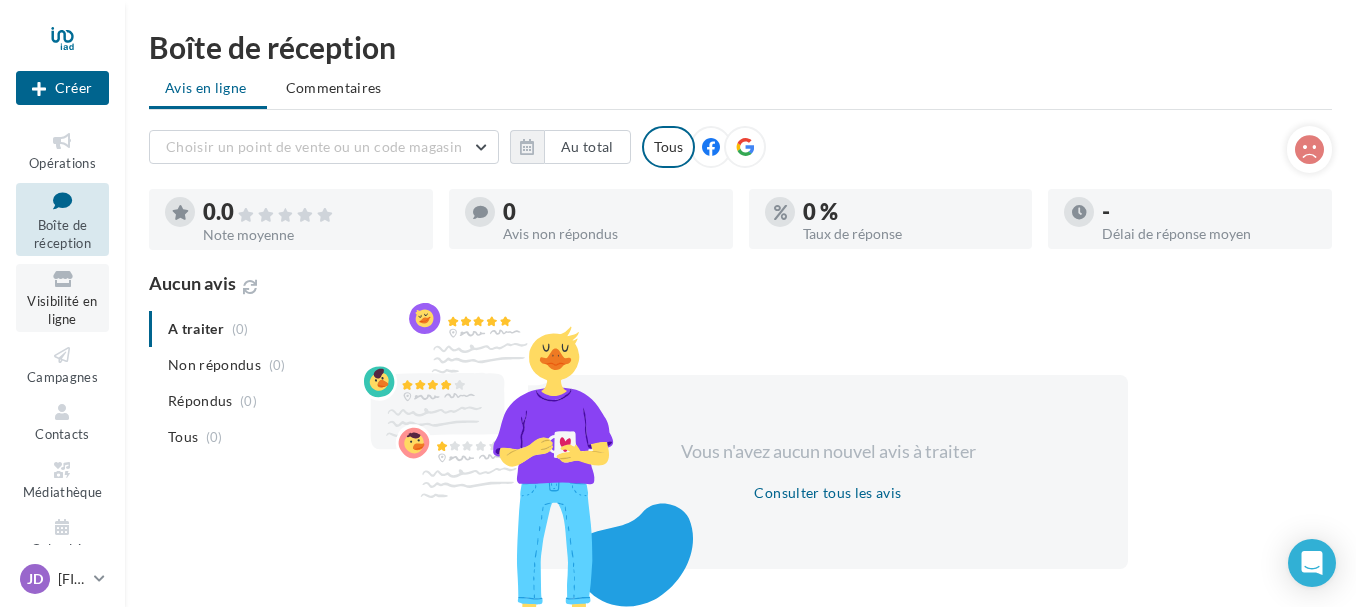 click on "Visibilité en ligne" at bounding box center [62, 310] 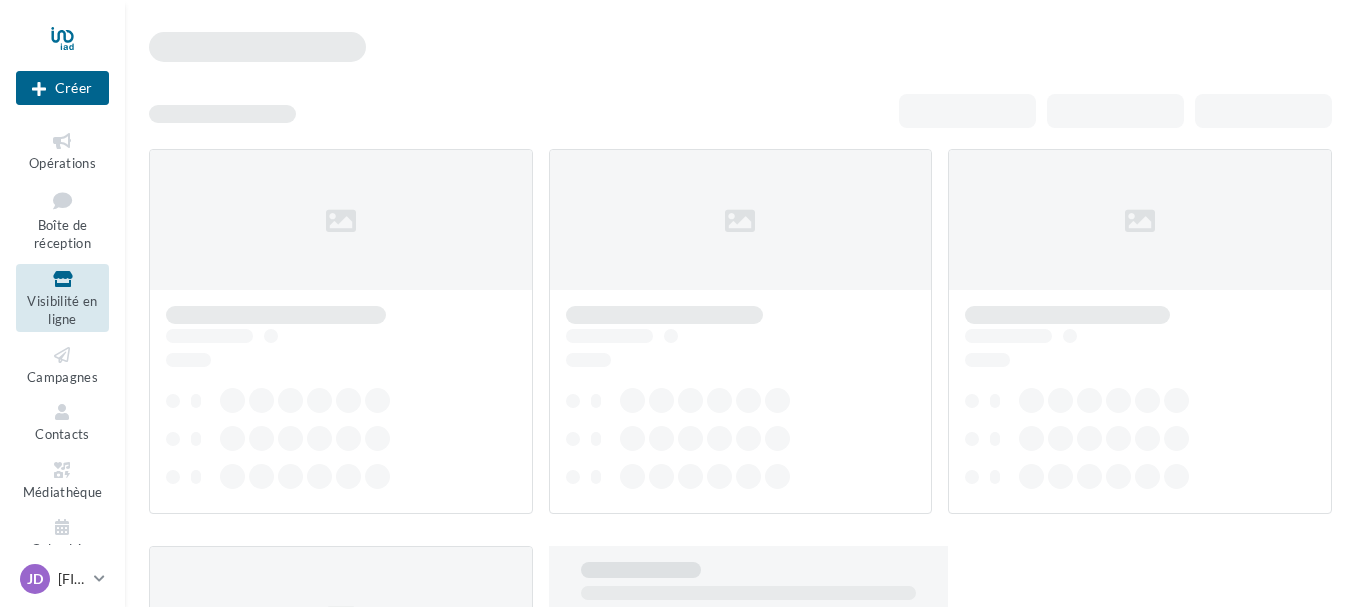 scroll, scrollTop: 0, scrollLeft: 0, axis: both 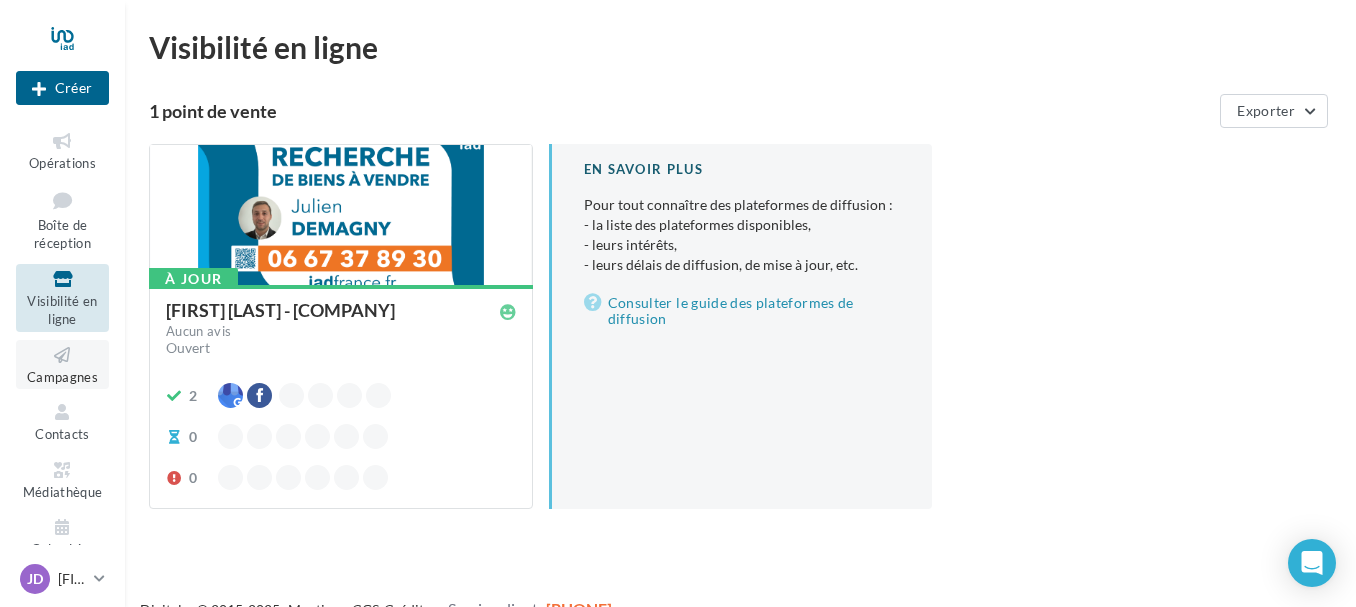 click on "Campagnes" at bounding box center [62, 377] 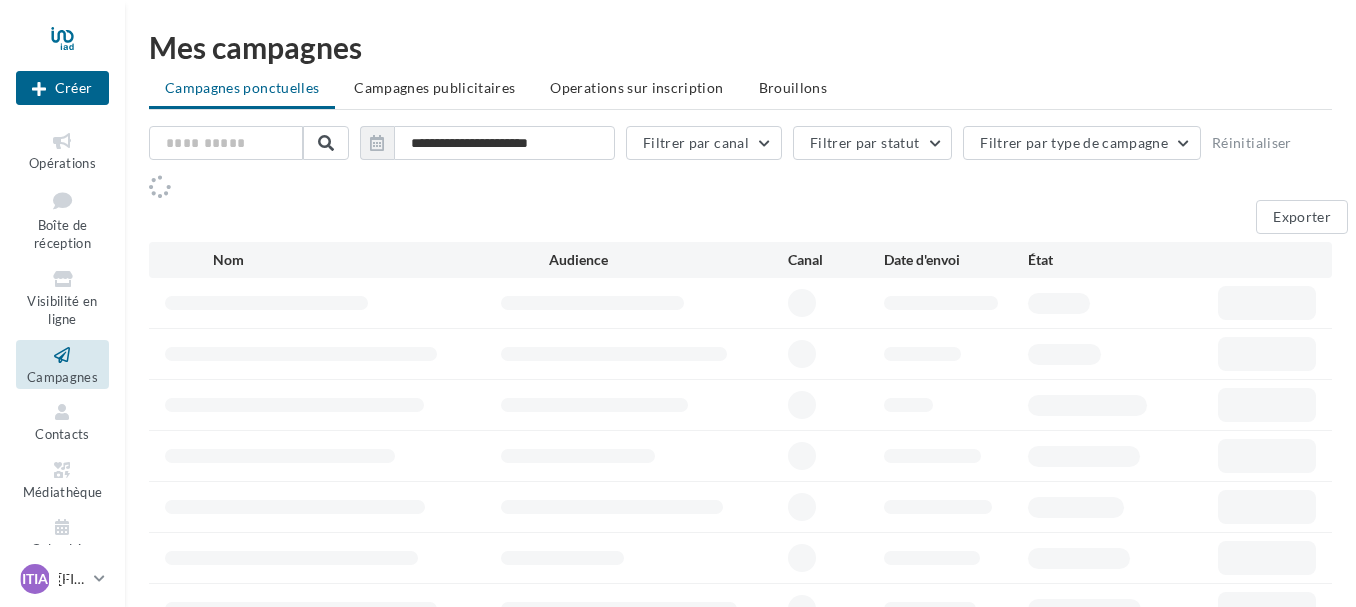 scroll, scrollTop: 0, scrollLeft: 0, axis: both 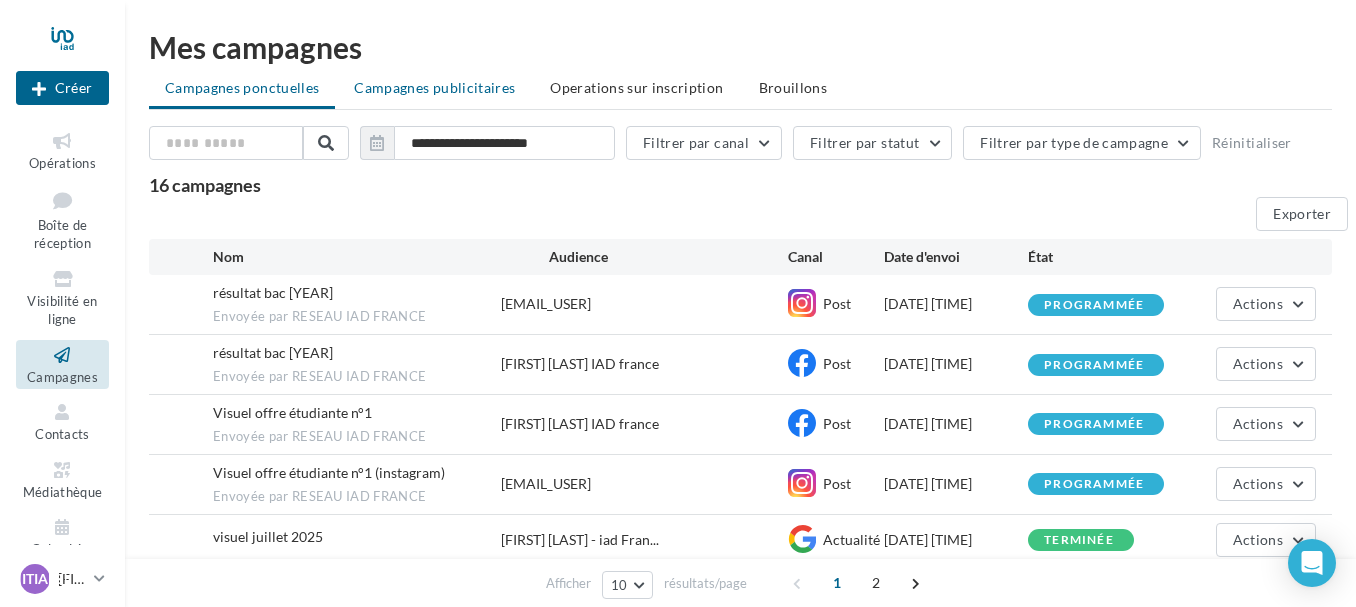 click on "Campagnes publicitaires" at bounding box center [434, 88] 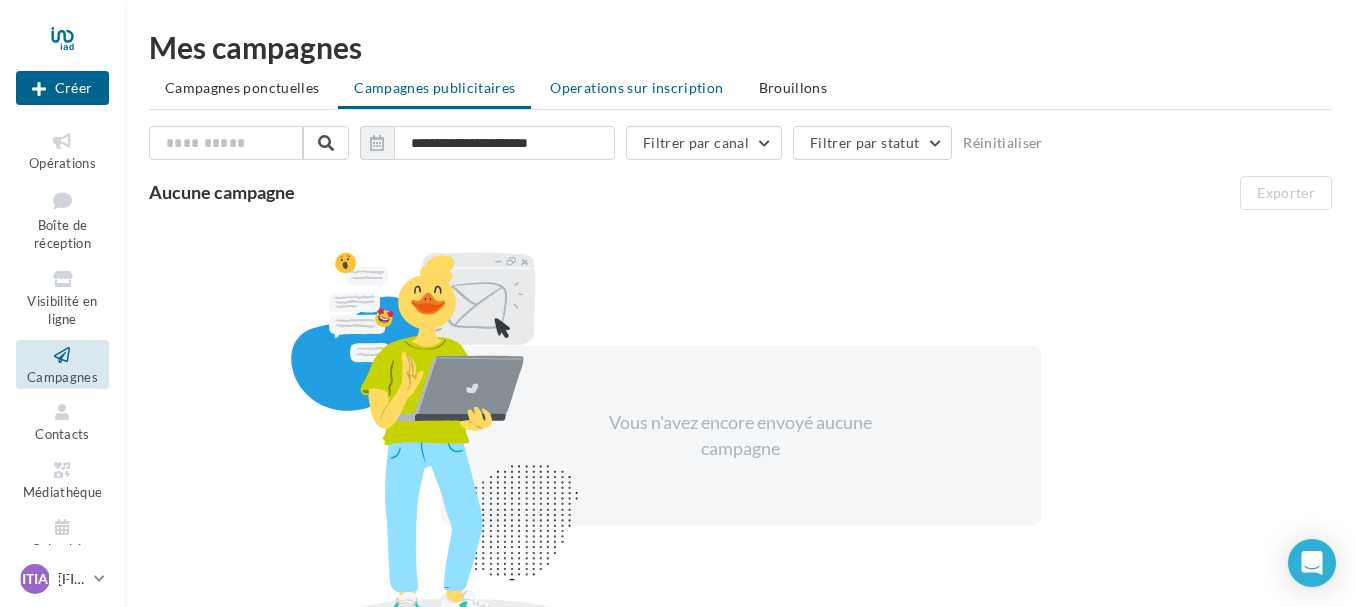 click on "Operations sur inscription" at bounding box center (242, 87) 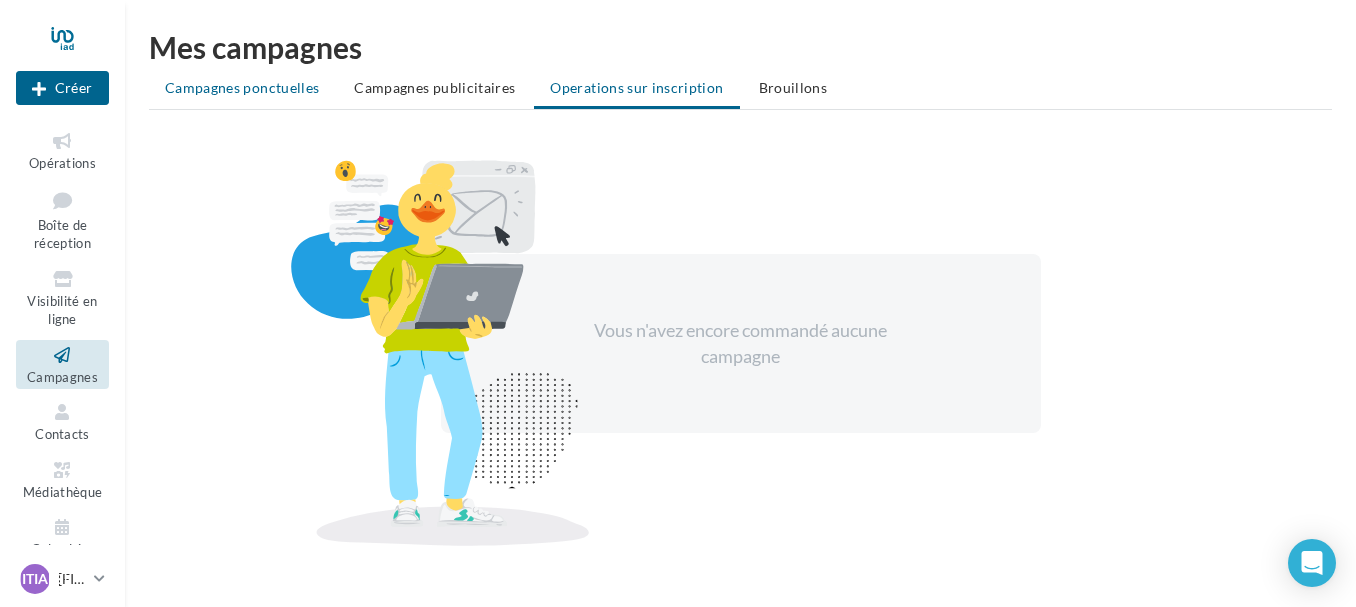 click on "Campagnes ponctuelles" at bounding box center [242, 88] 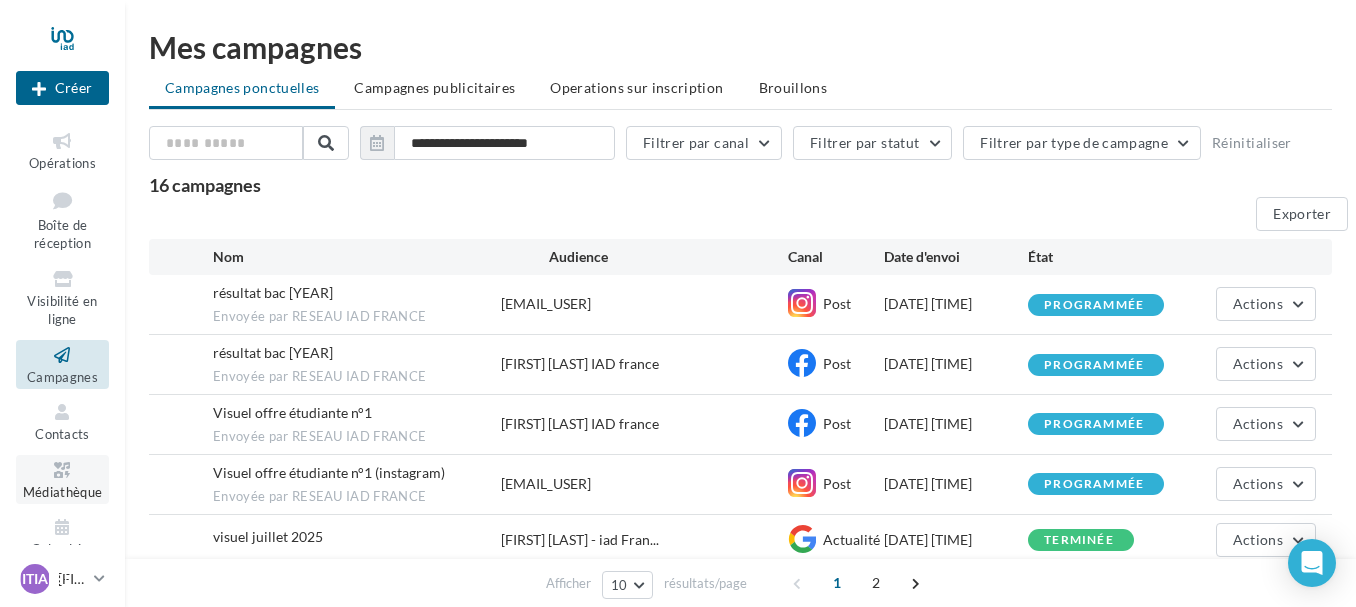 scroll, scrollTop: 25, scrollLeft: 0, axis: vertical 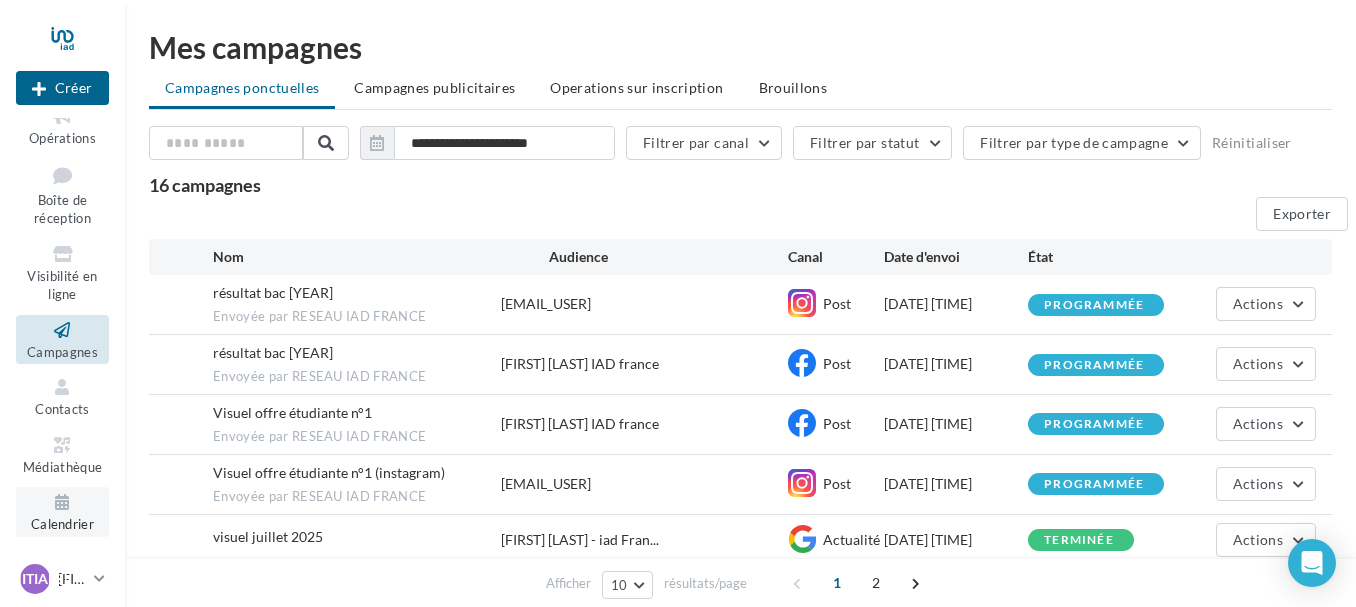 click on "Calendrier" at bounding box center [62, 511] 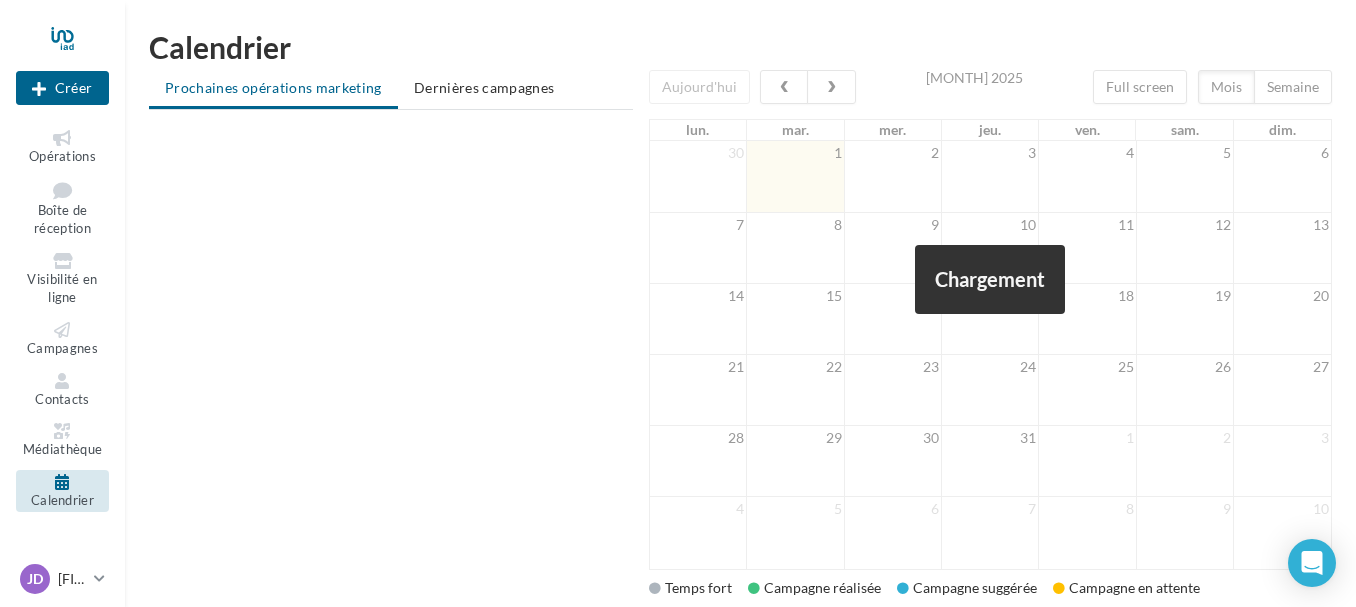 scroll, scrollTop: 0, scrollLeft: 0, axis: both 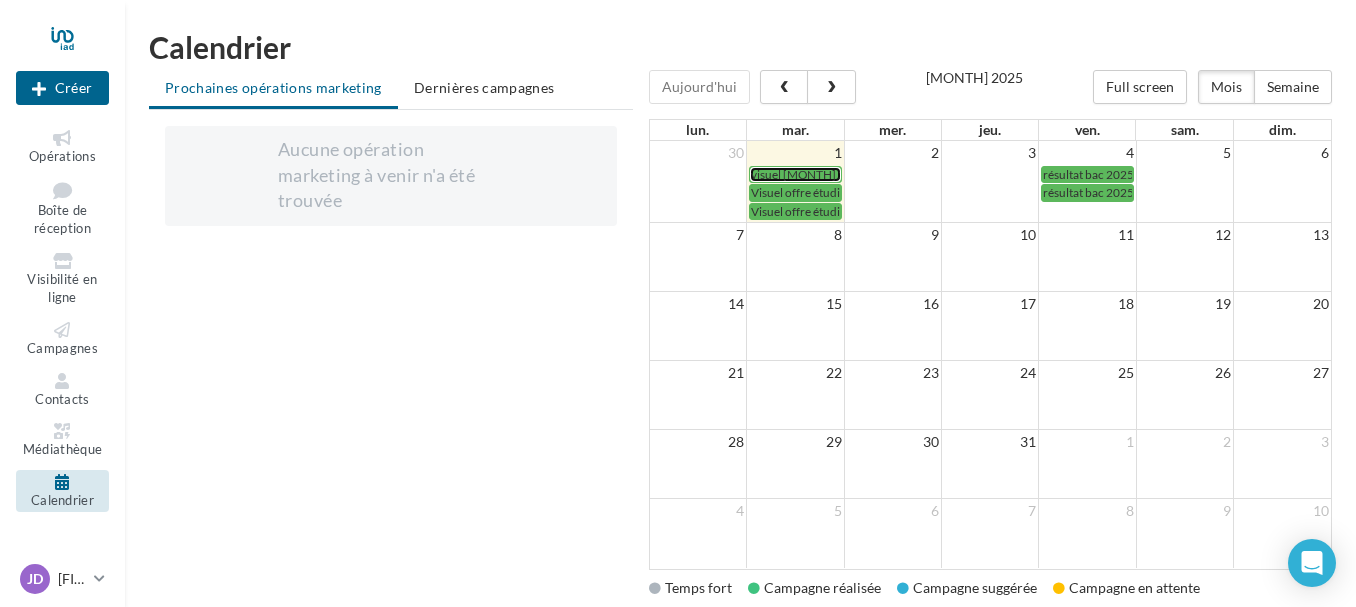 click on "visuel [MONTH] 2025" at bounding box center [808, 174] 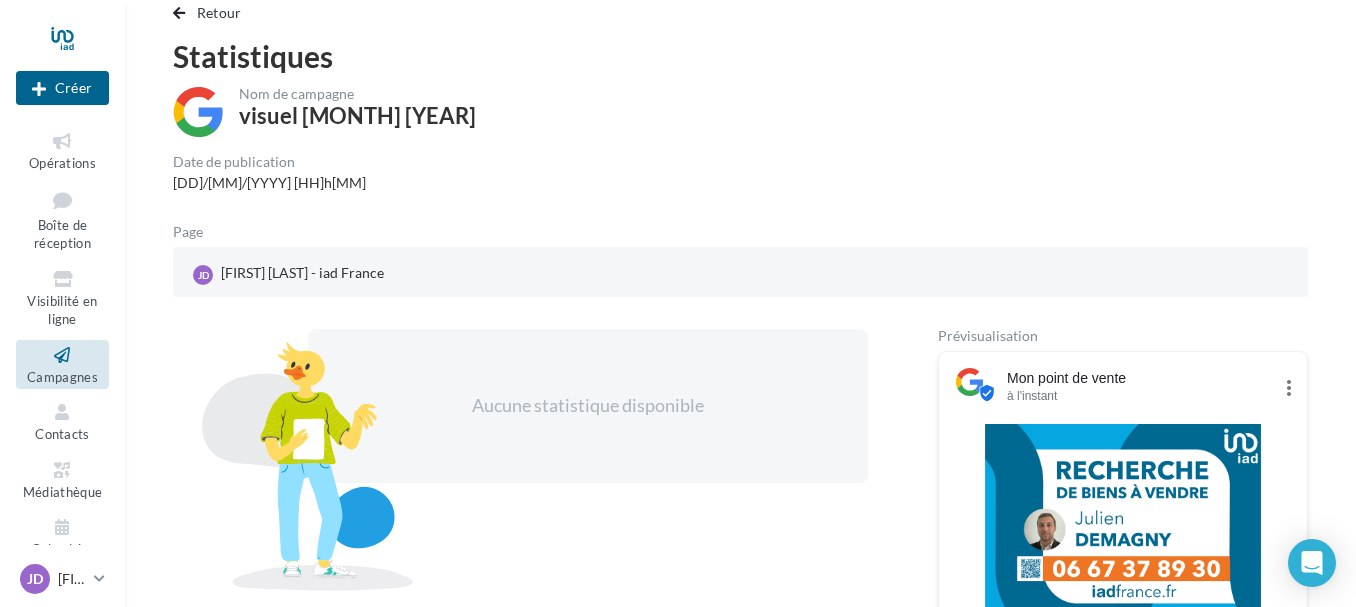 scroll, scrollTop: 0, scrollLeft: 0, axis: both 